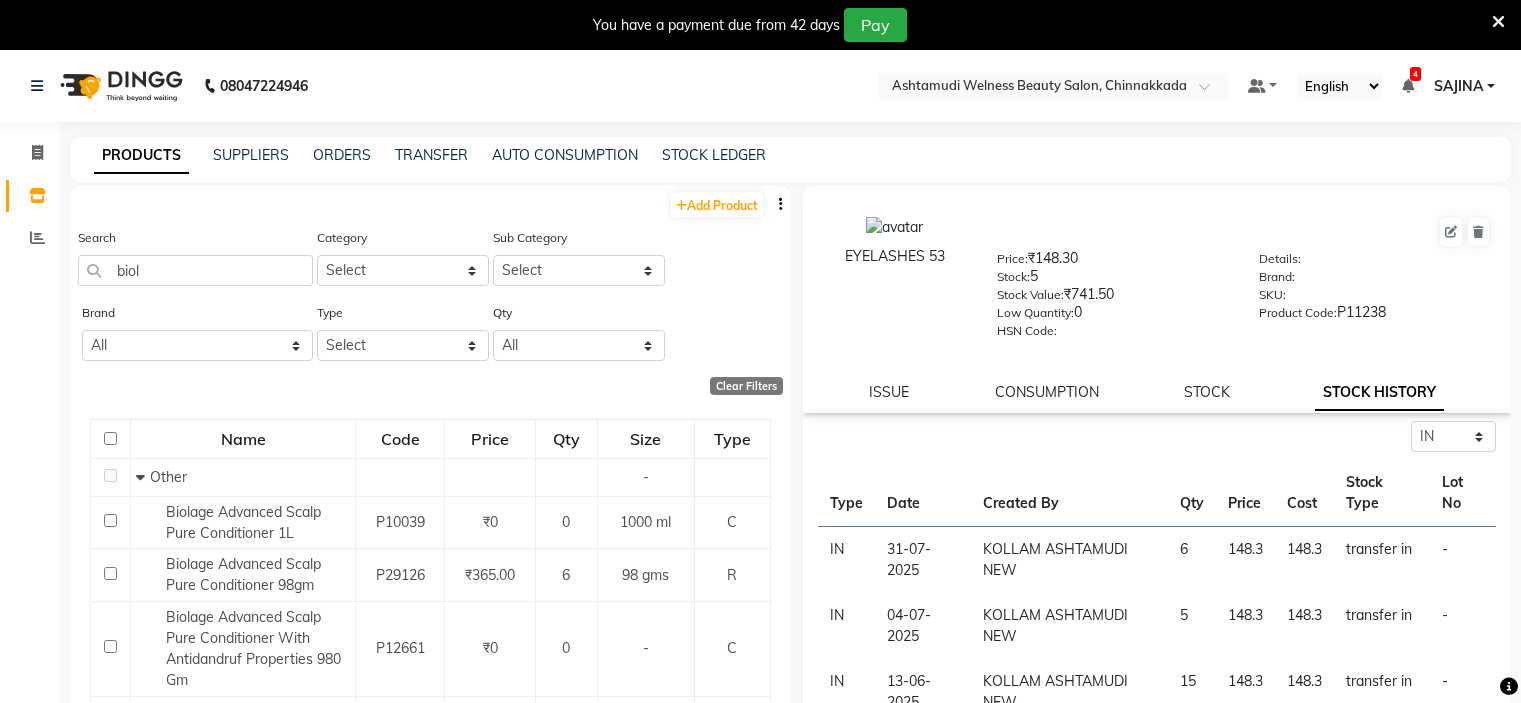 select on "in" 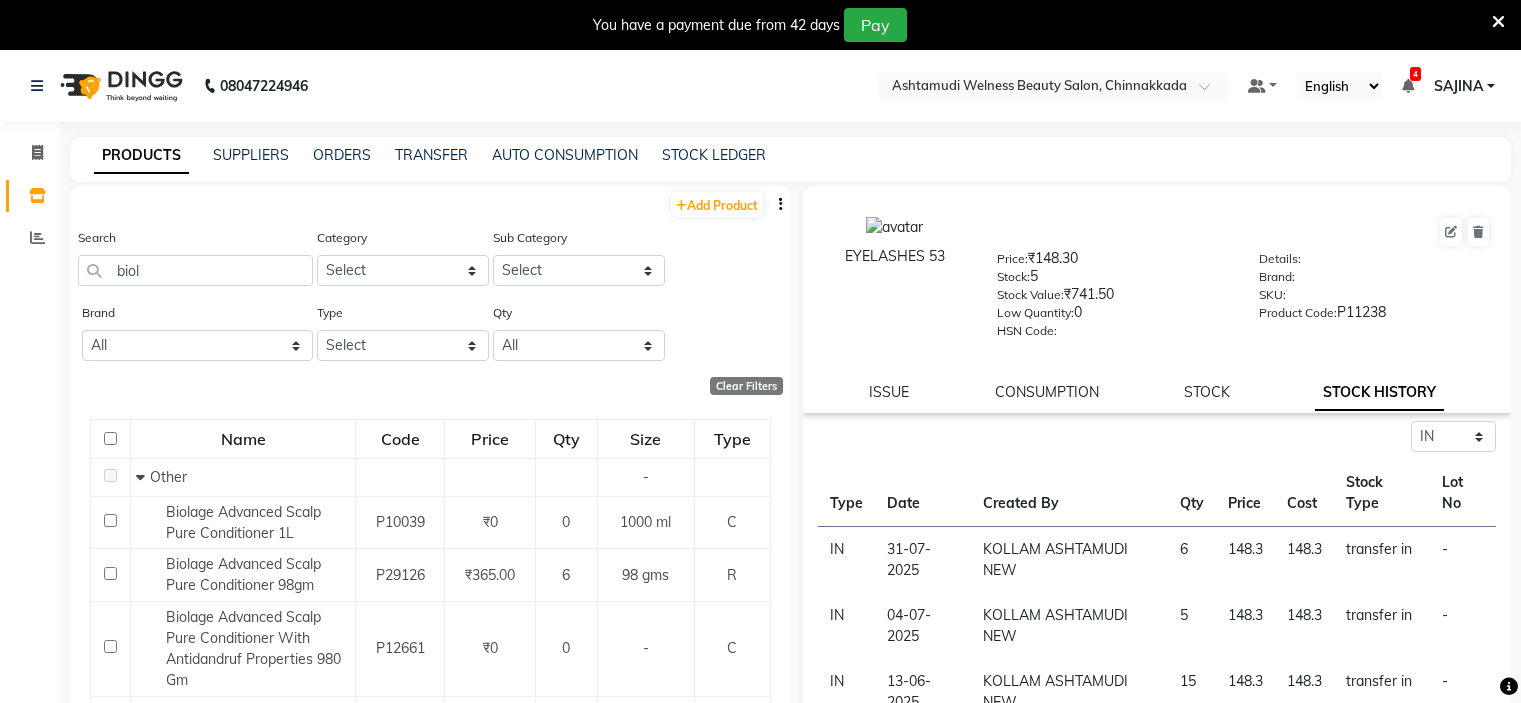 scroll, scrollTop: 0, scrollLeft: 0, axis: both 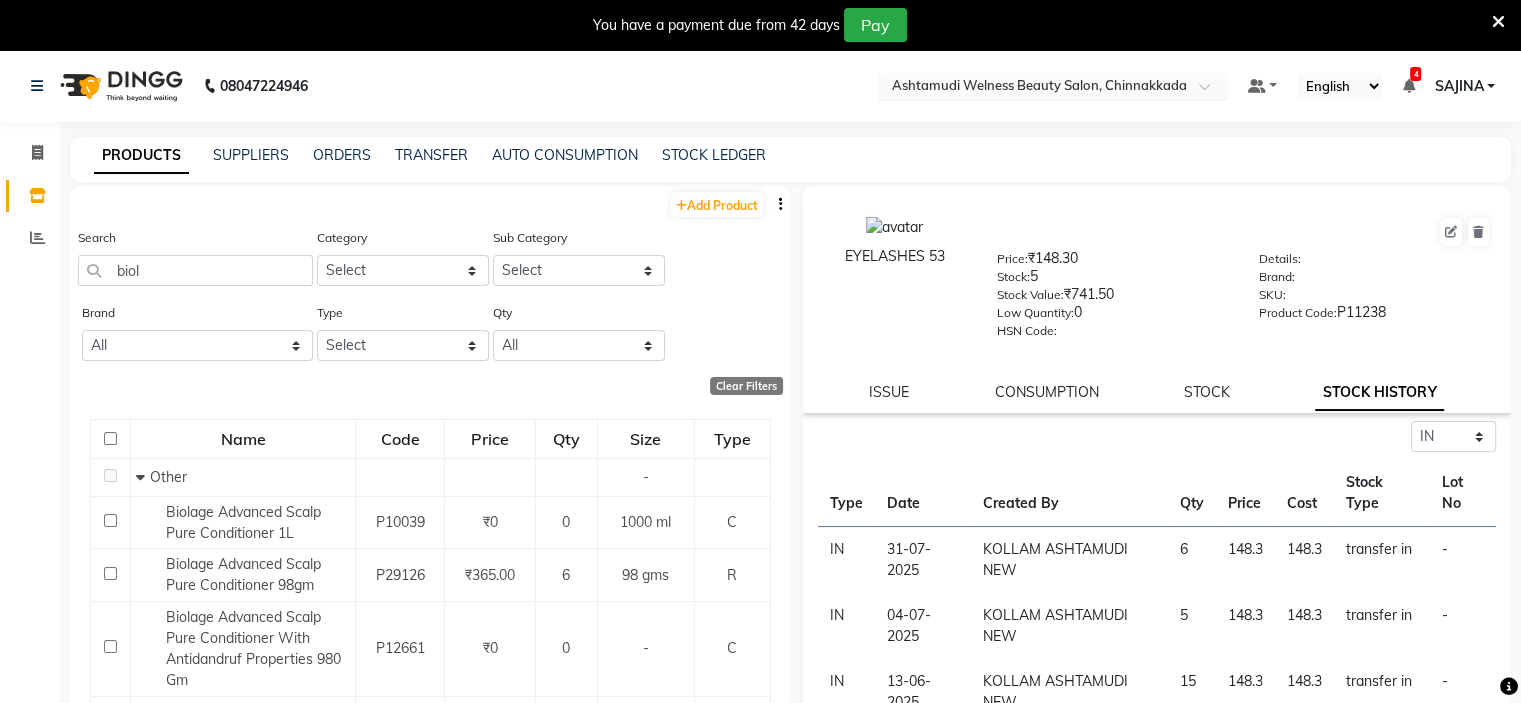 click at bounding box center (1033, 88) 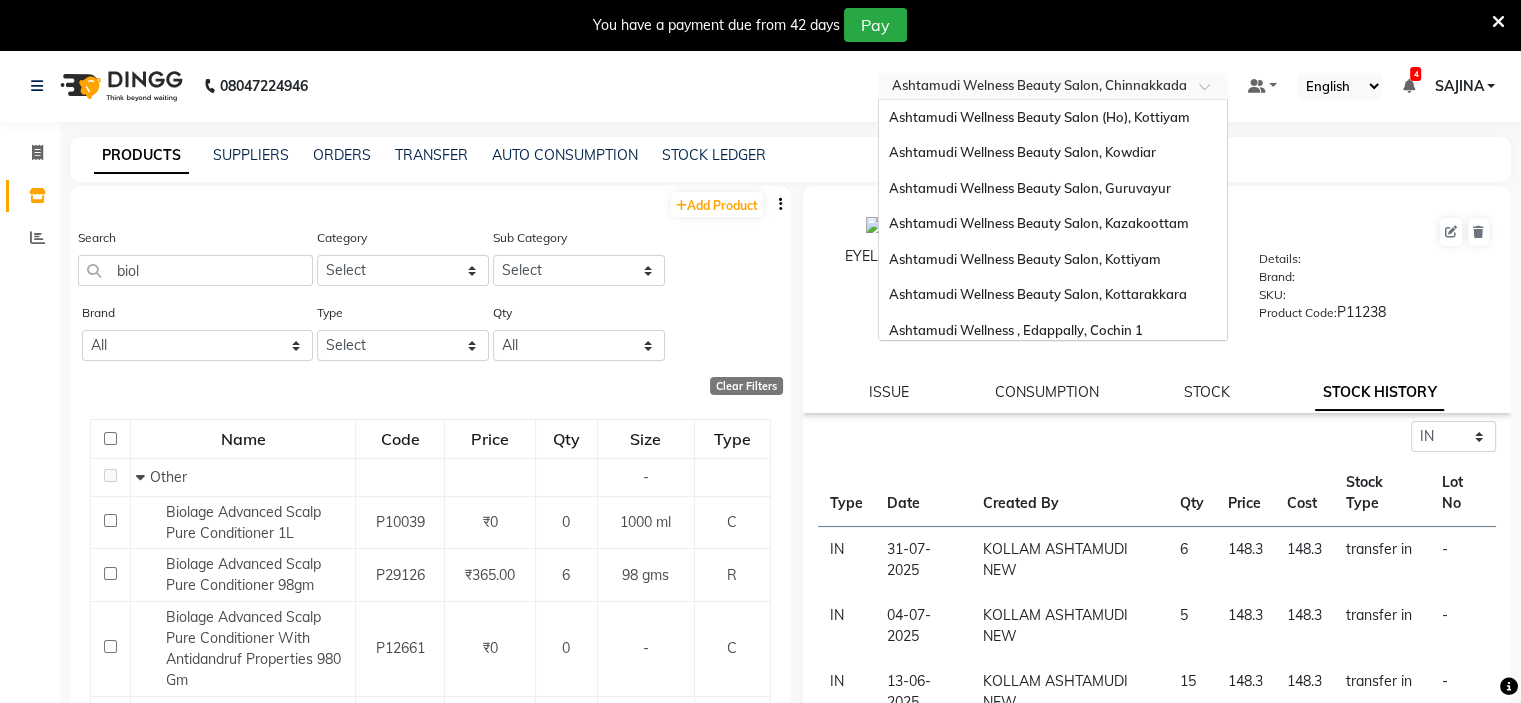 scroll, scrollTop: 312, scrollLeft: 0, axis: vertical 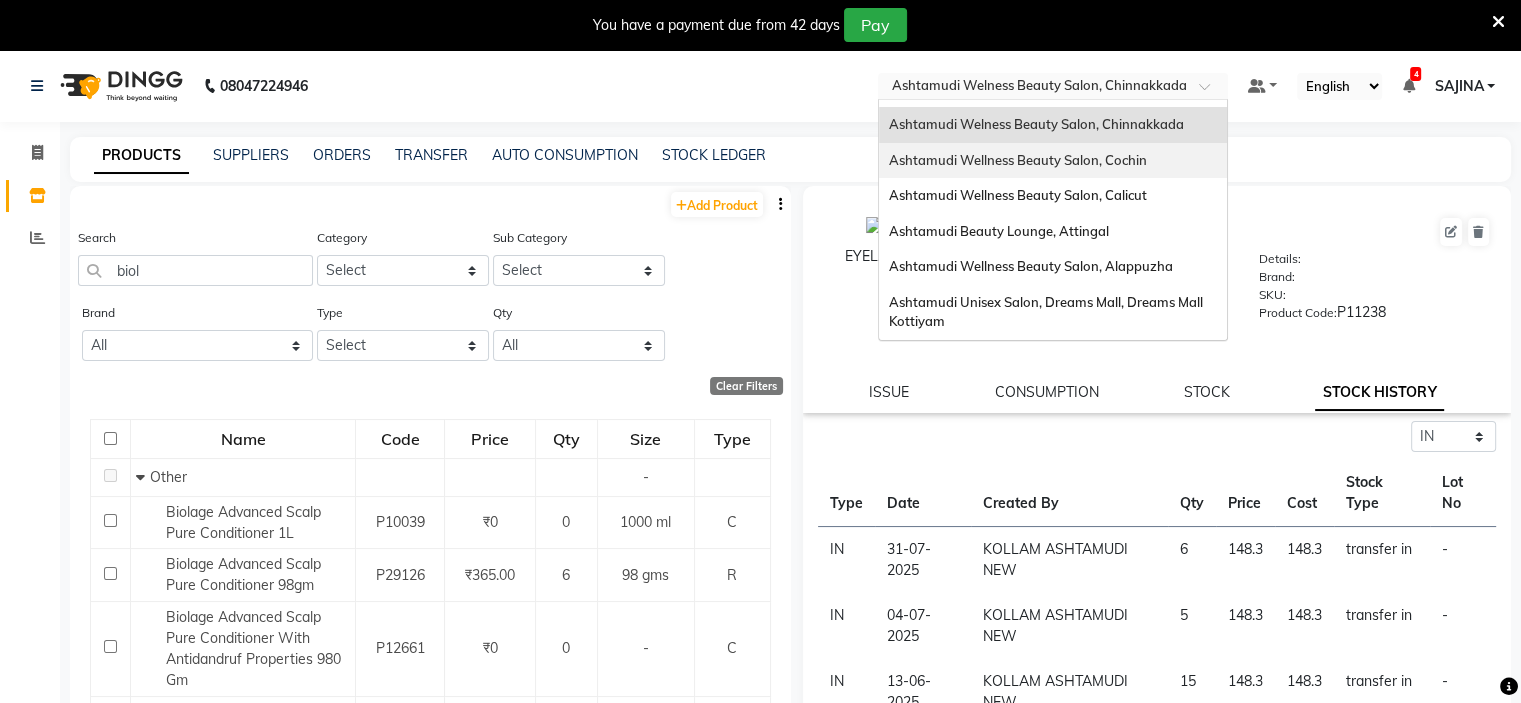 click on "Ashtamudi Wellness Beauty Salon, Cochin" at bounding box center [1053, 161] 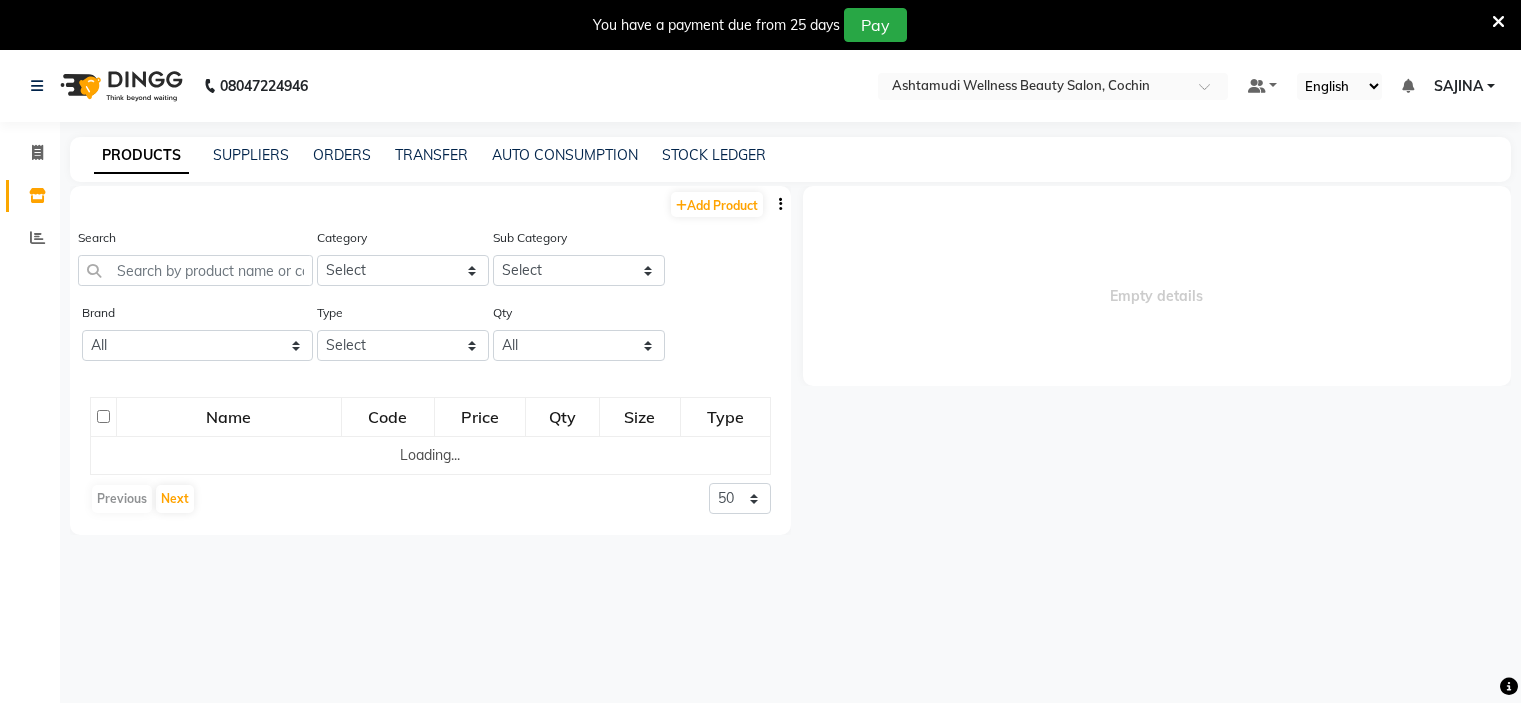 scroll, scrollTop: 0, scrollLeft: 0, axis: both 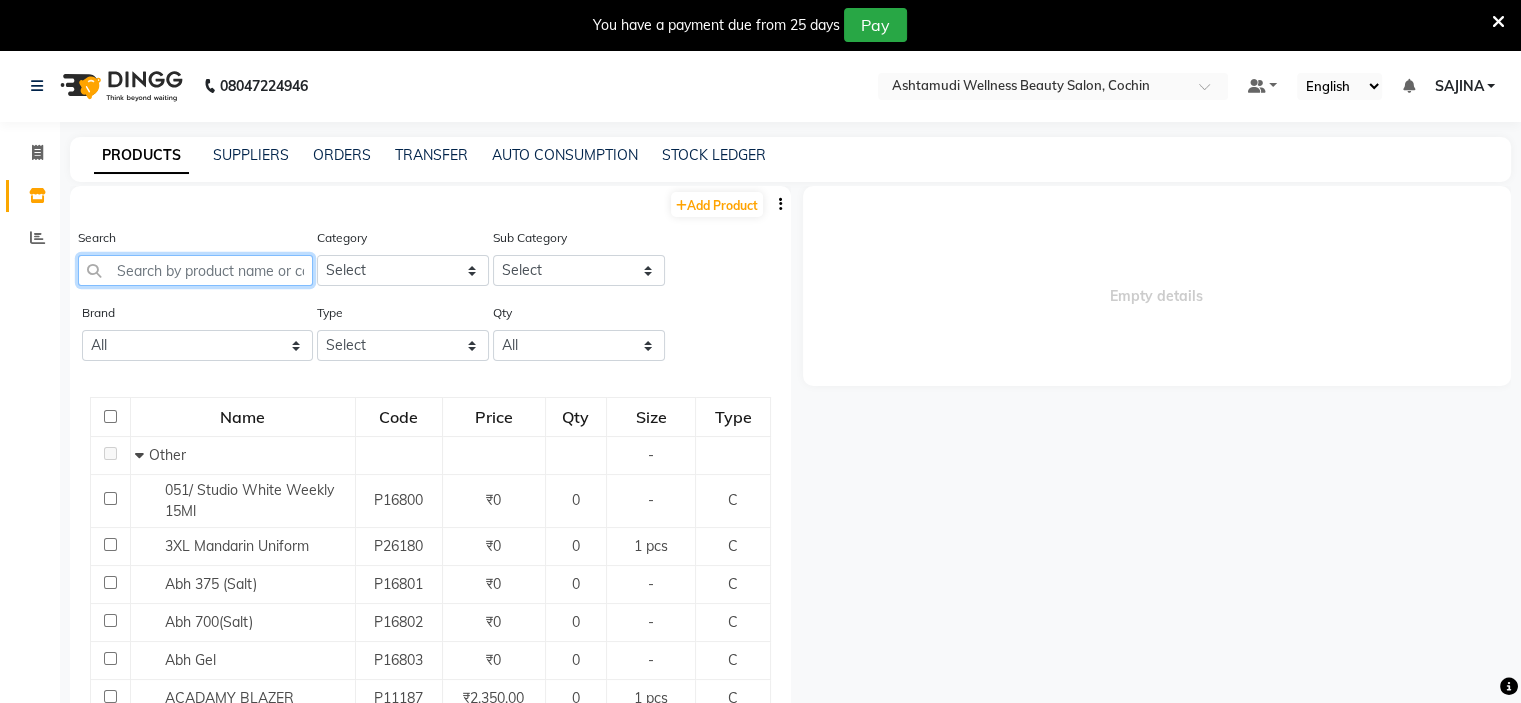 click 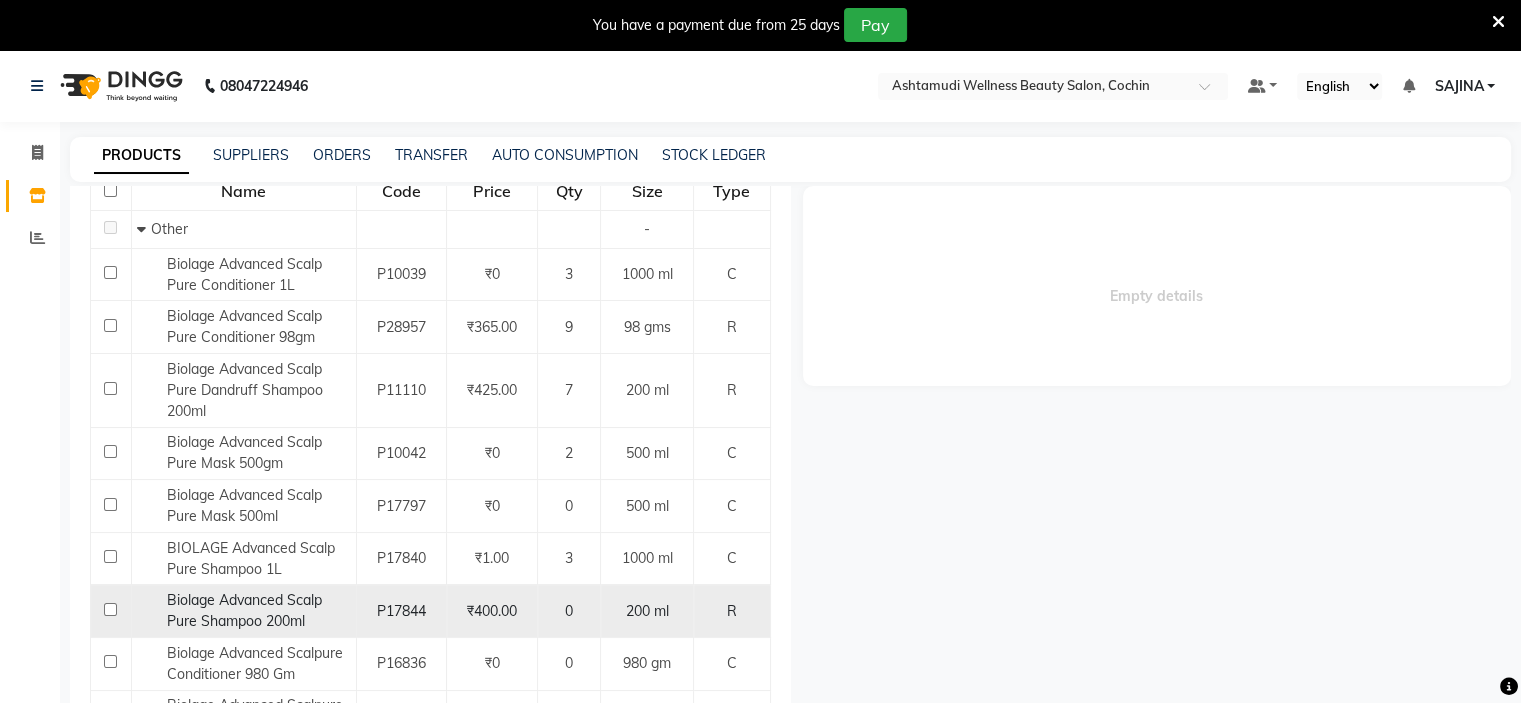 scroll, scrollTop: 200, scrollLeft: 0, axis: vertical 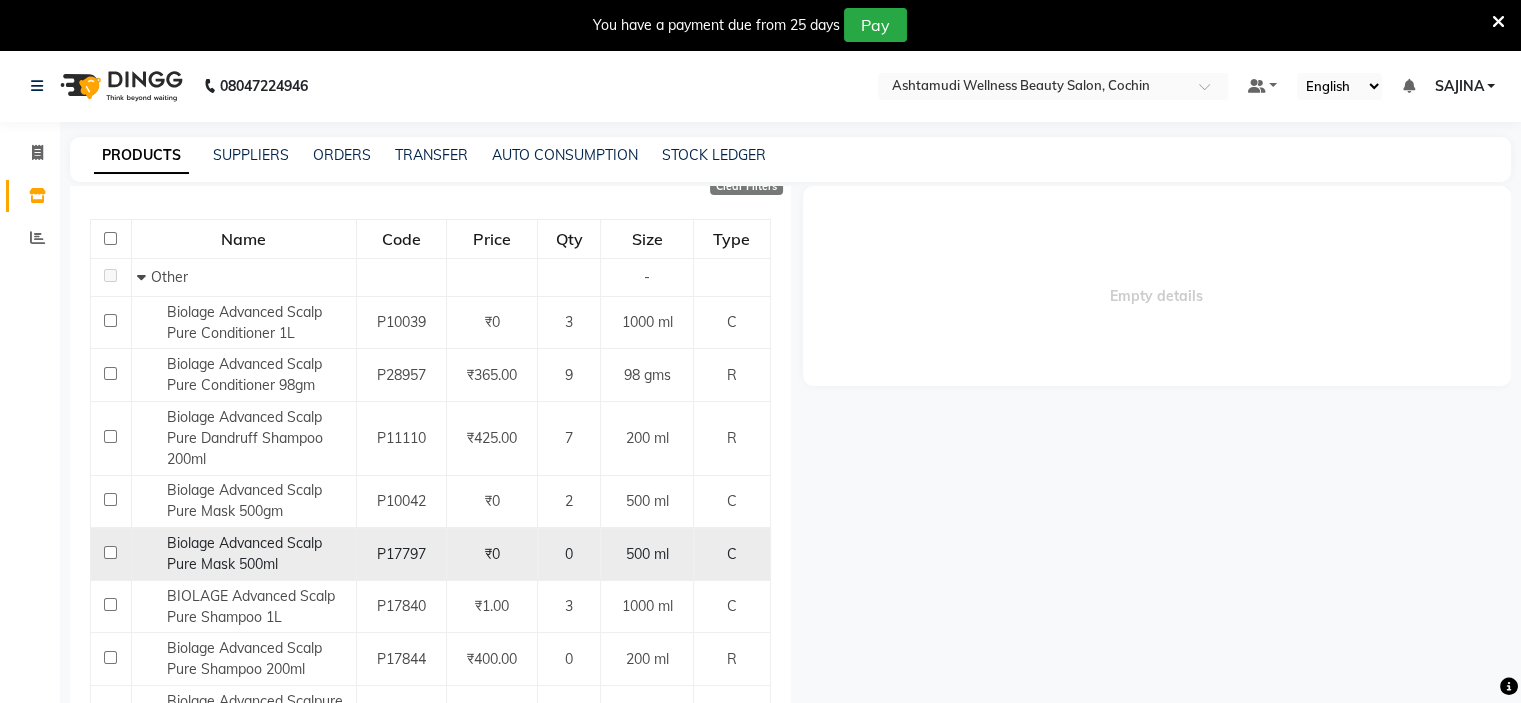 type on "biol" 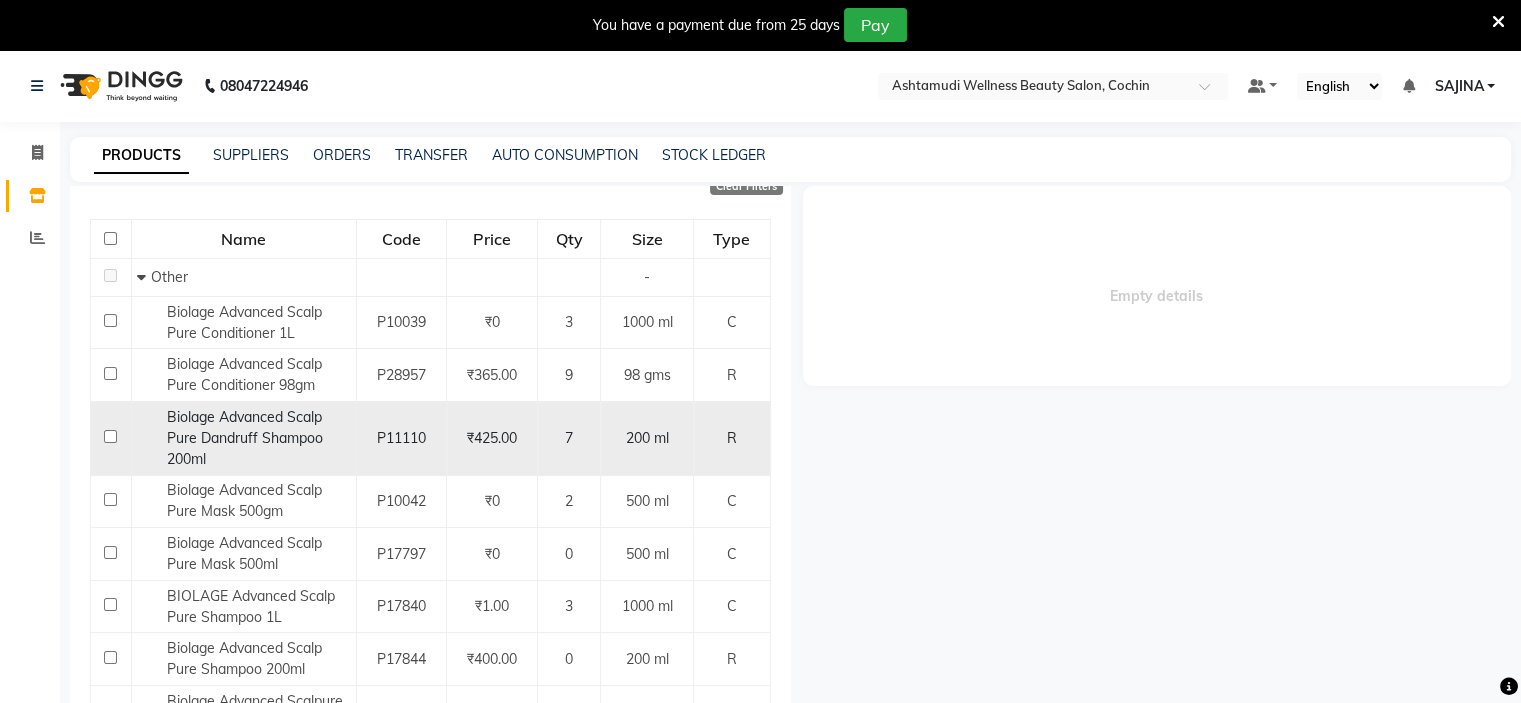 click on "Biolage Advanced Scalp Pure Dandruff Shampoo 200ml" 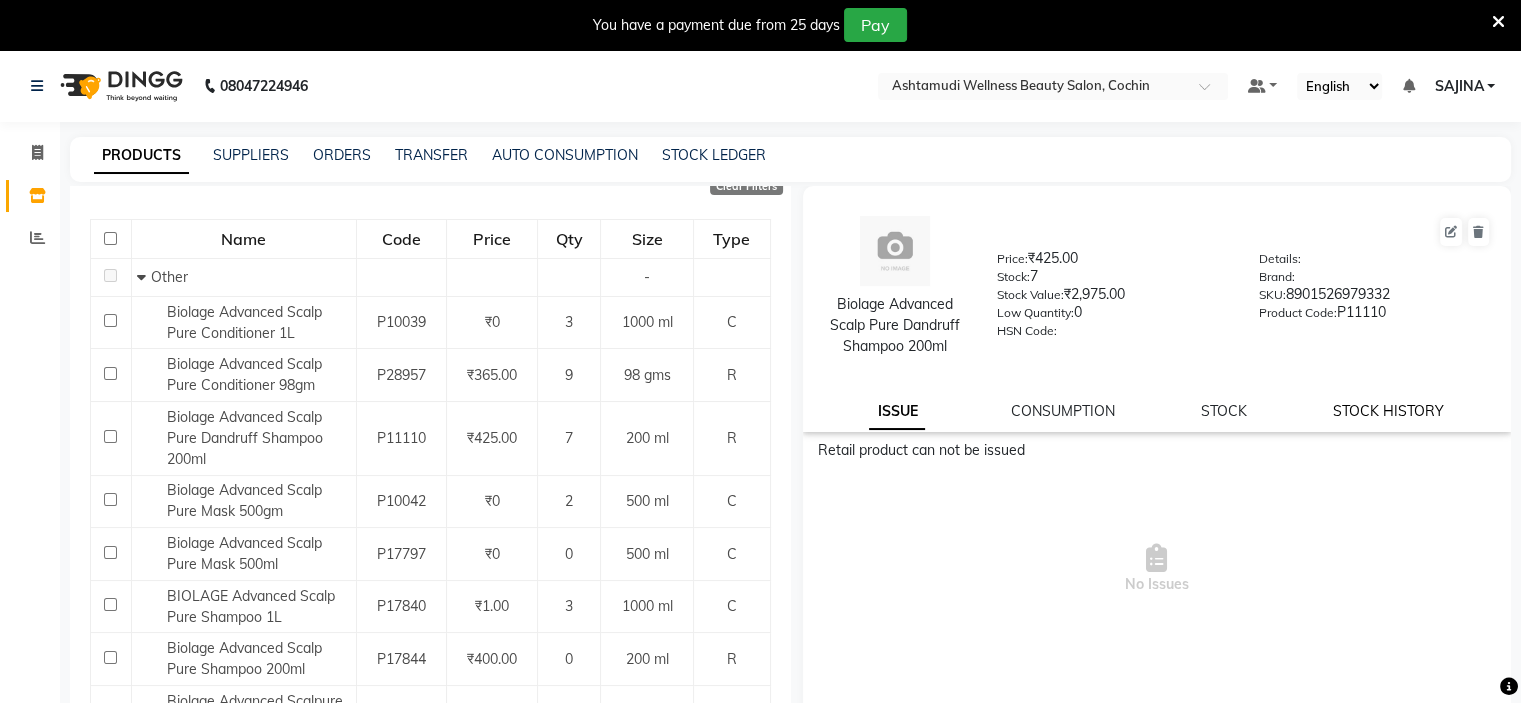 click on "STOCK HISTORY" 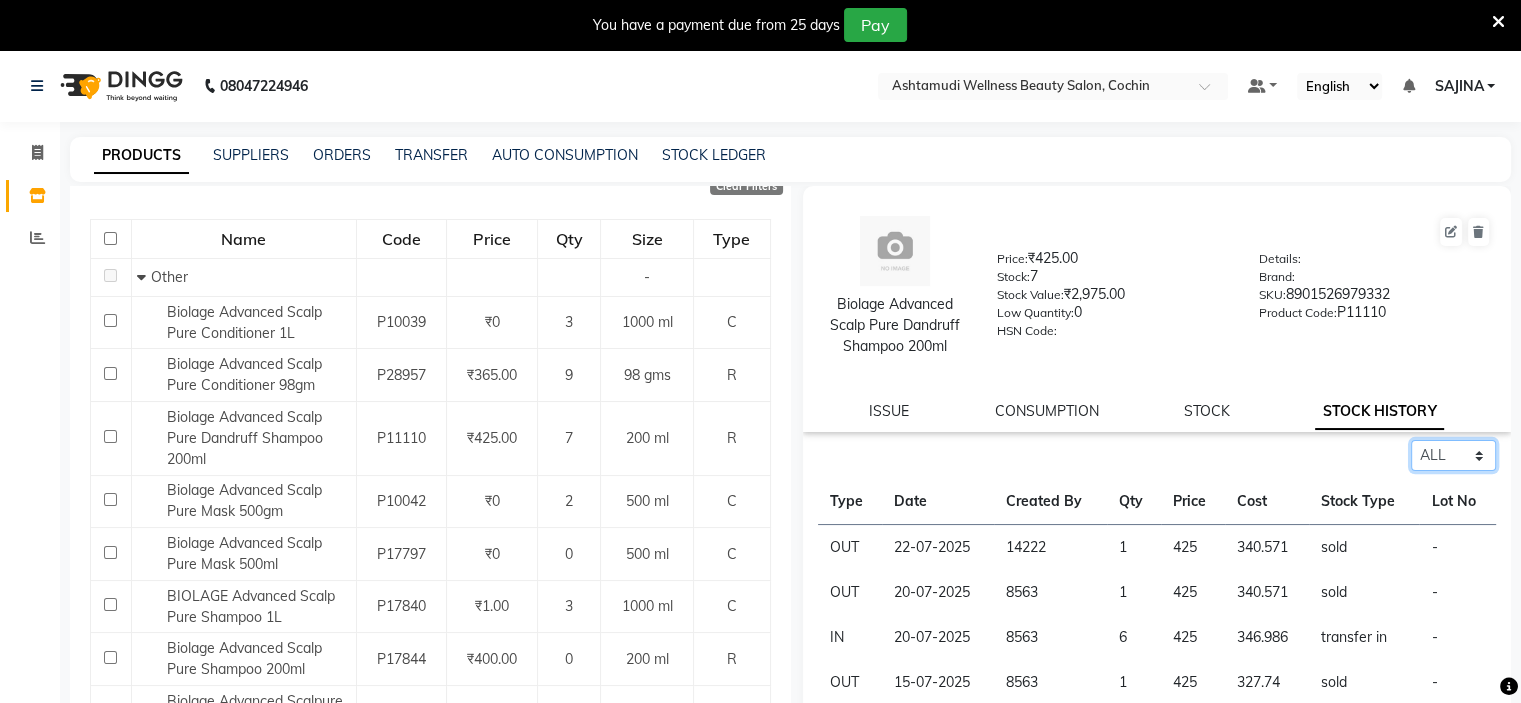 drag, startPoint x: 1420, startPoint y: 458, endPoint x: 1429, endPoint y: 465, distance: 11.401754 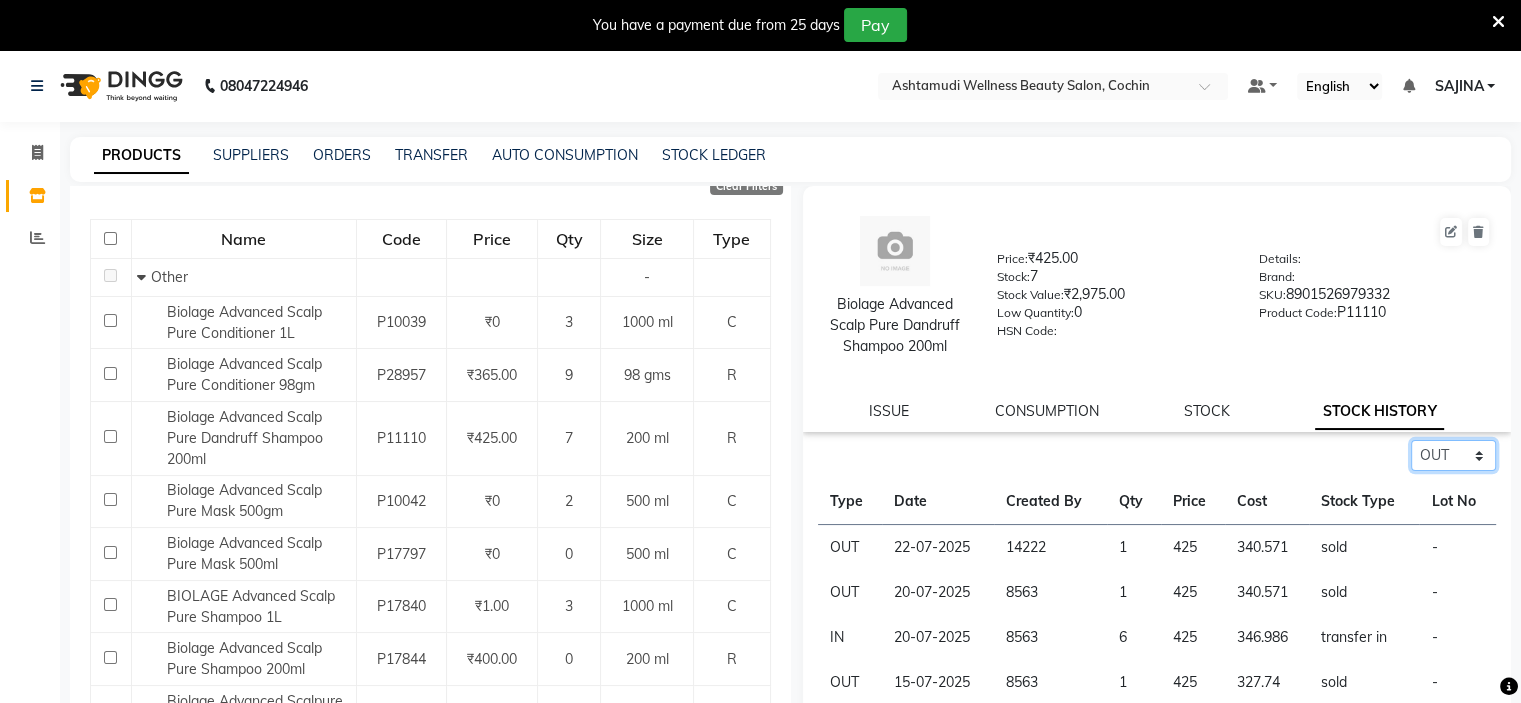 click on "Select ALL IN OUT" 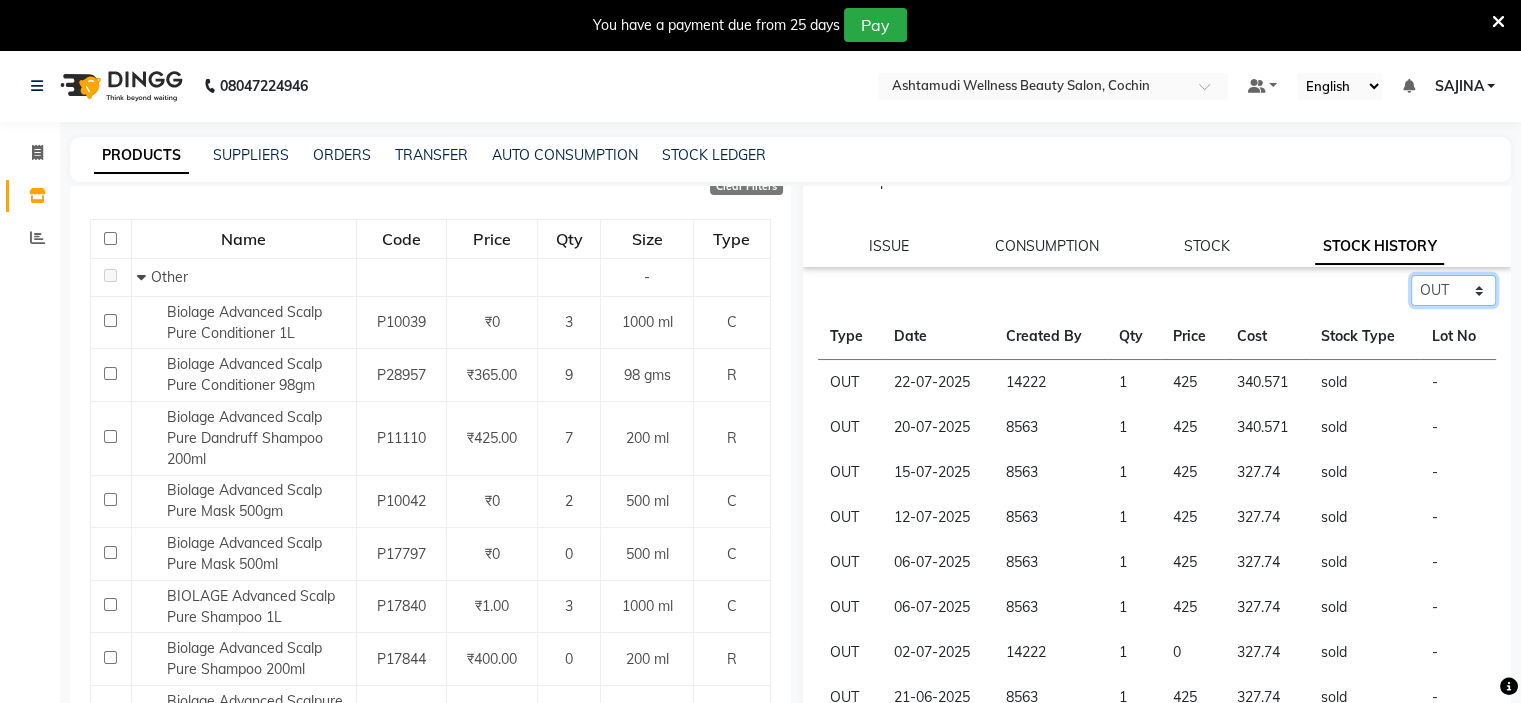 scroll, scrollTop: 200, scrollLeft: 0, axis: vertical 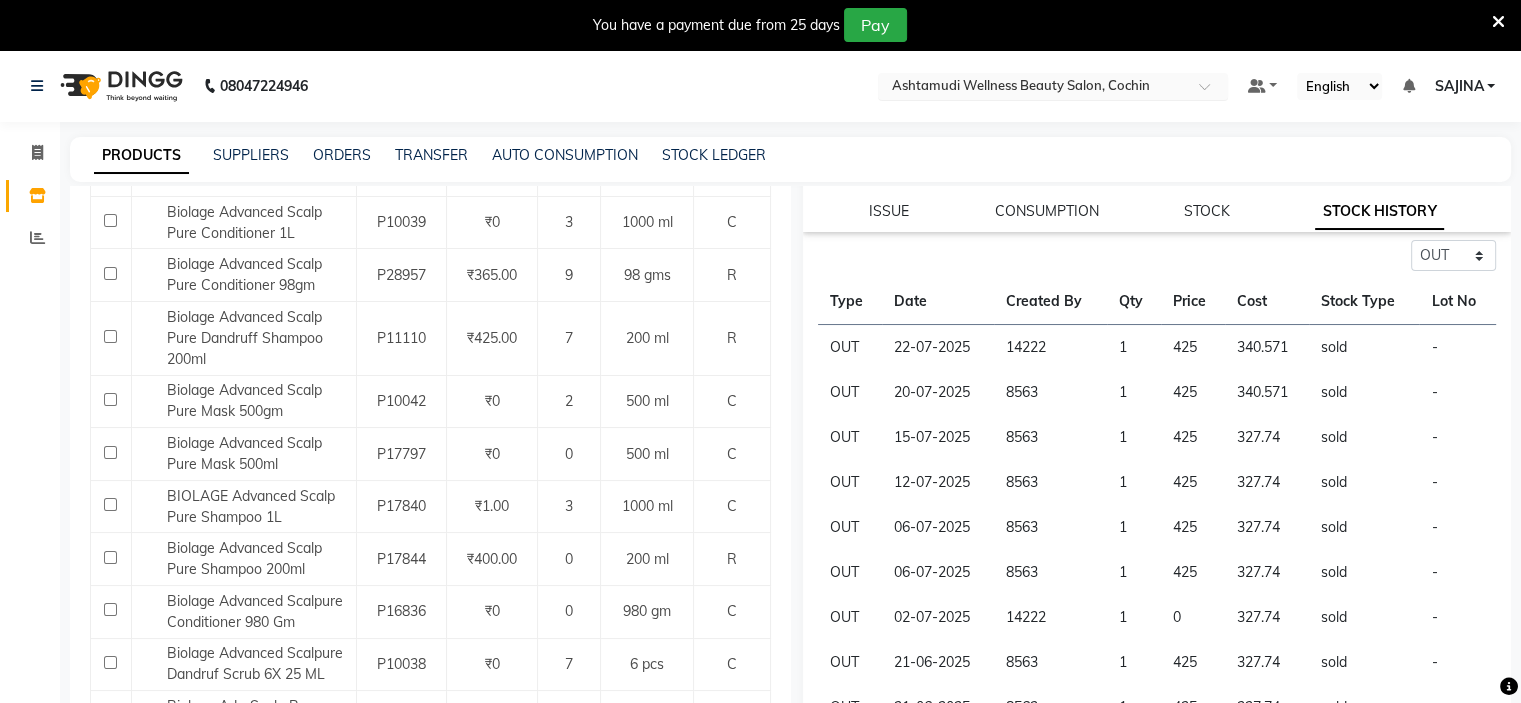 click at bounding box center [1033, 88] 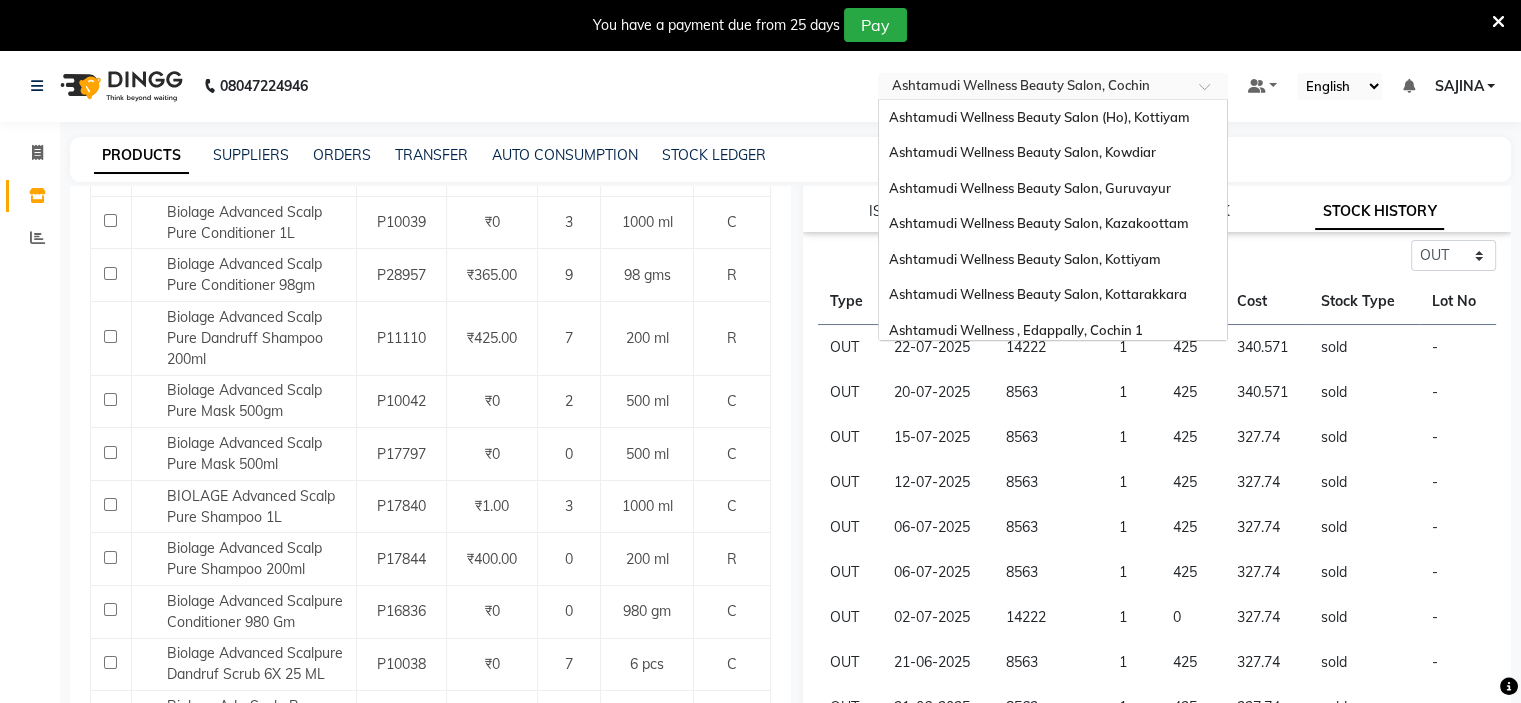 scroll, scrollTop: 312, scrollLeft: 0, axis: vertical 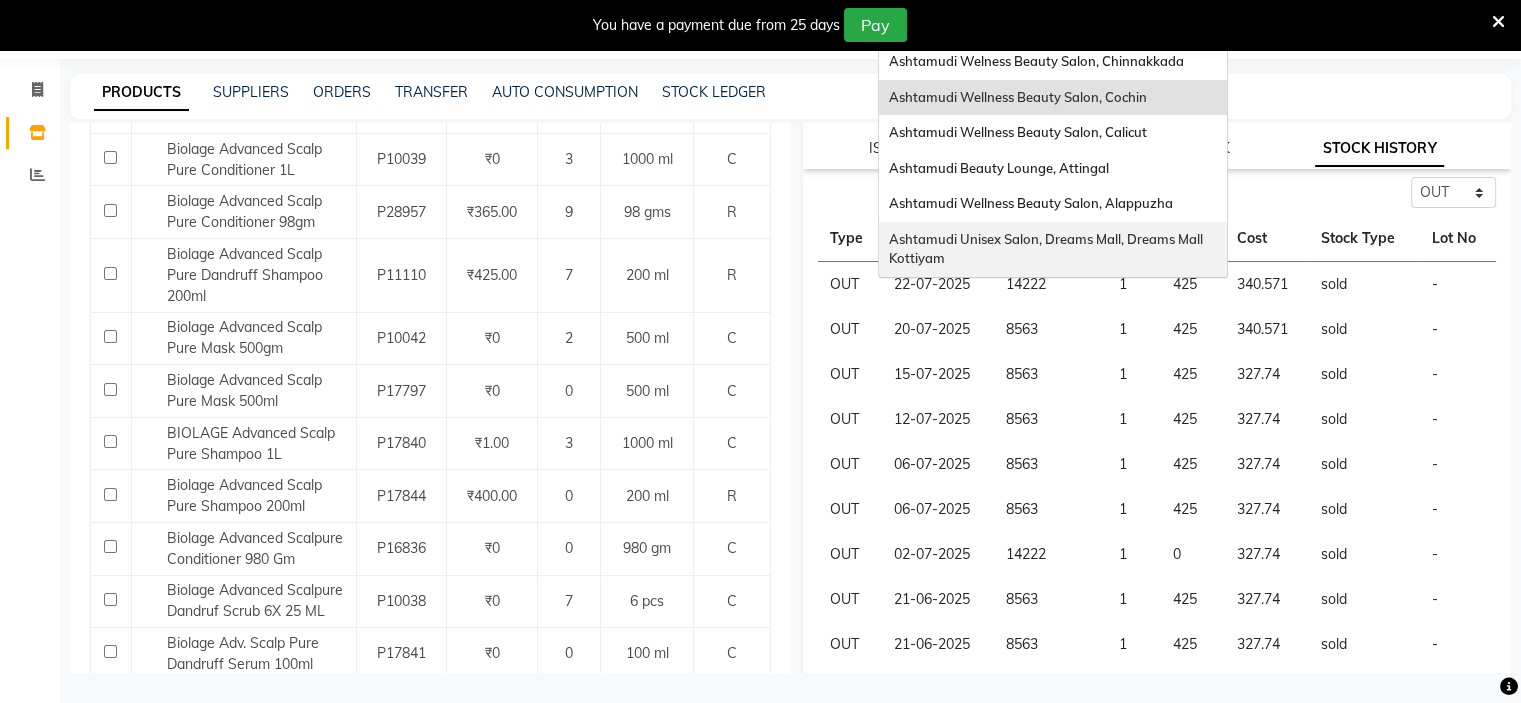 click on "Ashtamudi Unisex Salon, Dreams Mall, Dreams Mall Kottiyam" at bounding box center (1053, 249) 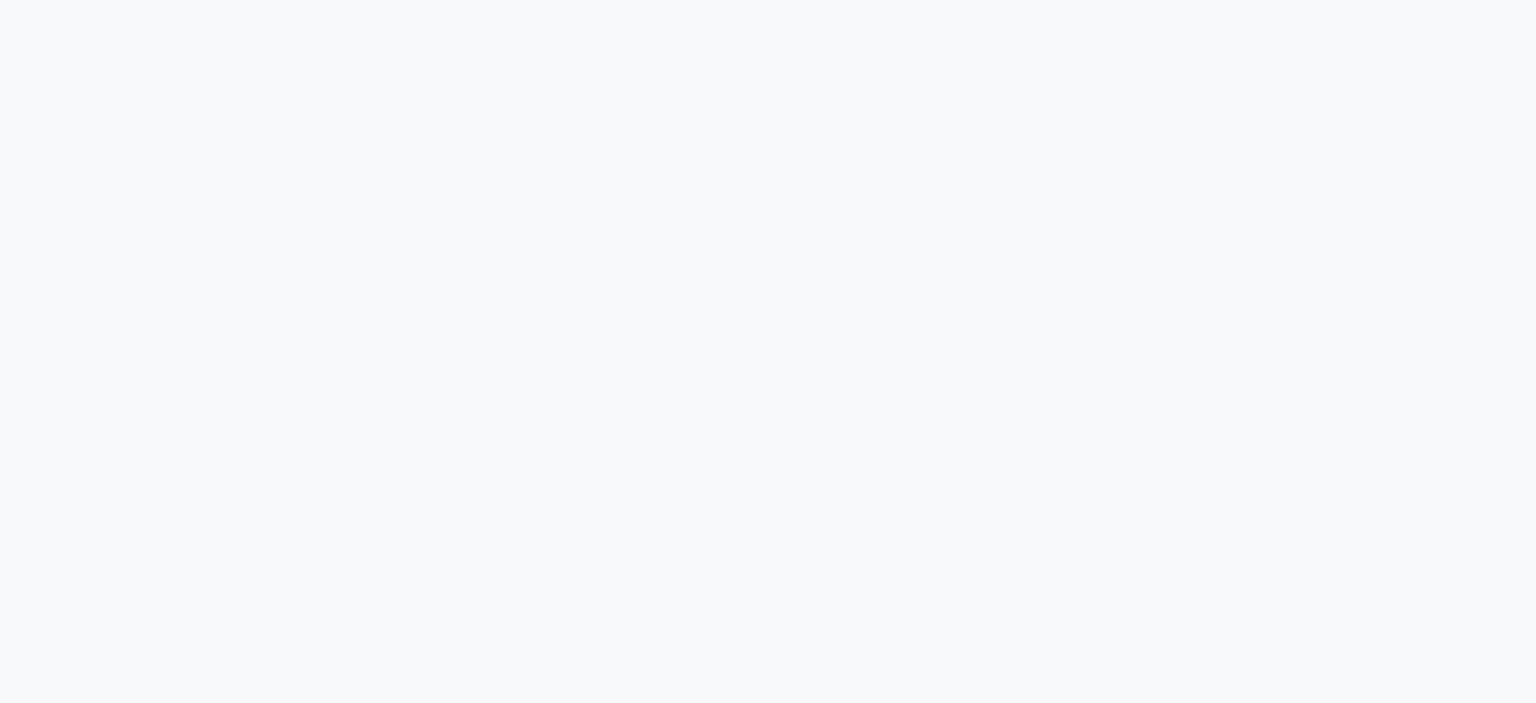 scroll, scrollTop: 0, scrollLeft: 0, axis: both 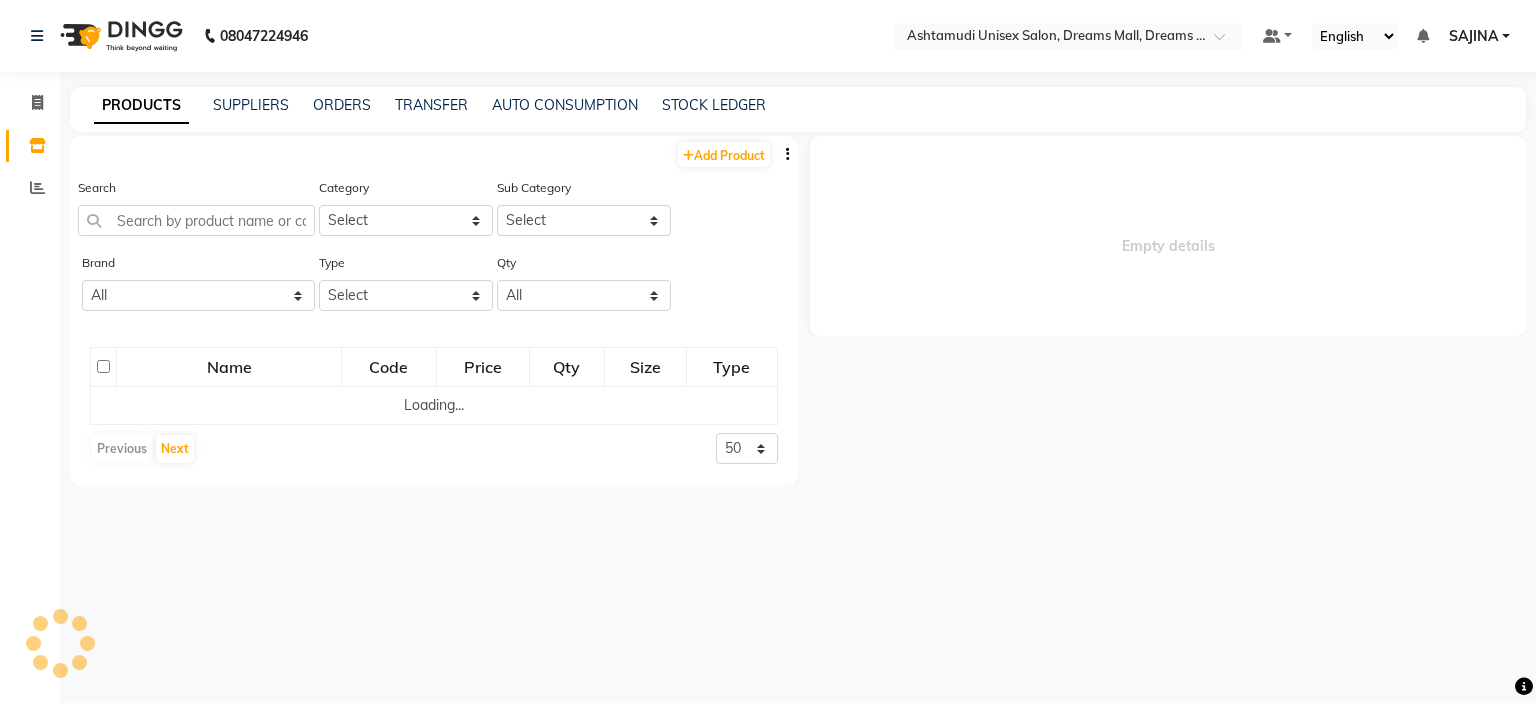 select on "en" 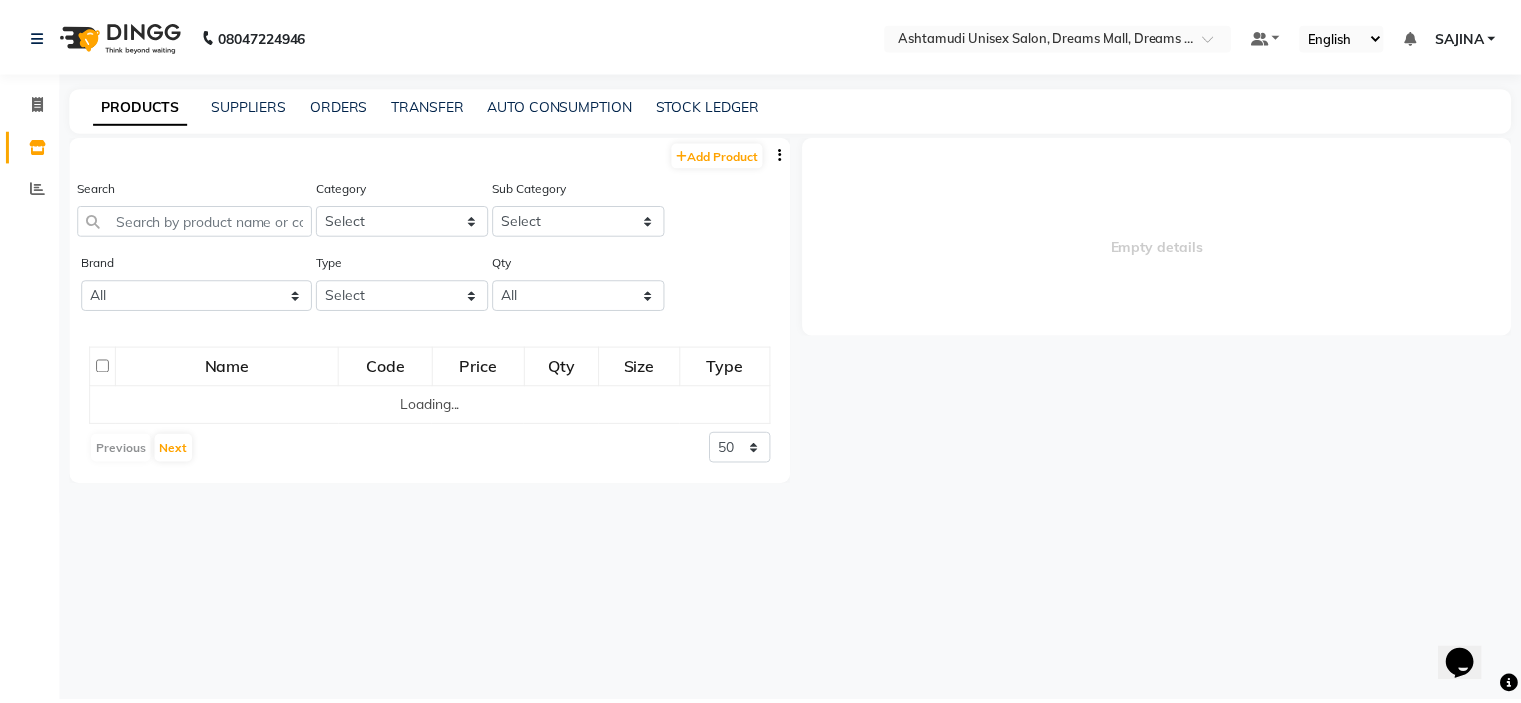 scroll, scrollTop: 0, scrollLeft: 0, axis: both 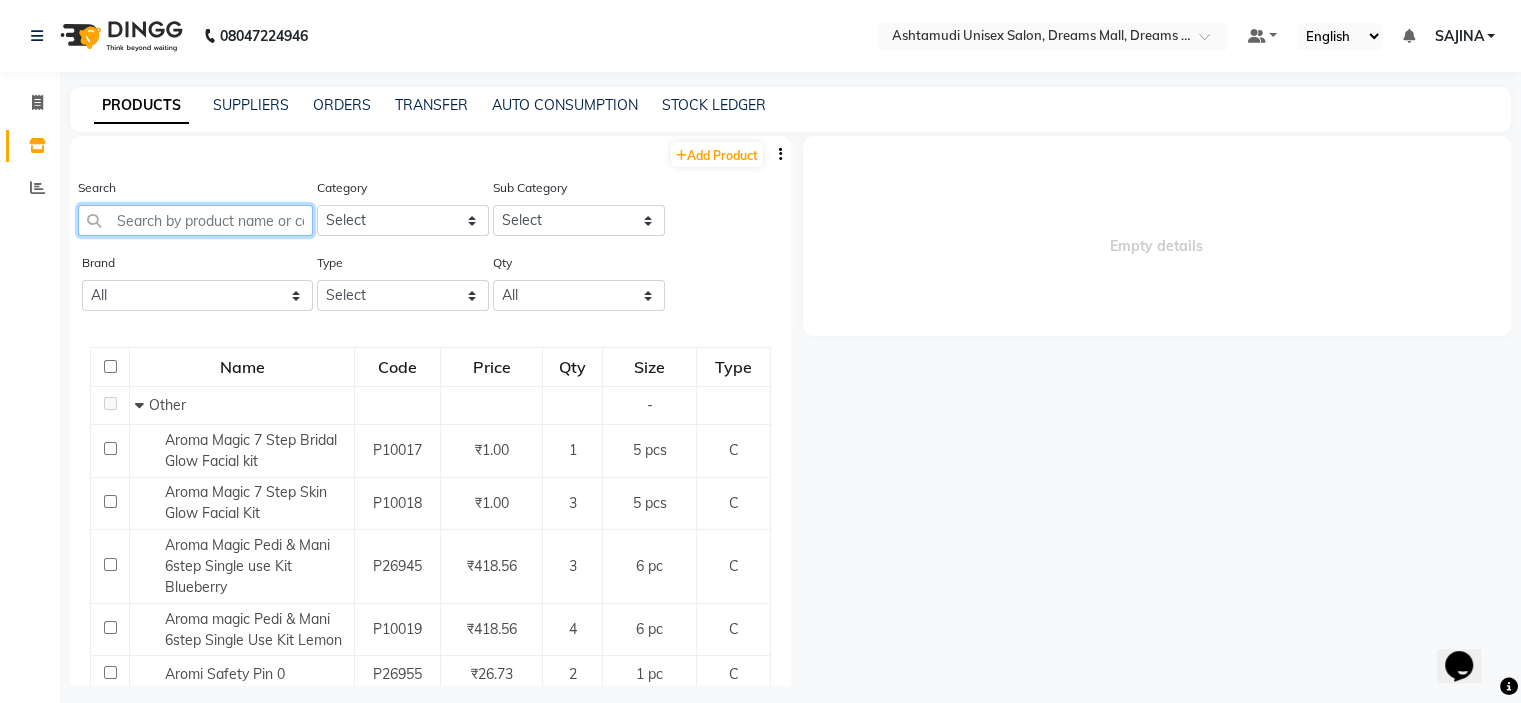click 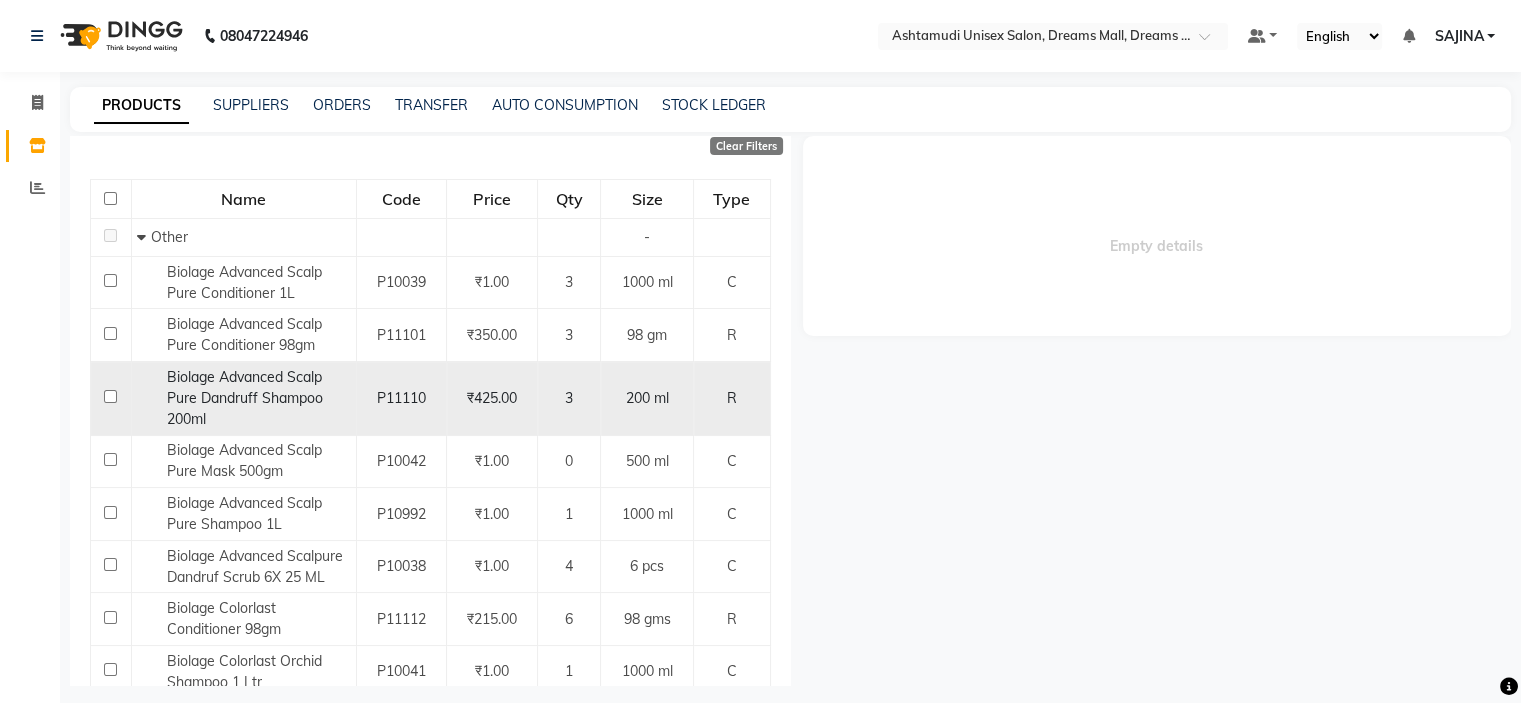 scroll, scrollTop: 200, scrollLeft: 0, axis: vertical 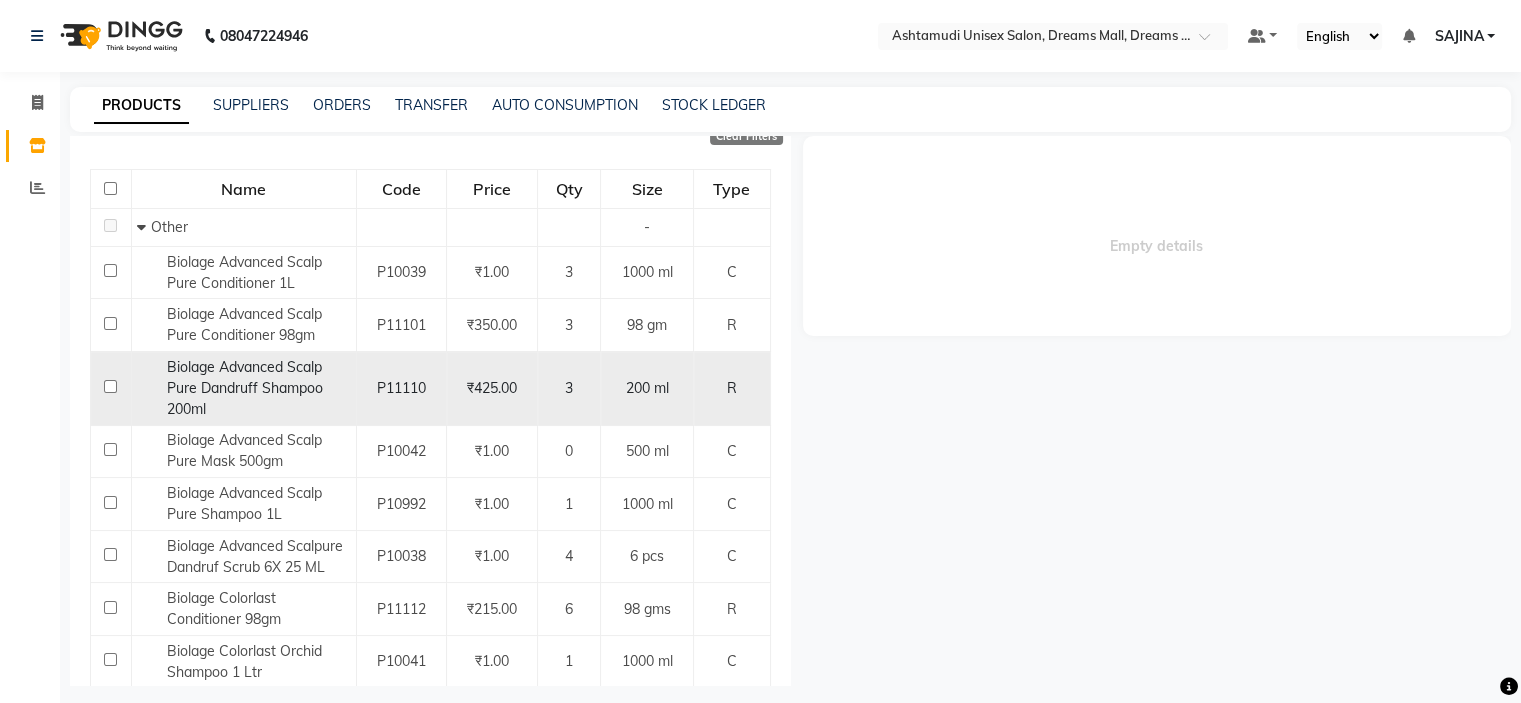 type on "biol" 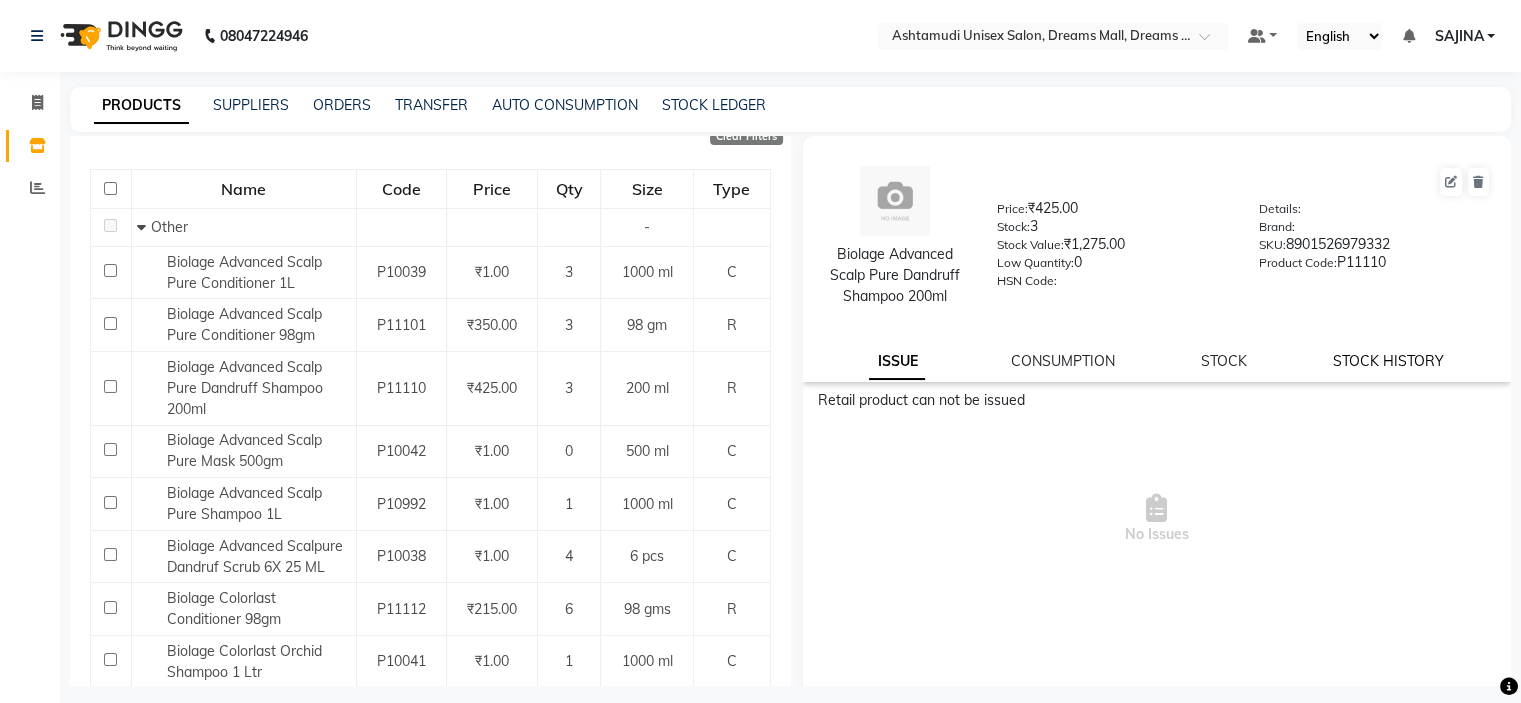 click on "STOCK HISTORY" 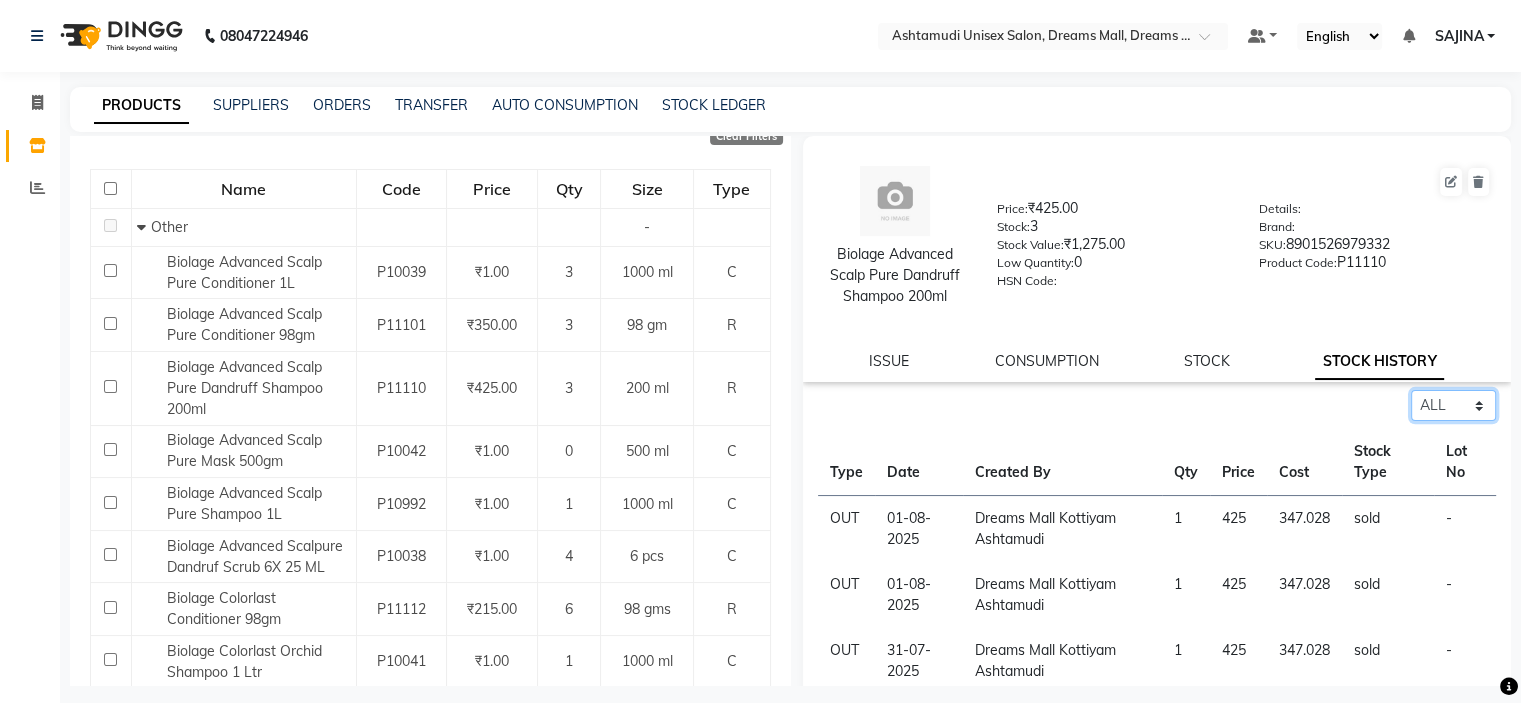 drag, startPoint x: 1426, startPoint y: 407, endPoint x: 1427, endPoint y: 418, distance: 11.045361 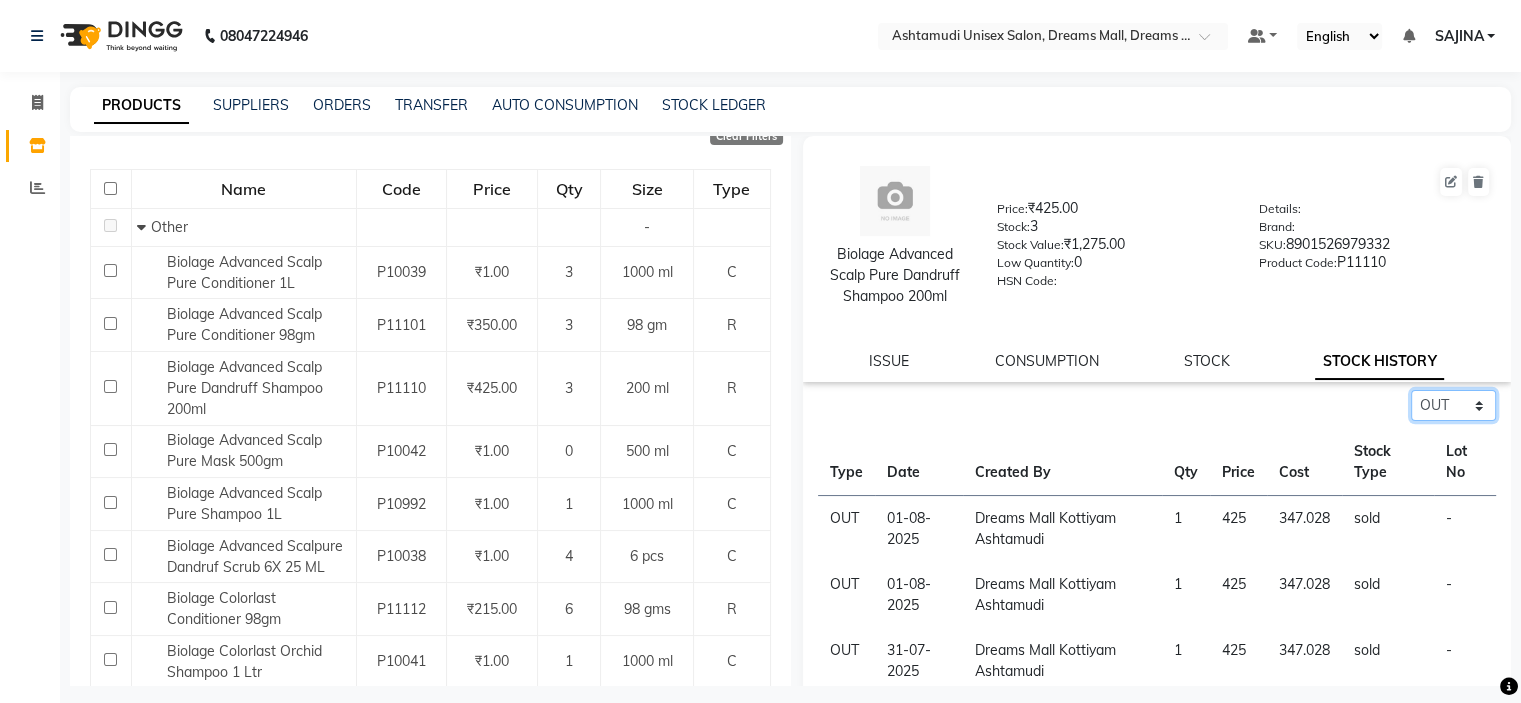 click on "Select ALL IN OUT" 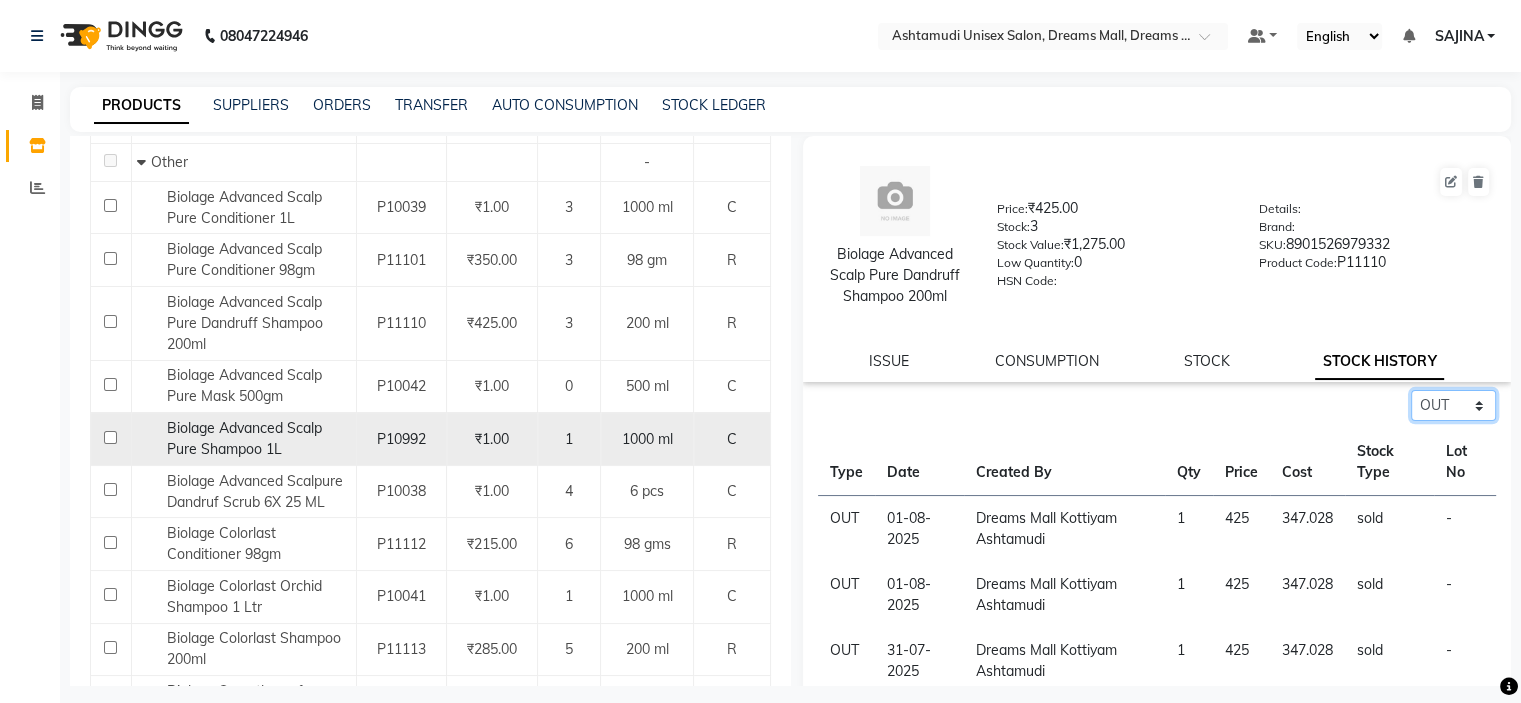 scroll, scrollTop: 388, scrollLeft: 0, axis: vertical 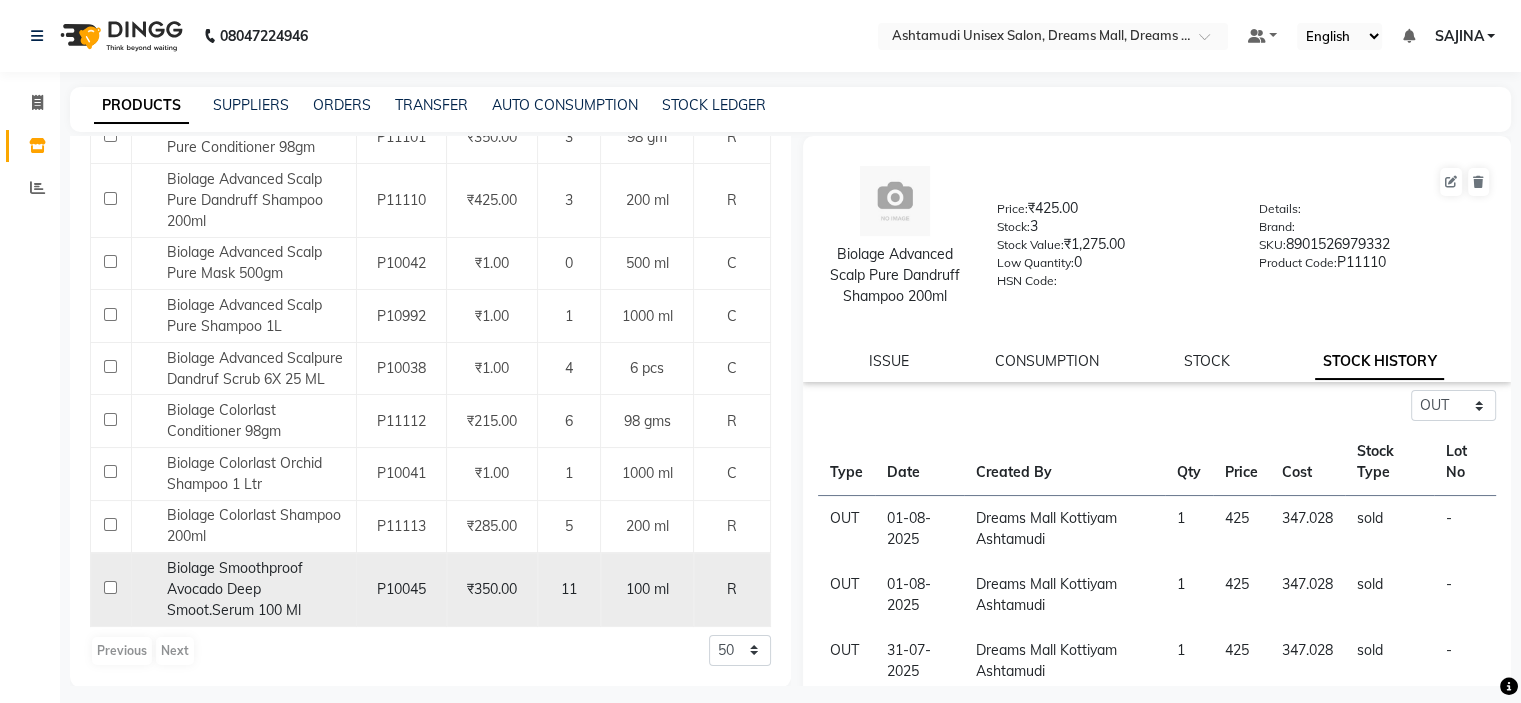 click on "P10045" 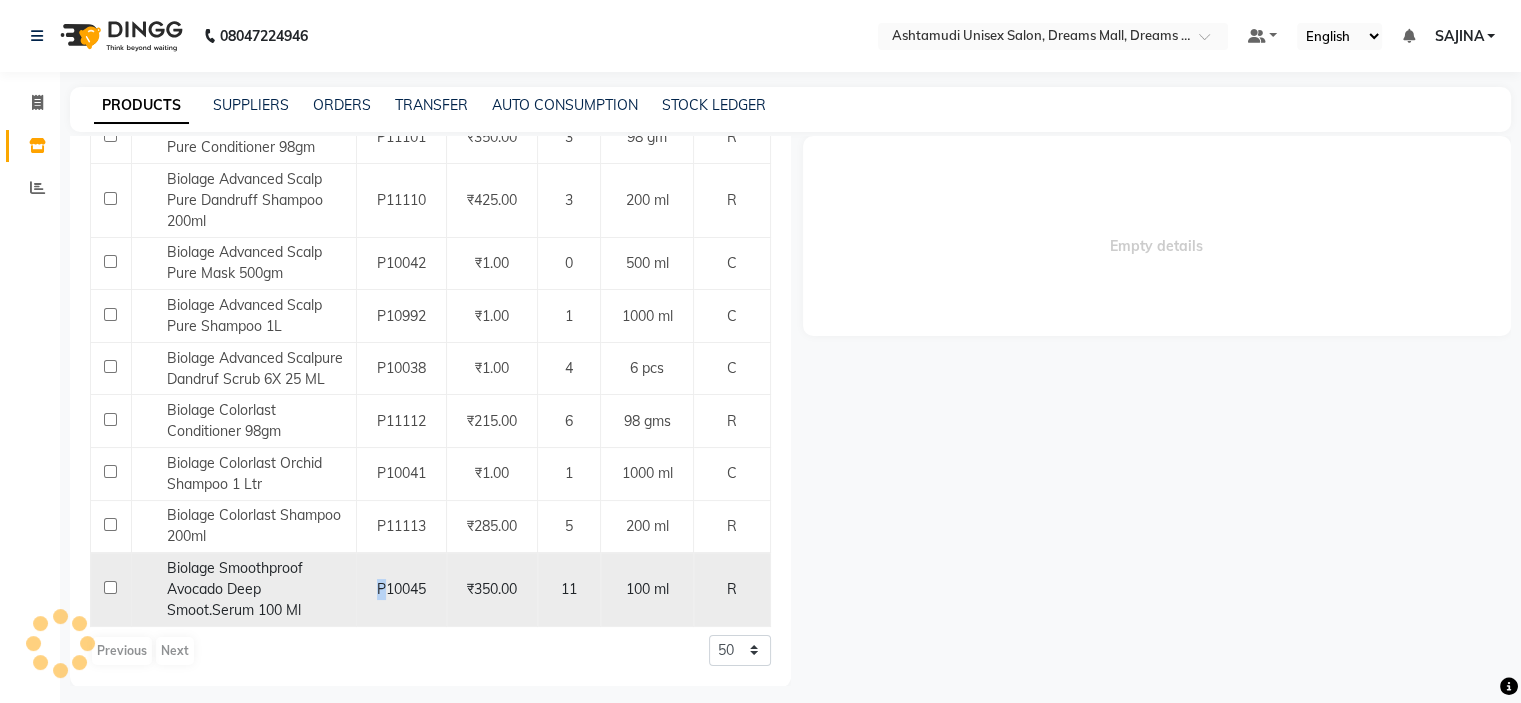 select on "out" 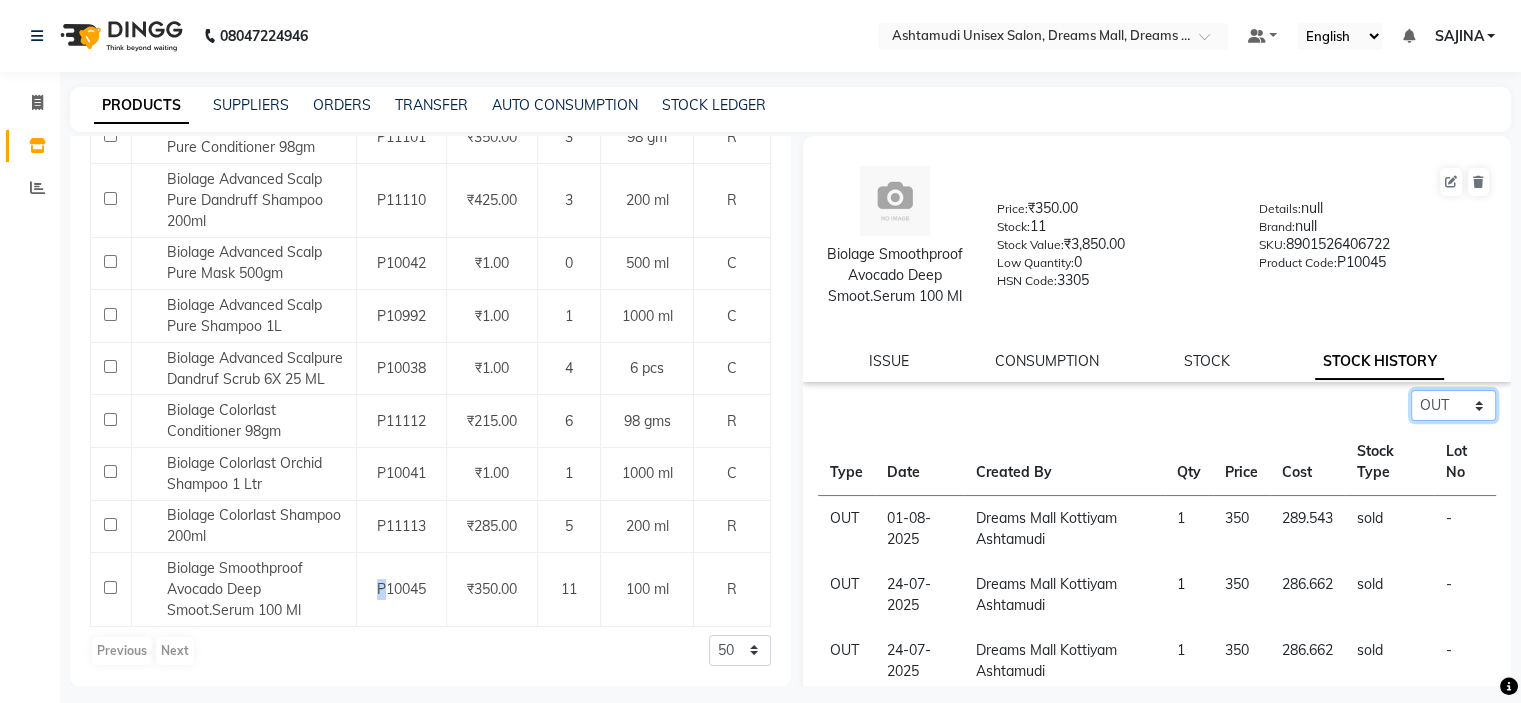 click on "Select ALL IN OUT" 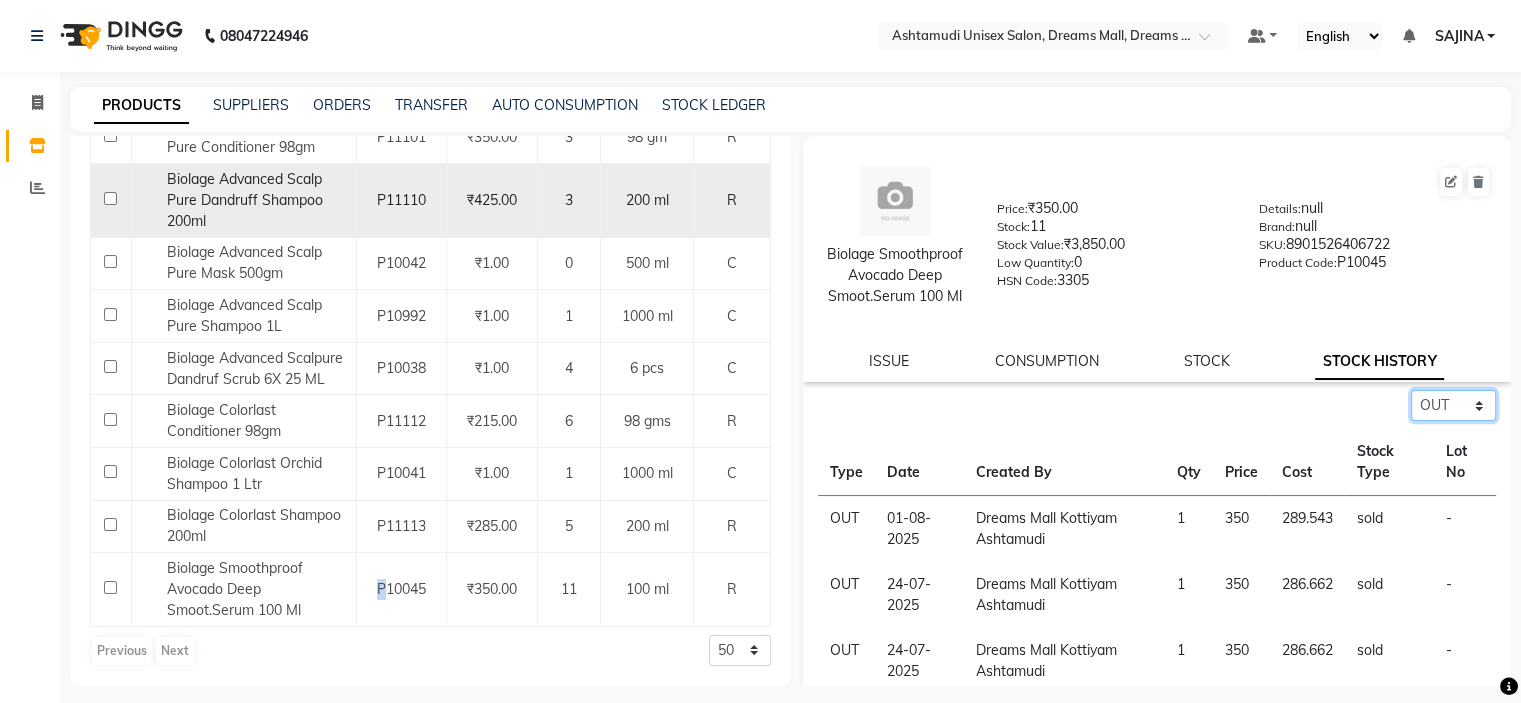 scroll, scrollTop: 0, scrollLeft: 0, axis: both 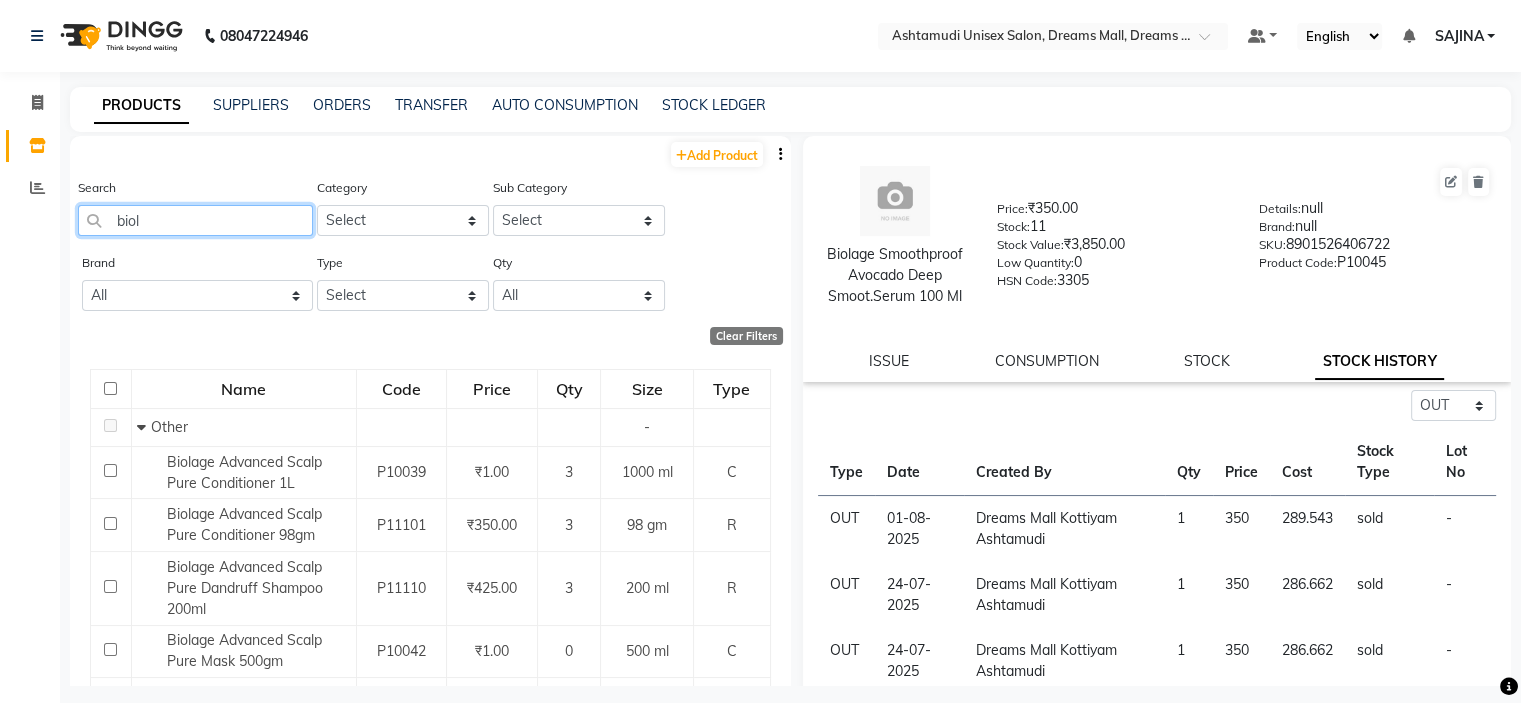 click on "biol" 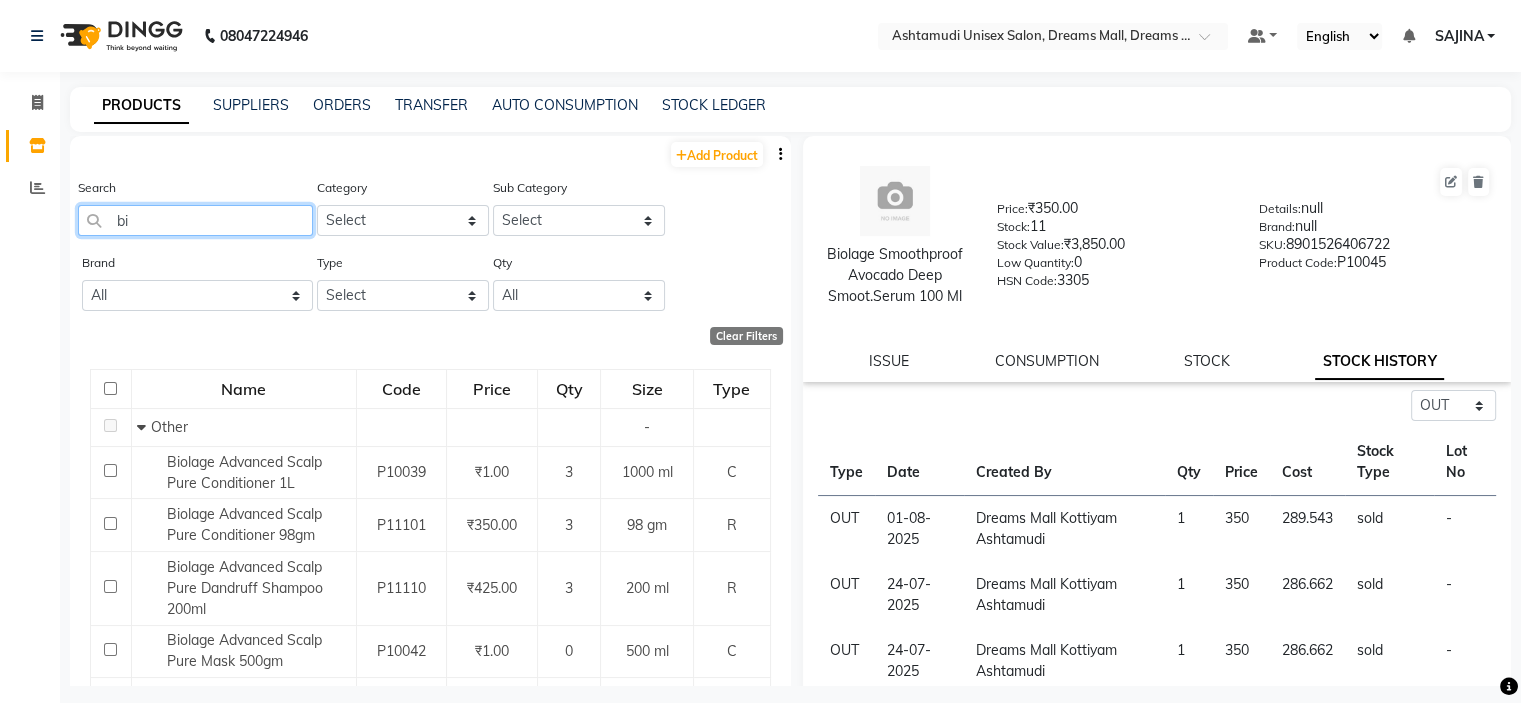 type on "b" 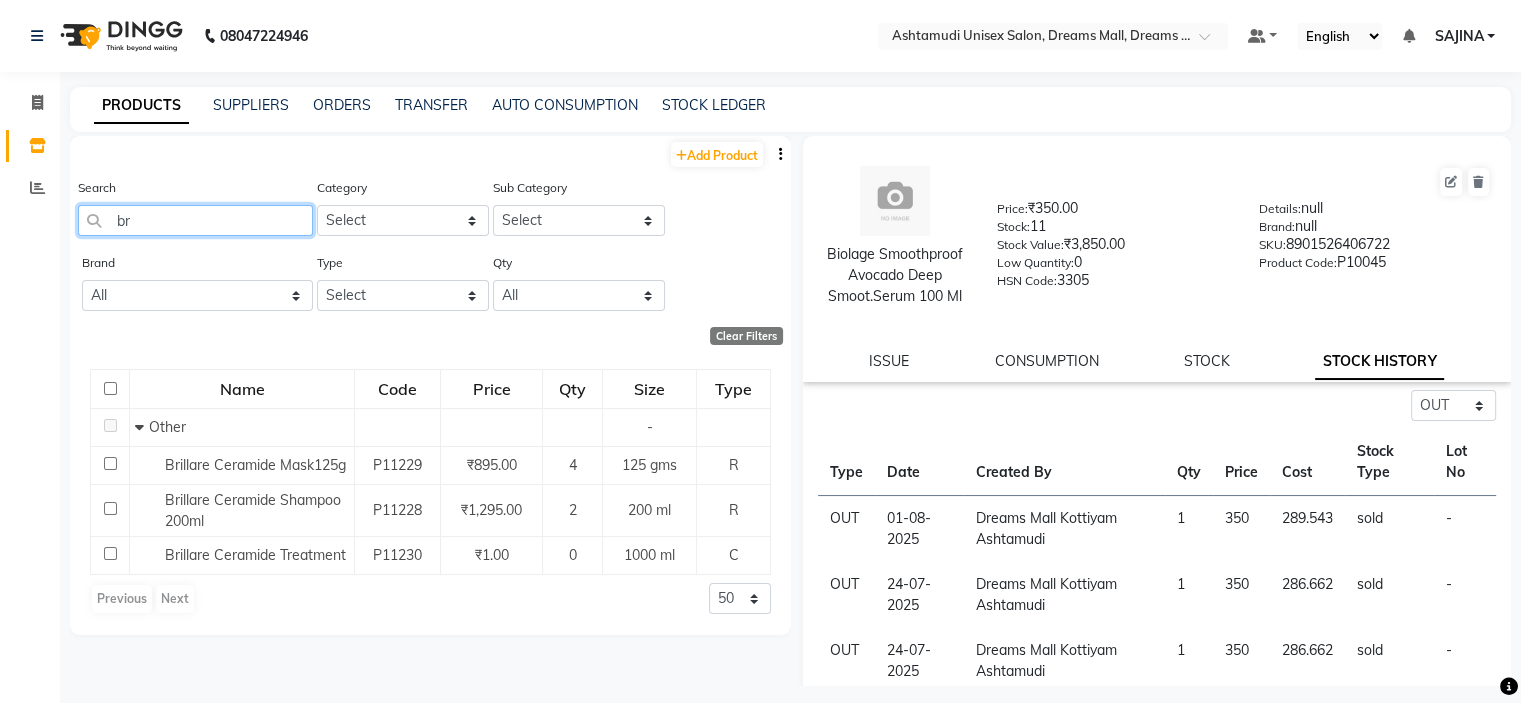 type on "b" 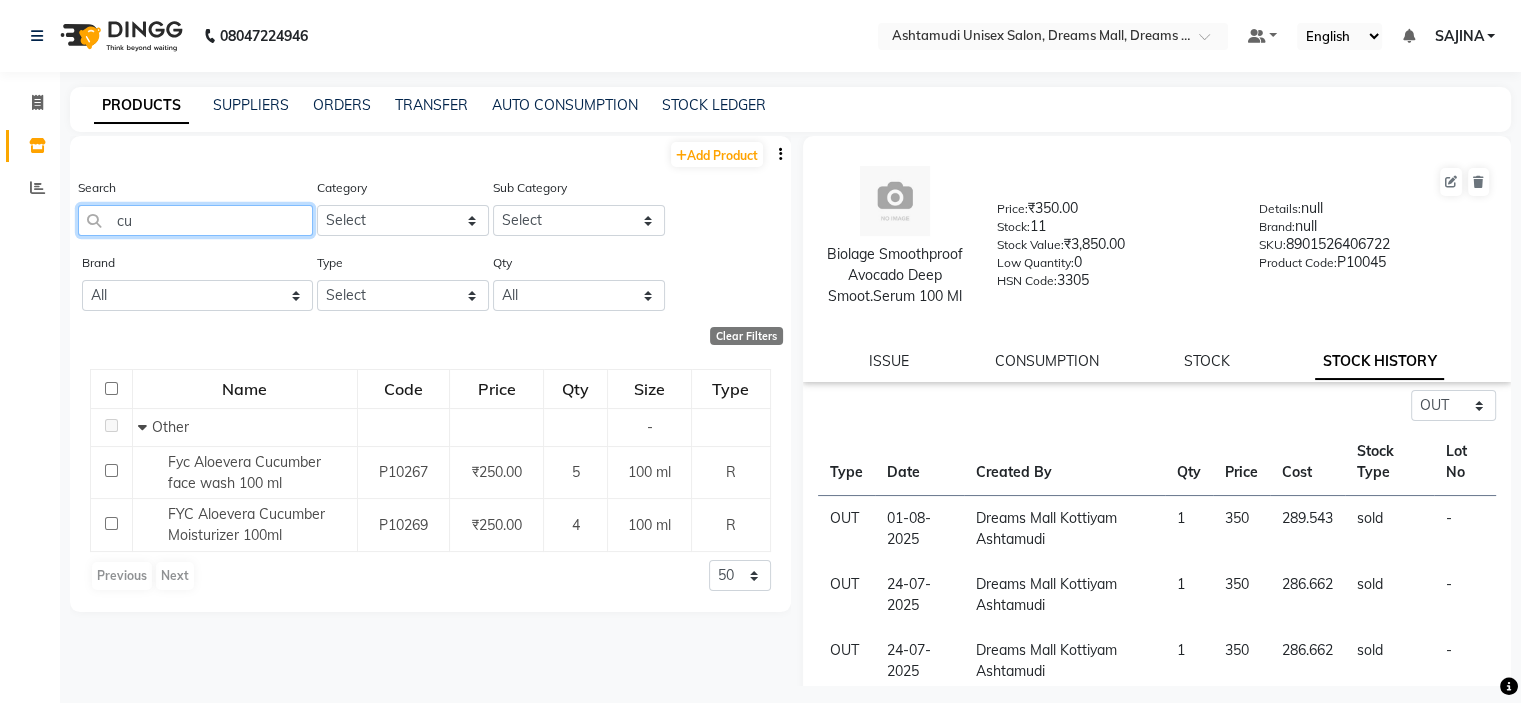 type on "c" 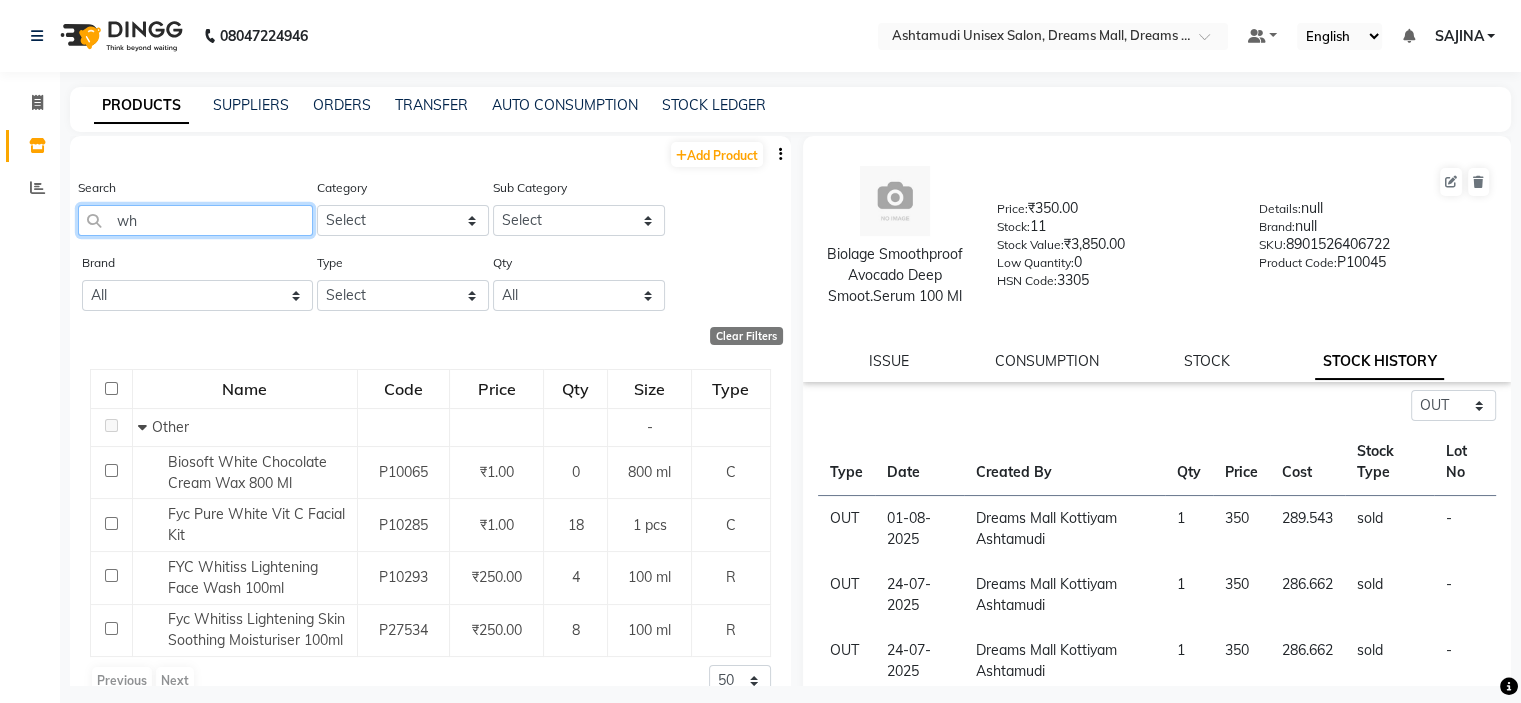 type on "w" 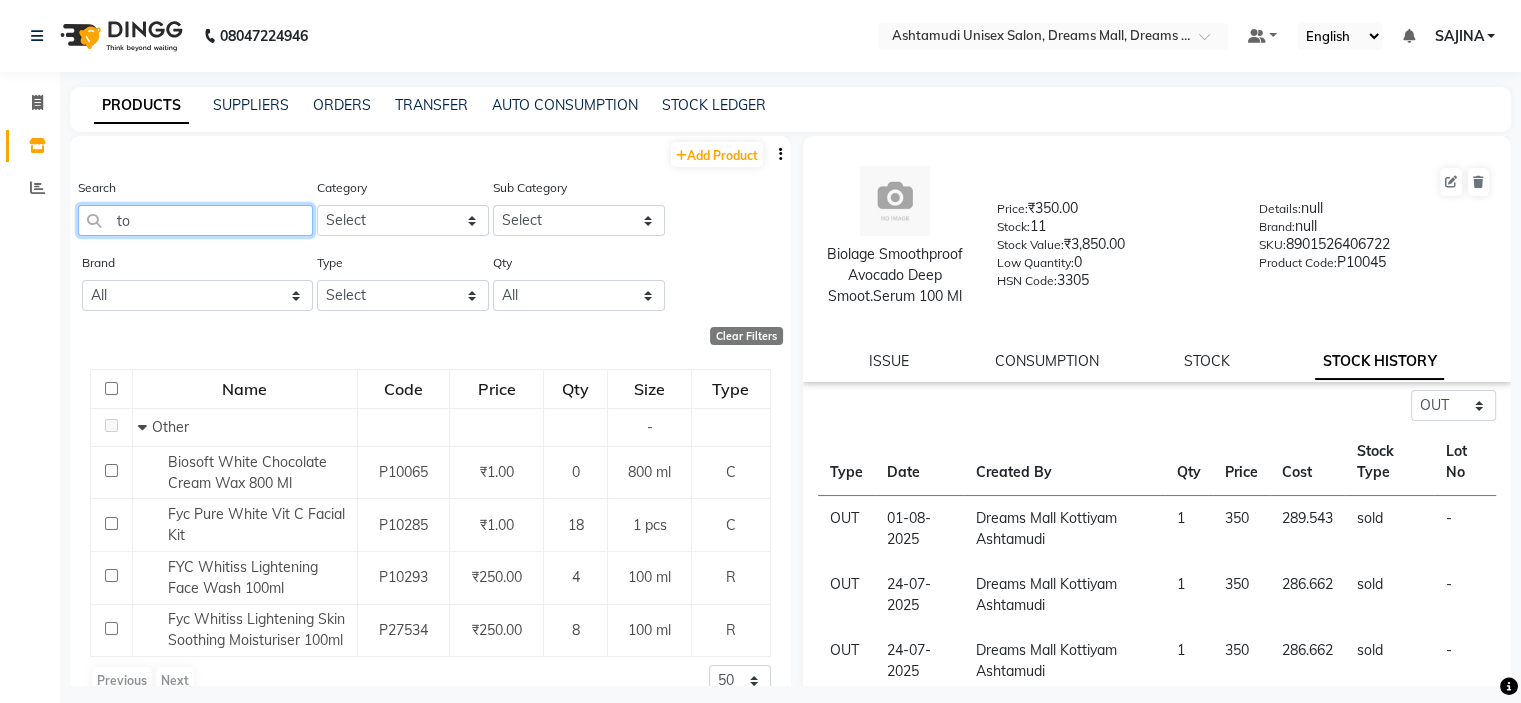 type on "t" 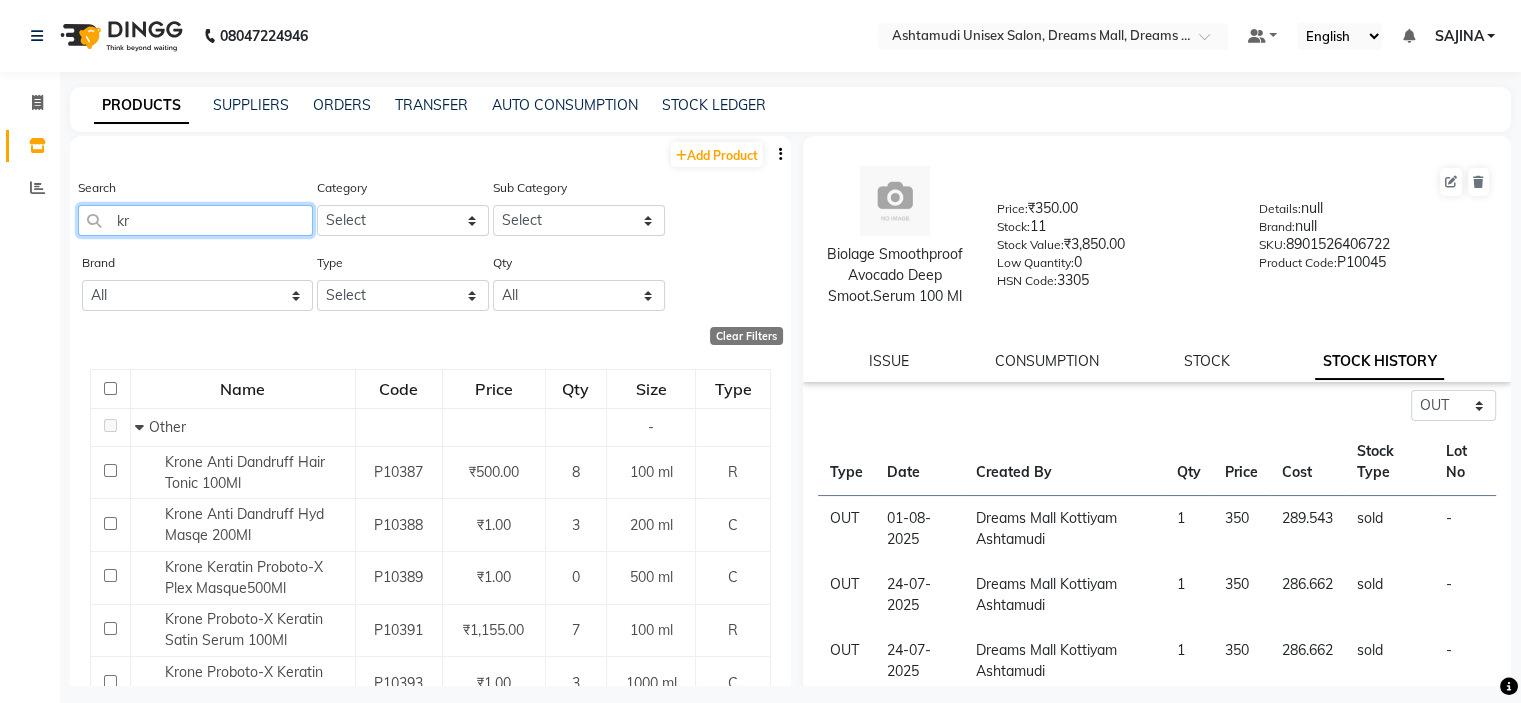 type on "k" 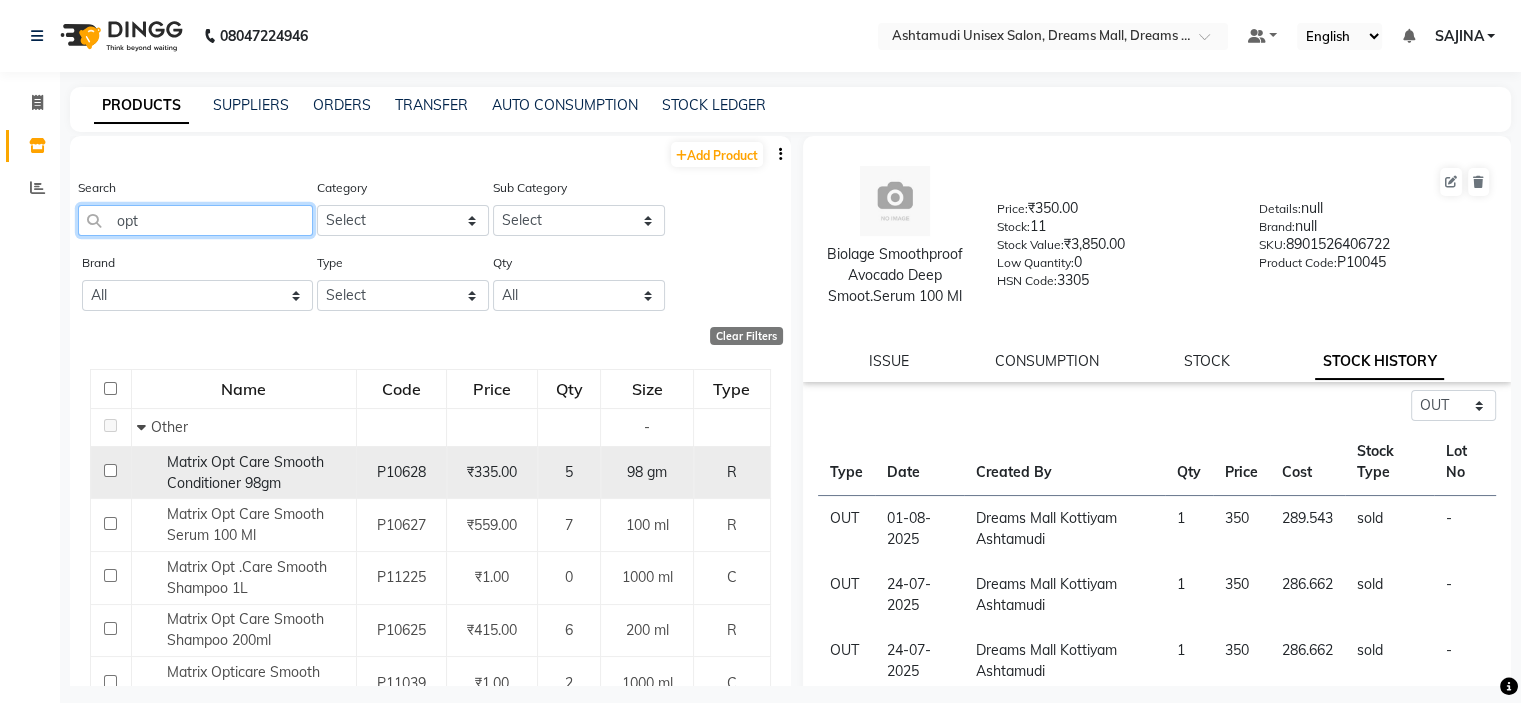 type on "opt" 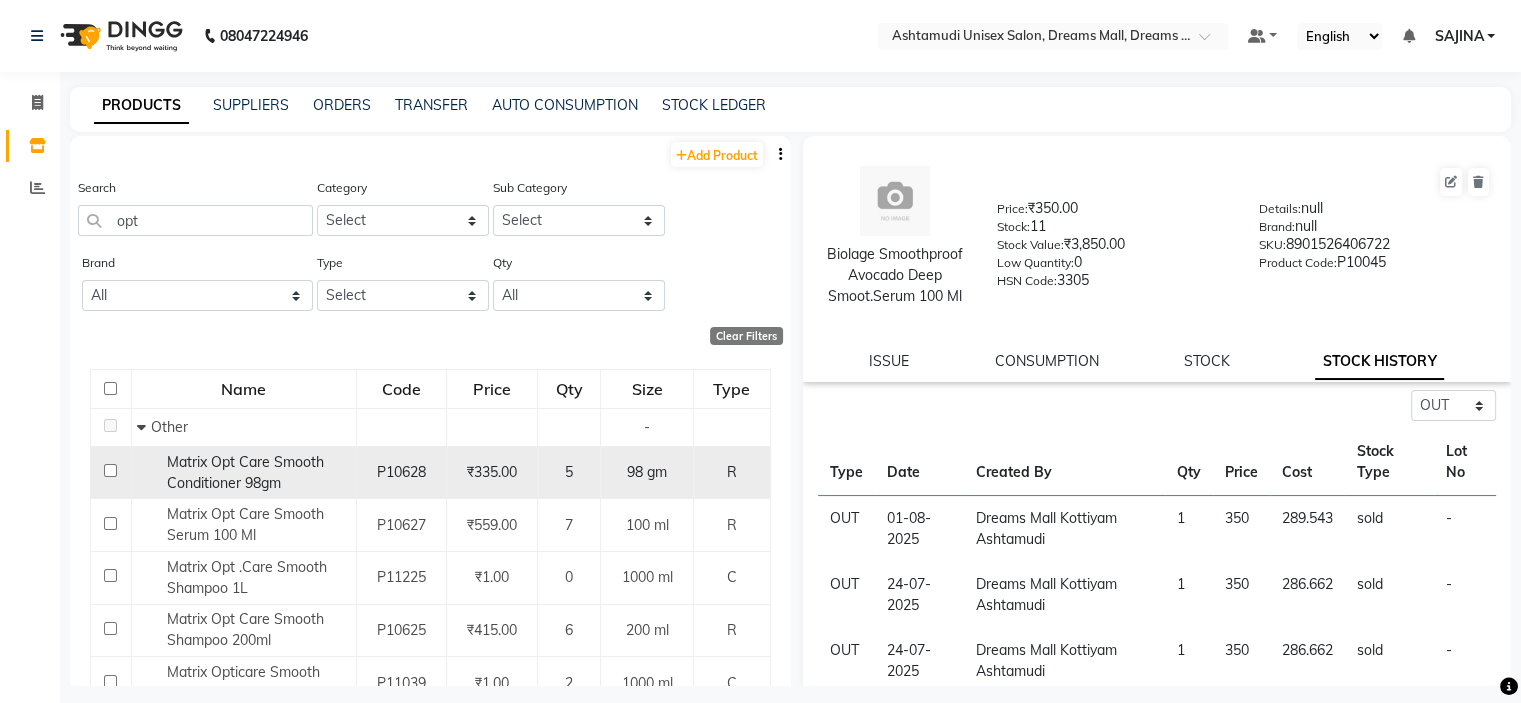 click on "Matrix Opt Care Smooth Conditioner 98gm" 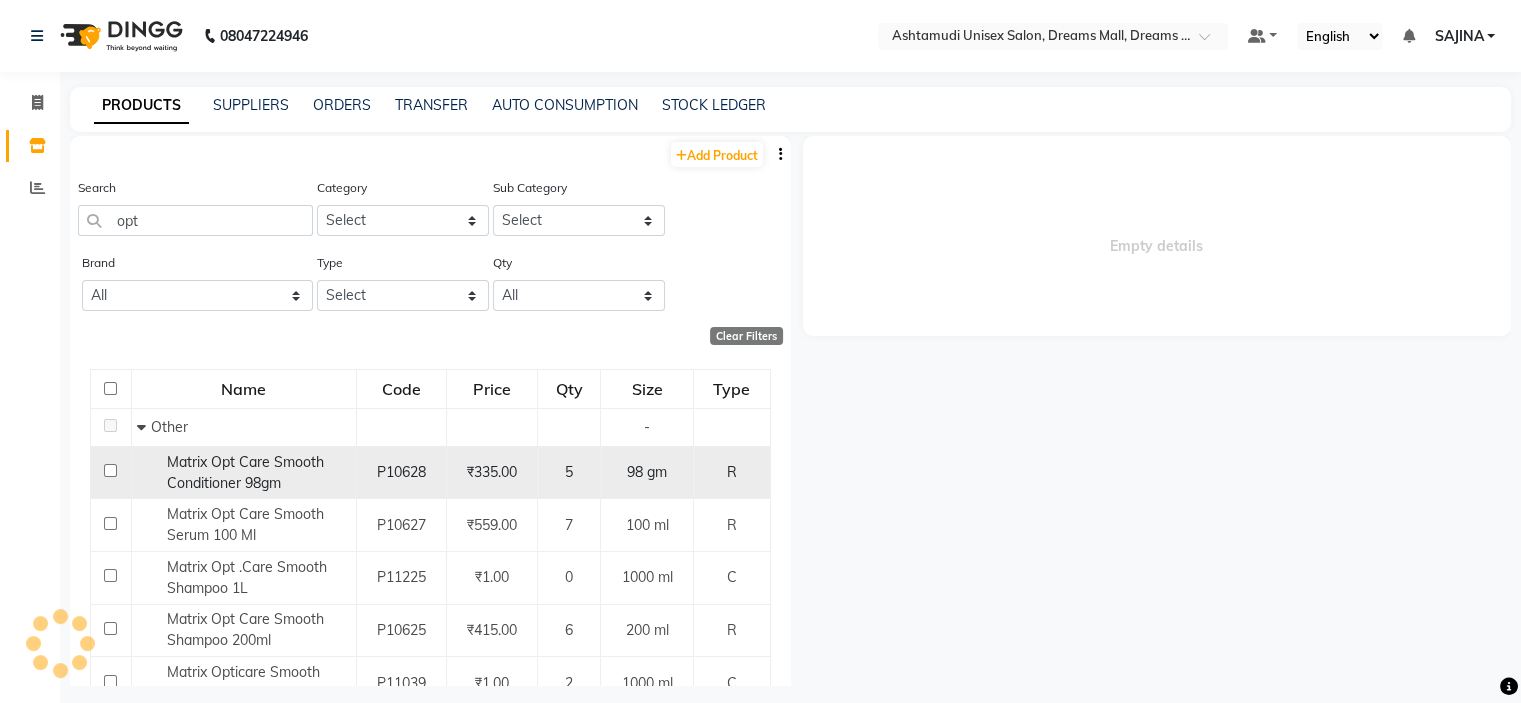 select on "out" 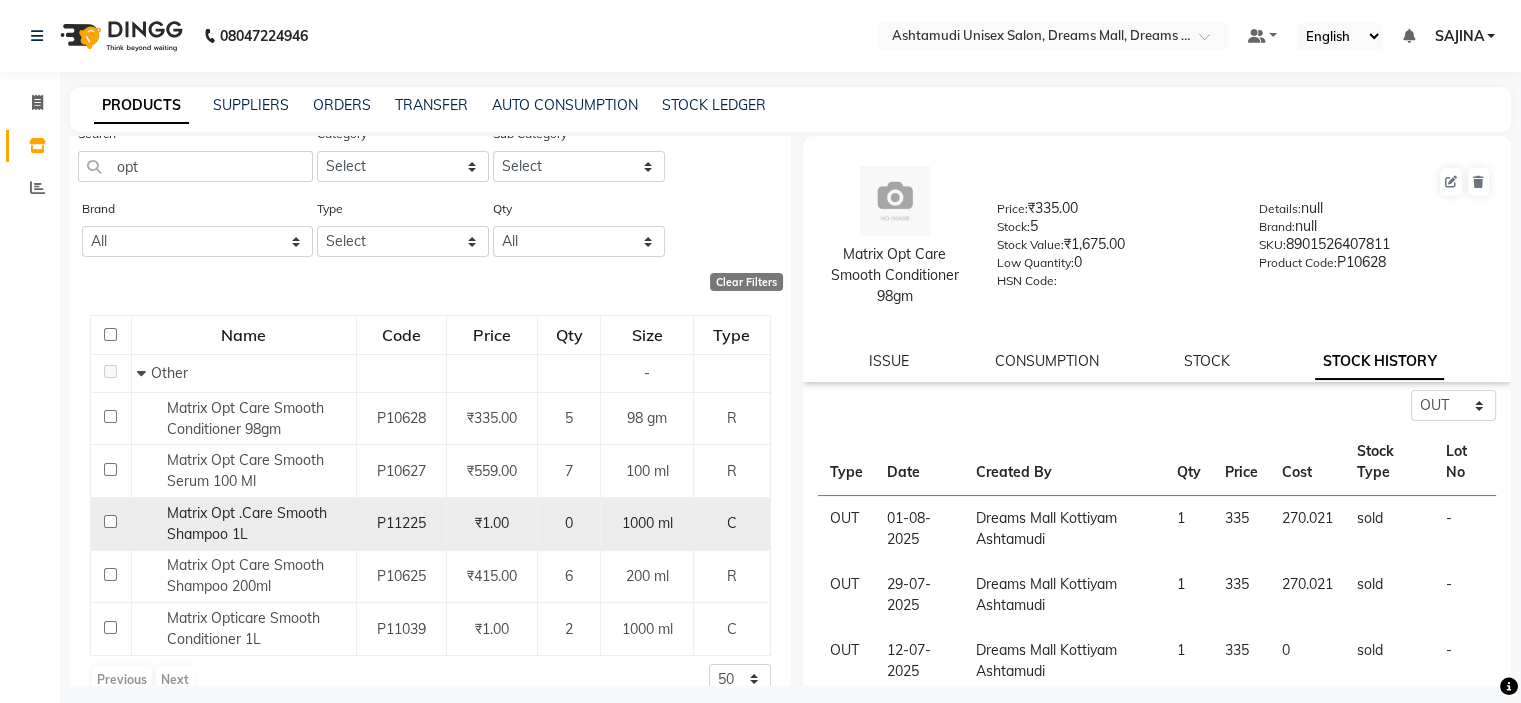 scroll, scrollTop: 84, scrollLeft: 0, axis: vertical 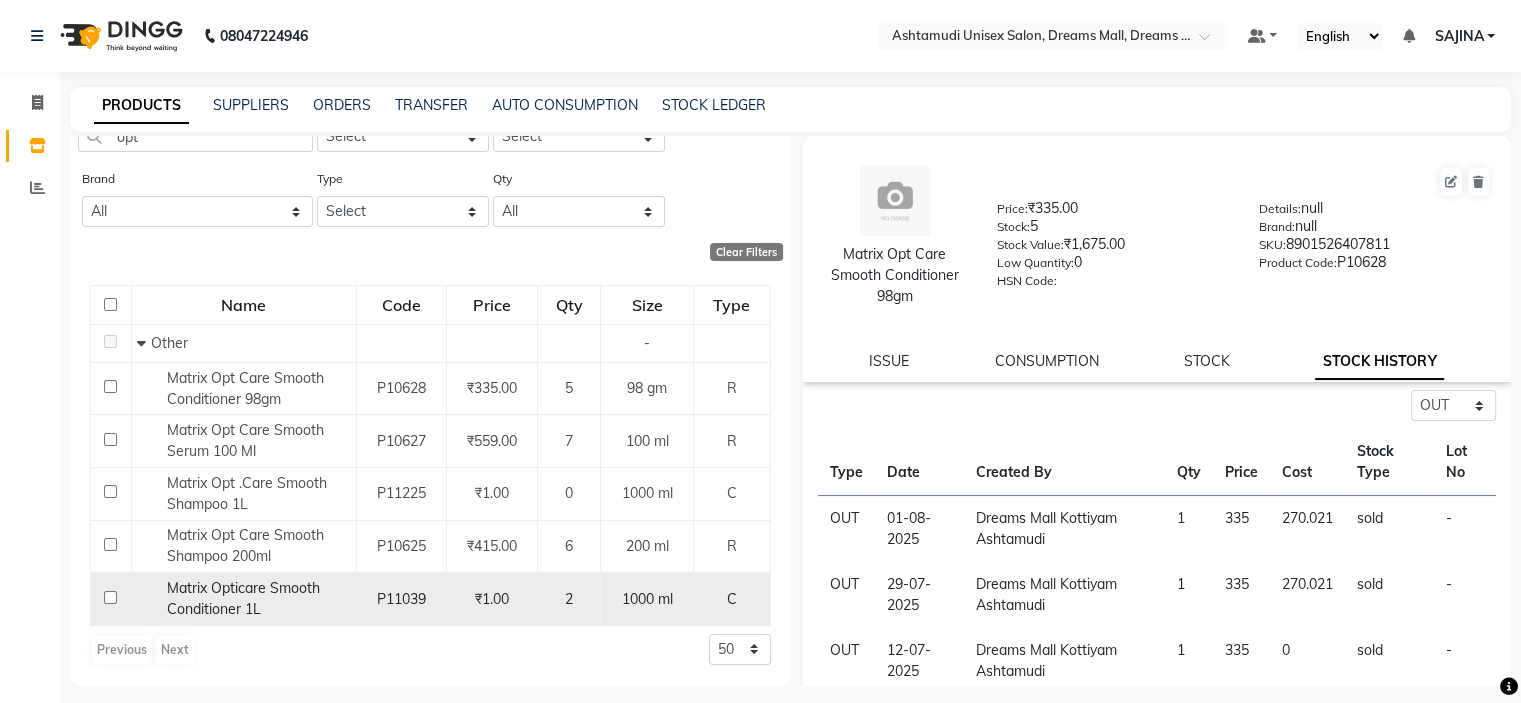 click on "Matrix Opticare Smooth Conditioner 1L" 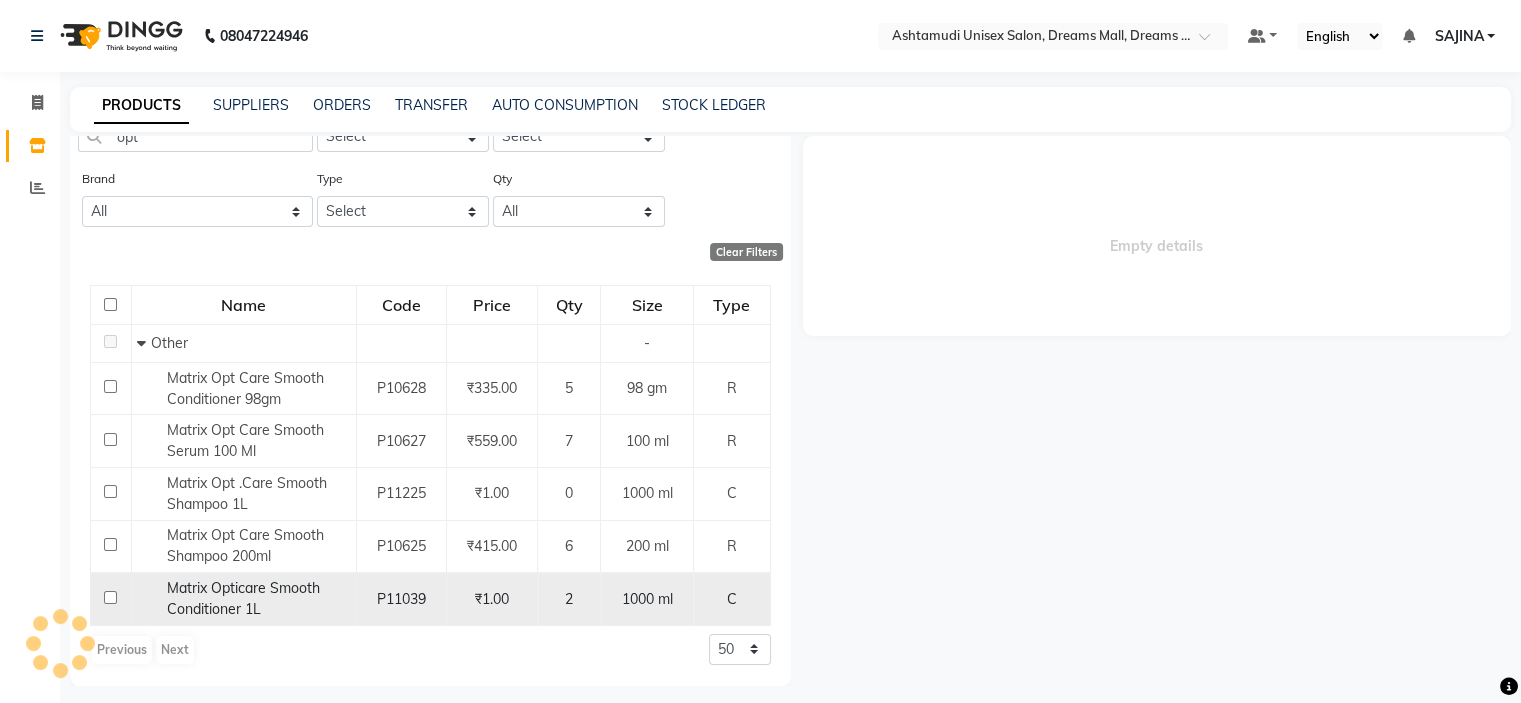 select on "out" 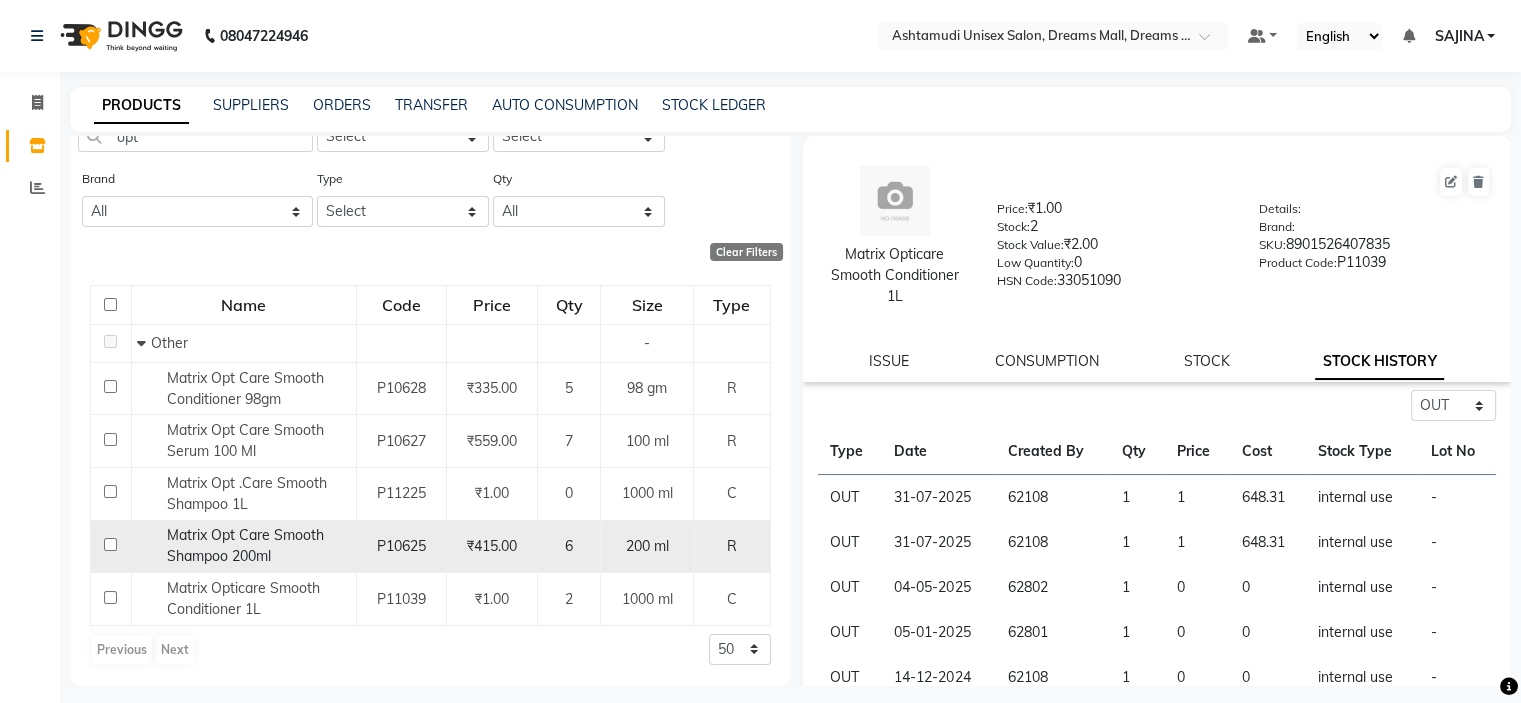 click on "Matrix Opt Care Smooth Shampoo 200ml" 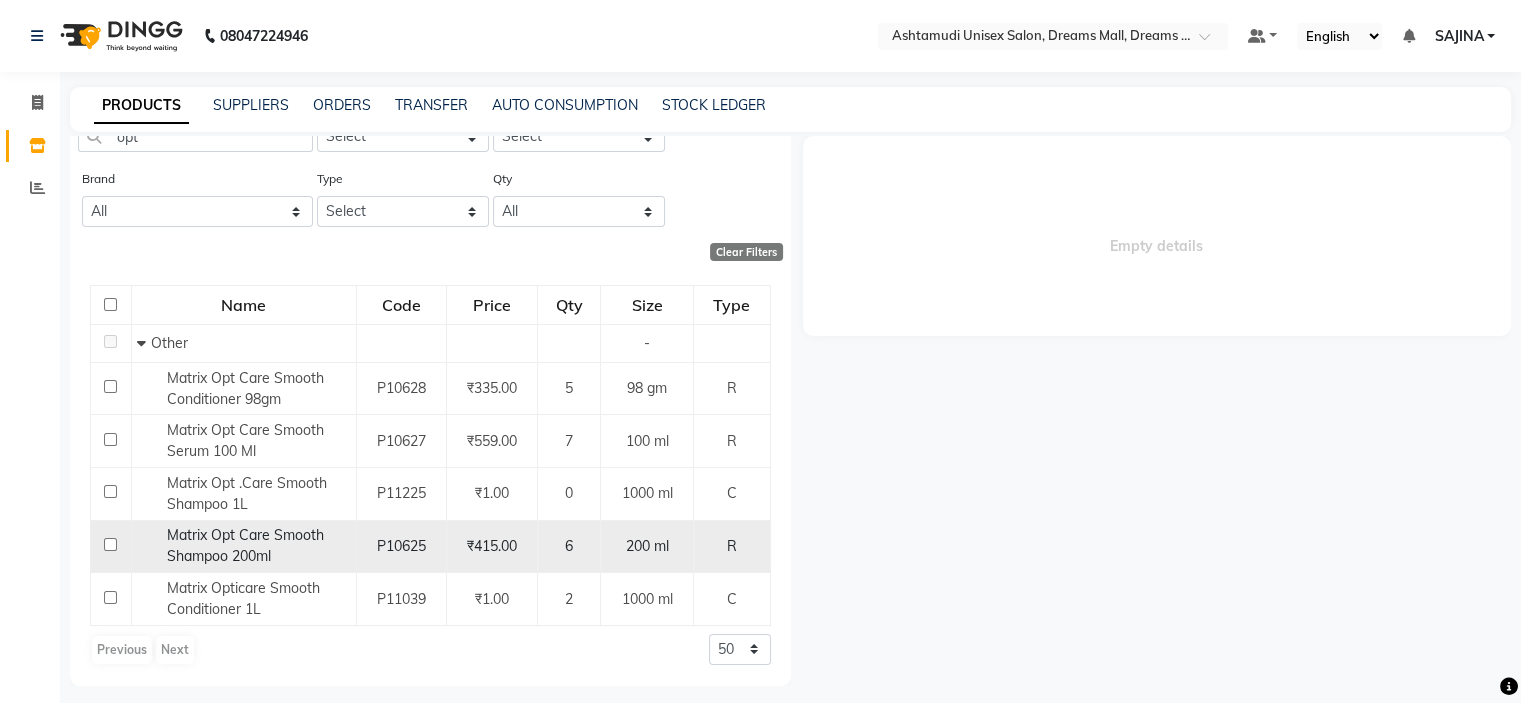 select on "out" 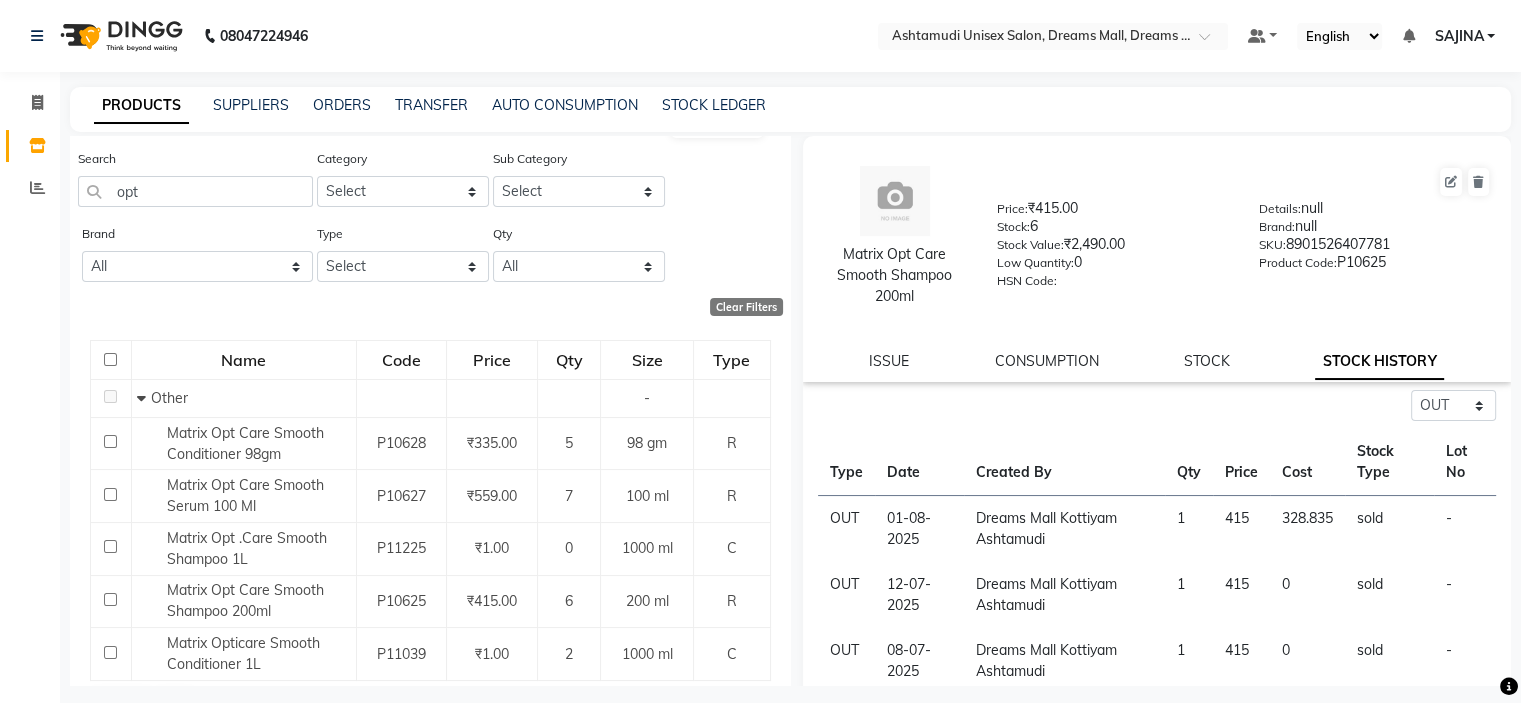 scroll, scrollTop: 0, scrollLeft: 0, axis: both 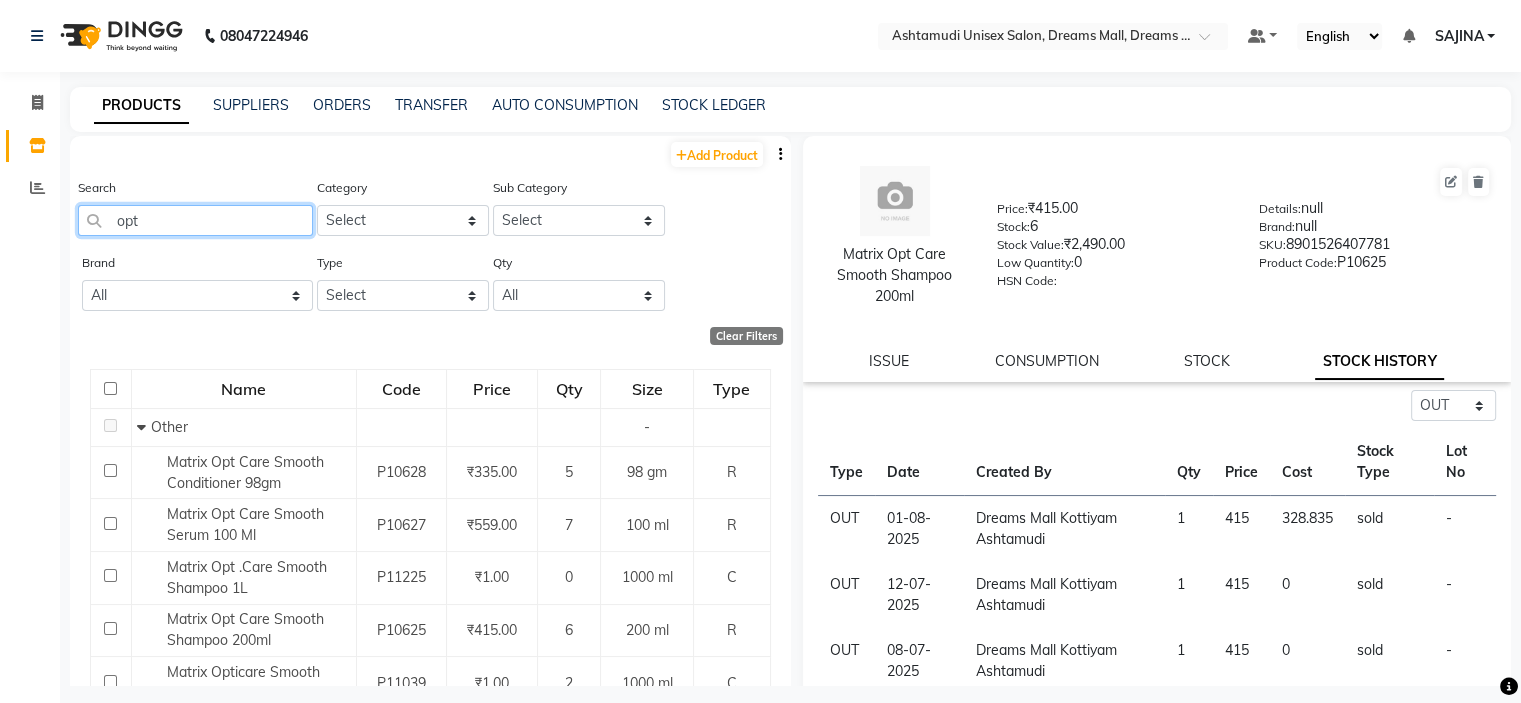click on "opt" 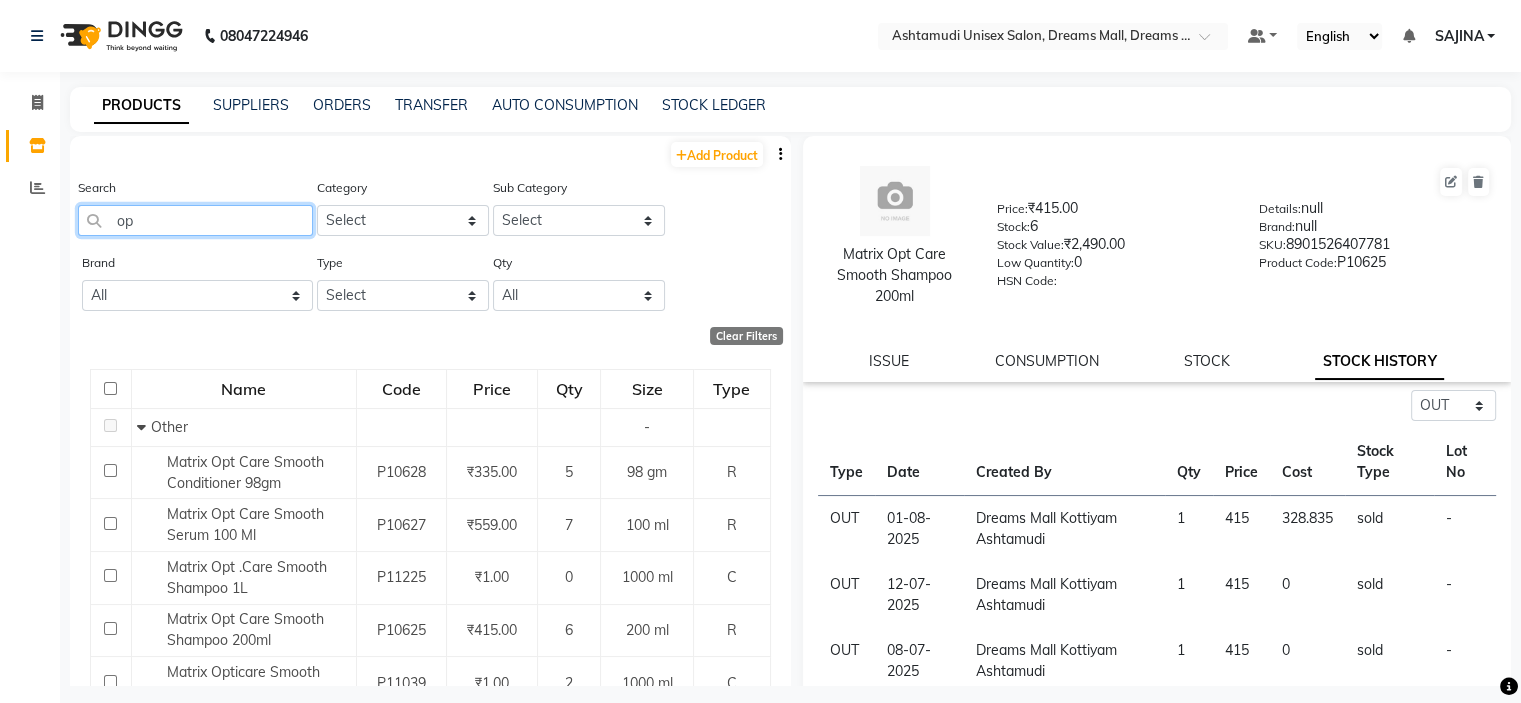 type on "o" 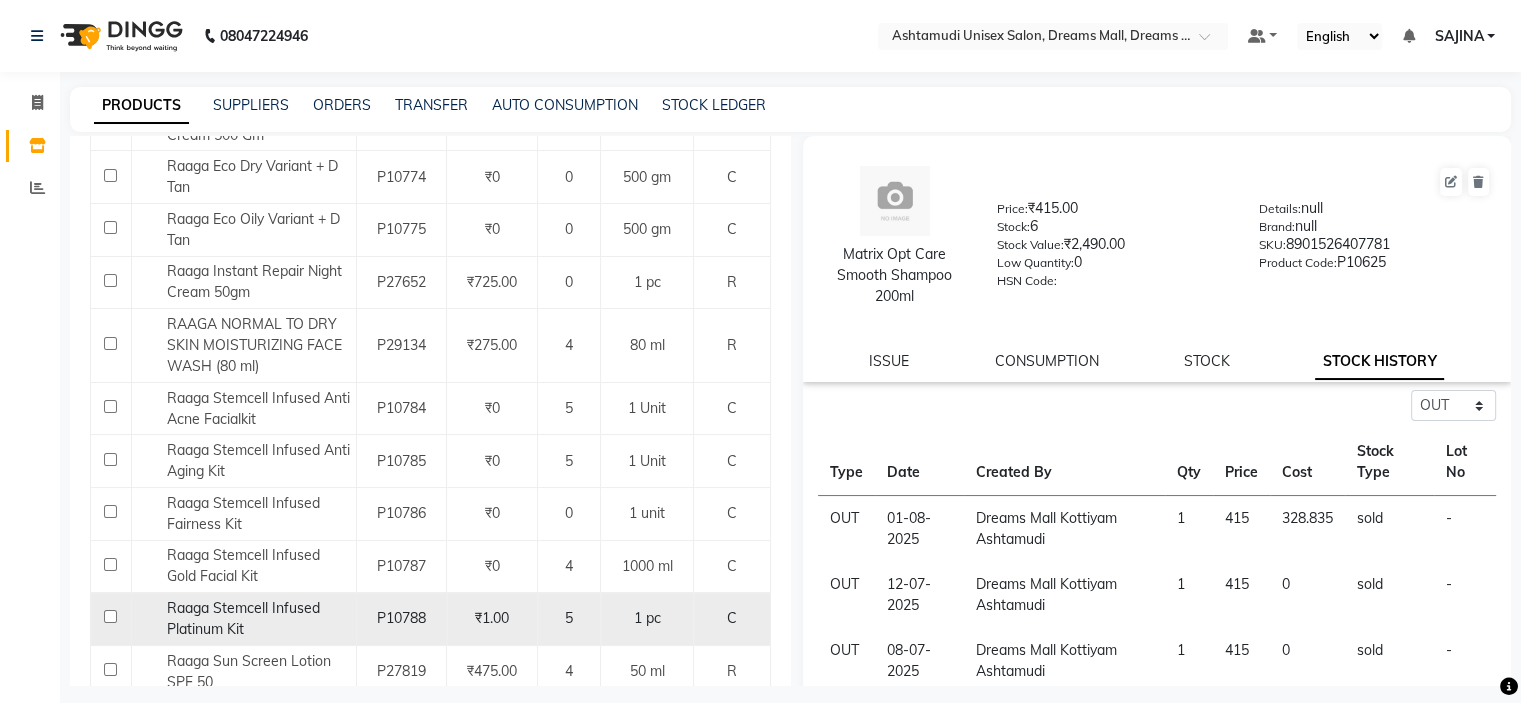scroll, scrollTop: 420, scrollLeft: 0, axis: vertical 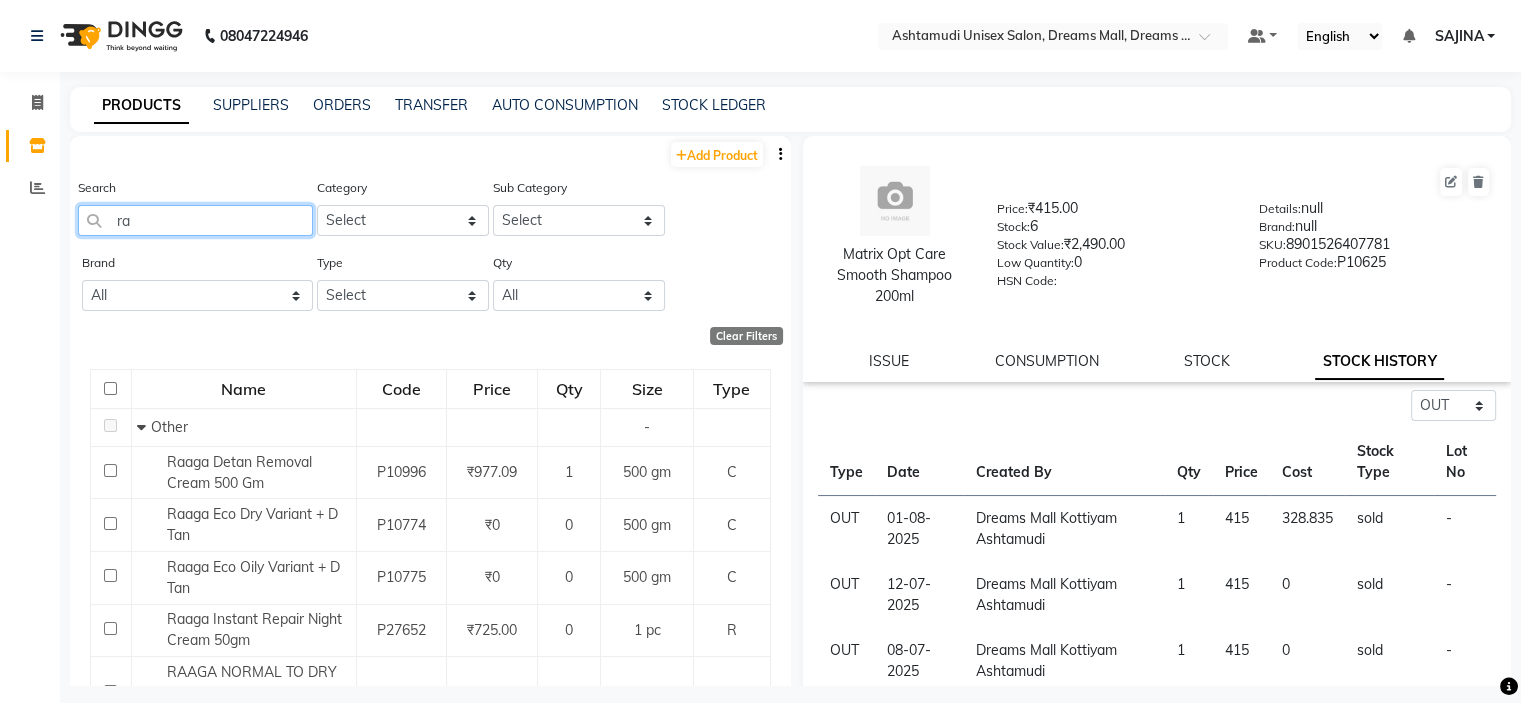 type on "r" 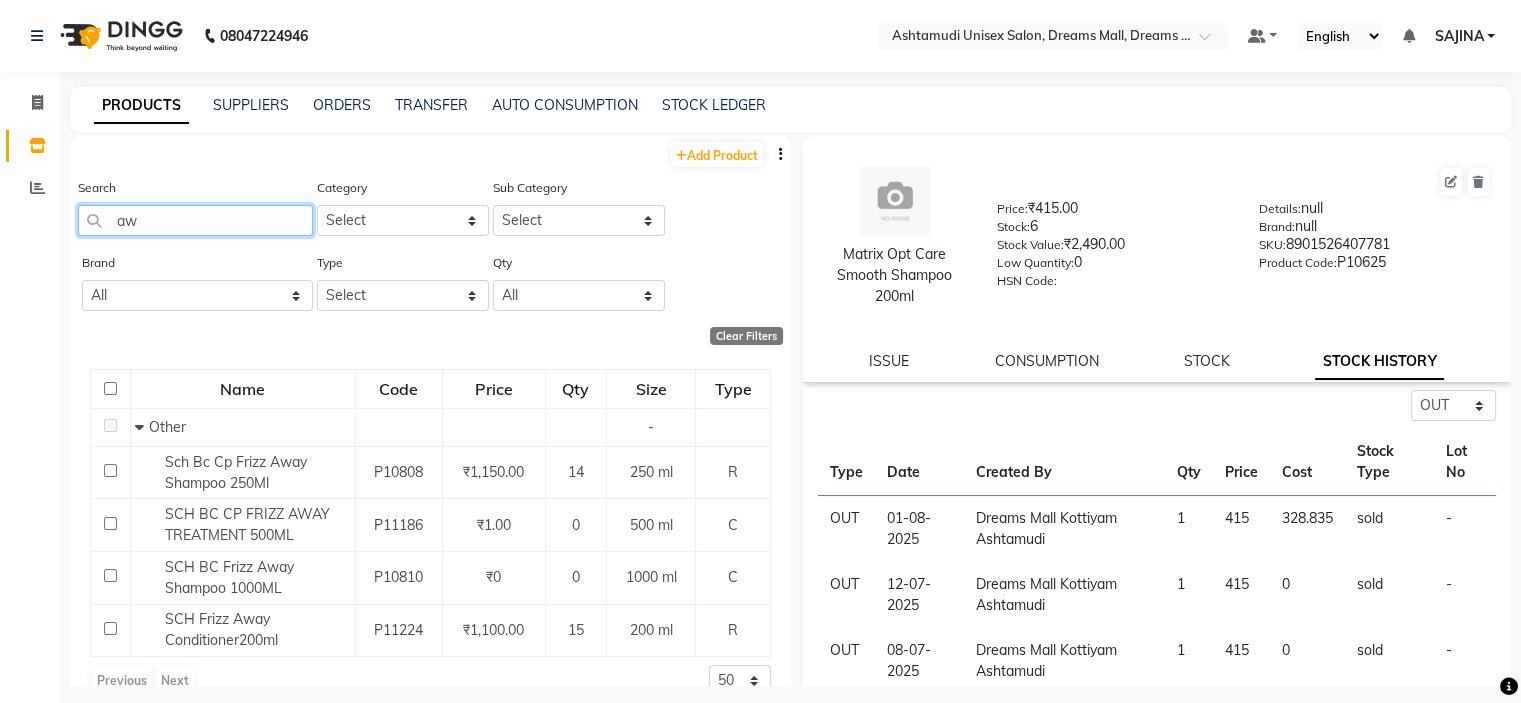 type on "a" 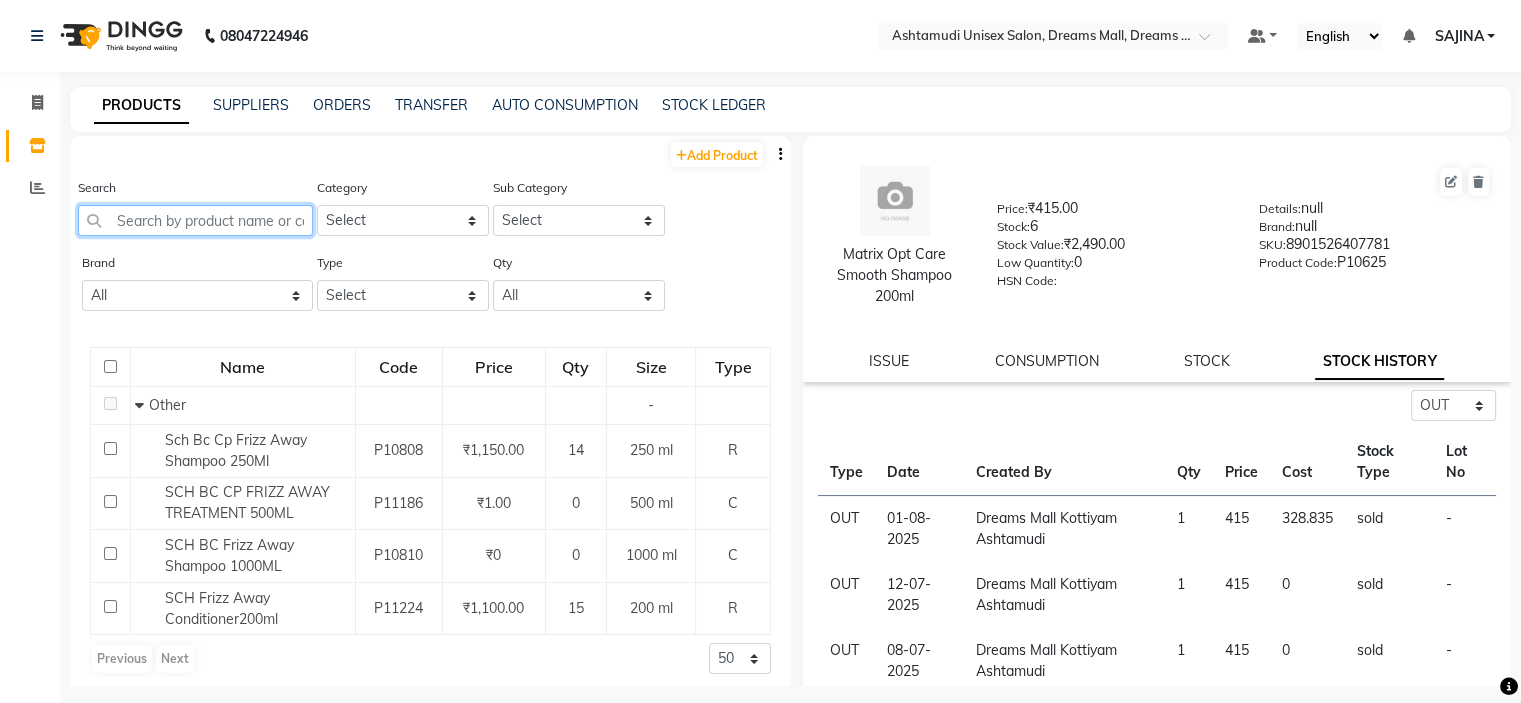 type on "e" 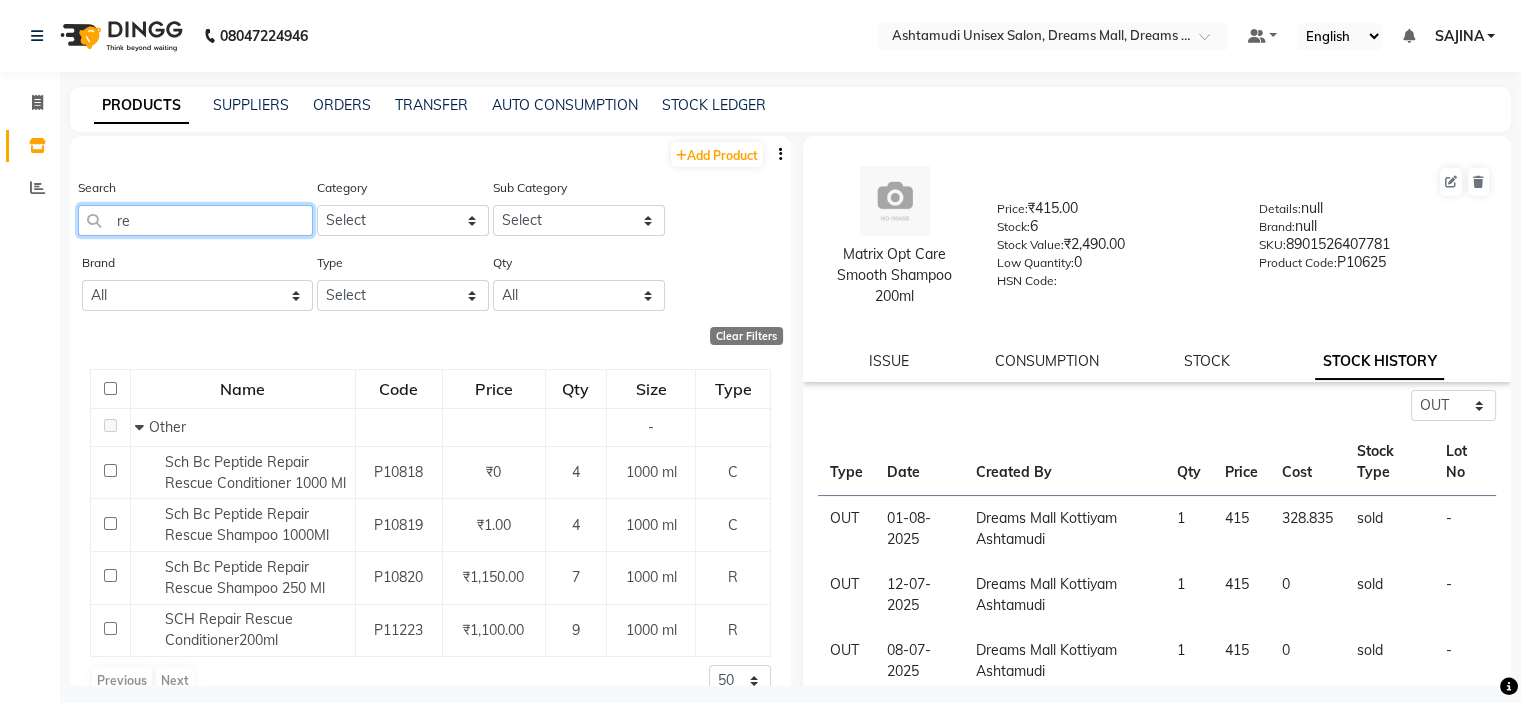 type on "r" 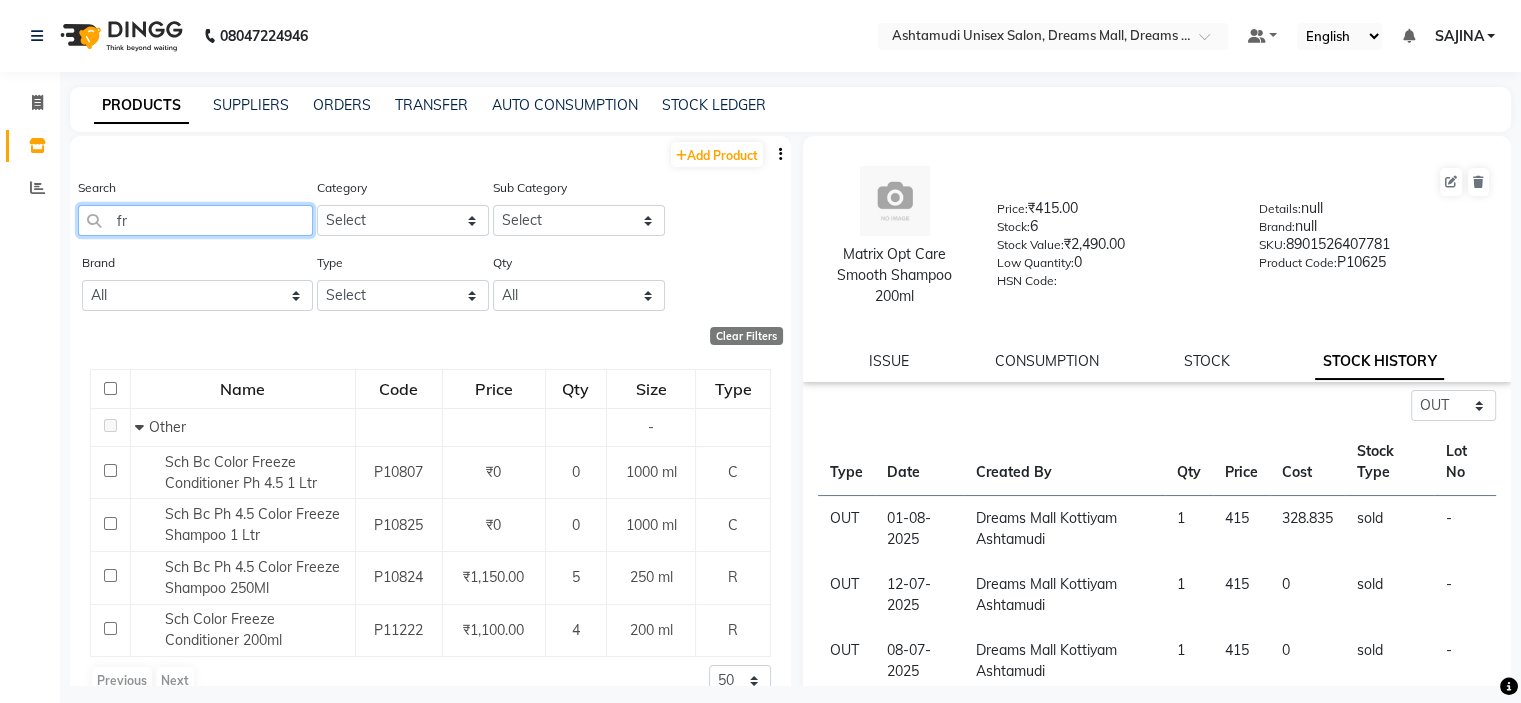 type on "f" 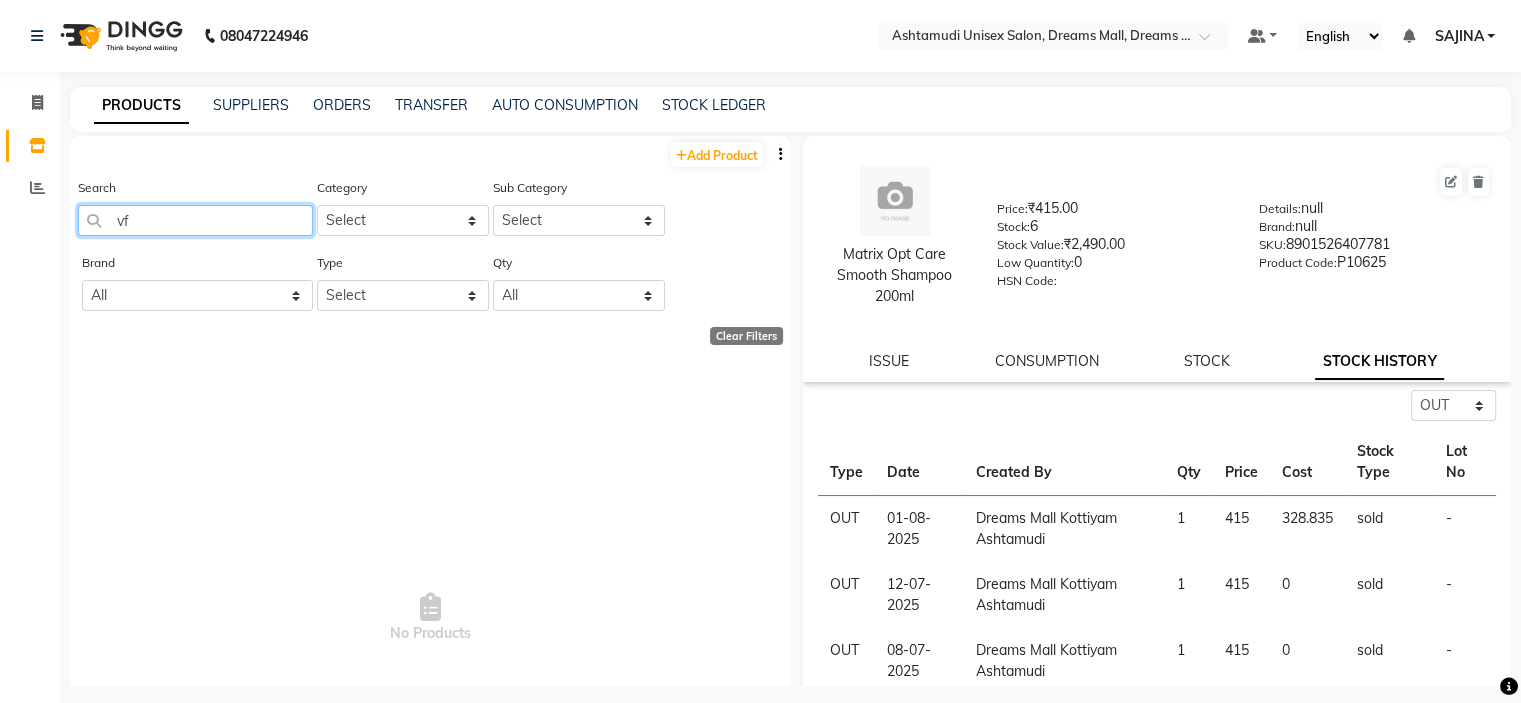 type on "v" 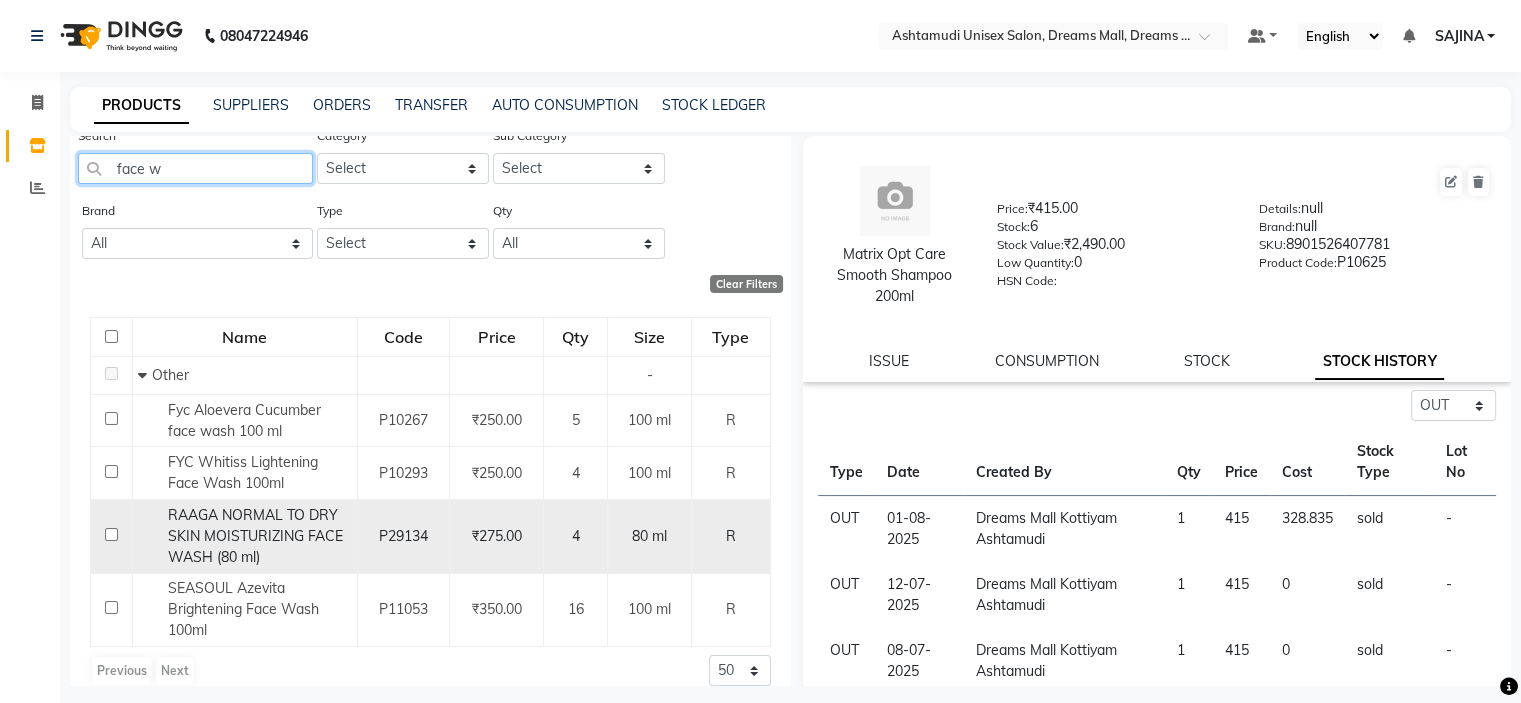 scroll, scrollTop: 73, scrollLeft: 0, axis: vertical 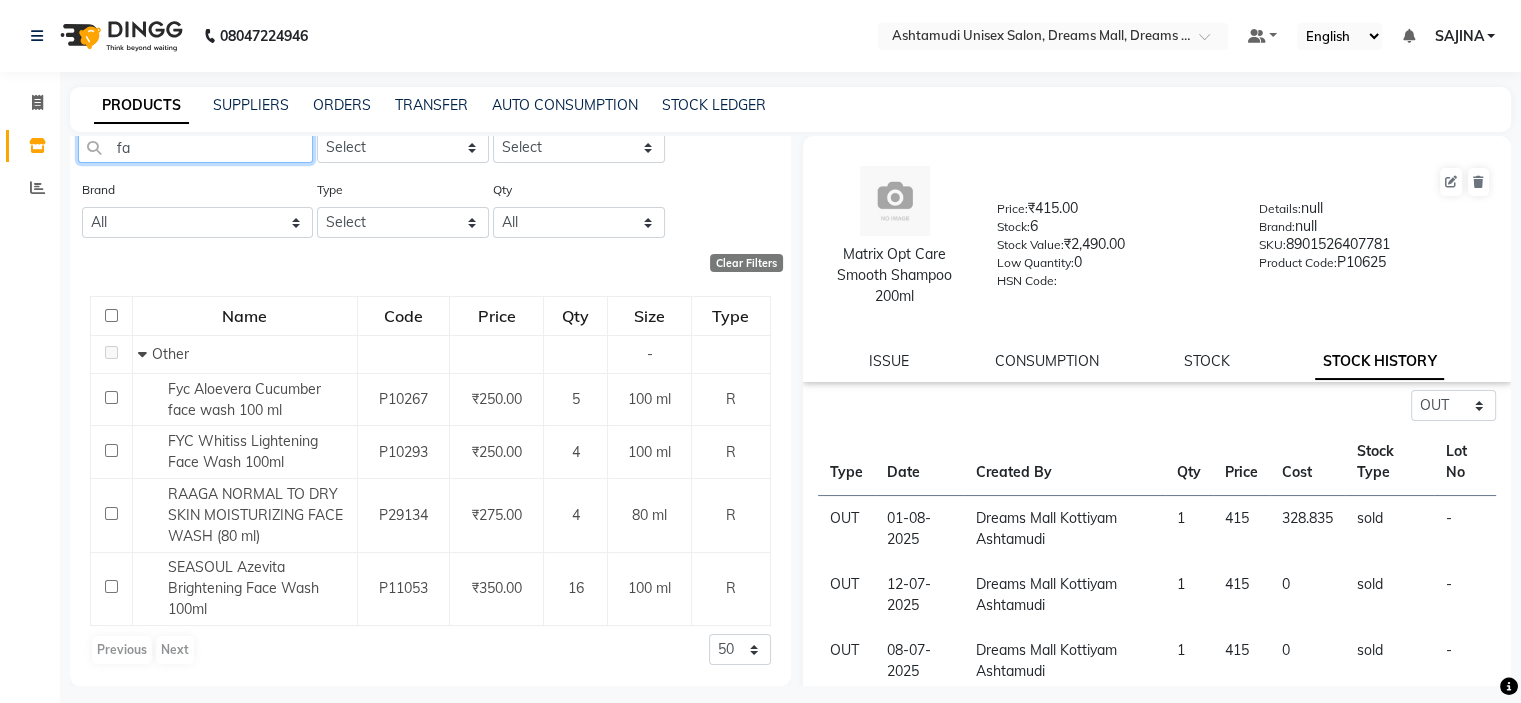 type on "f" 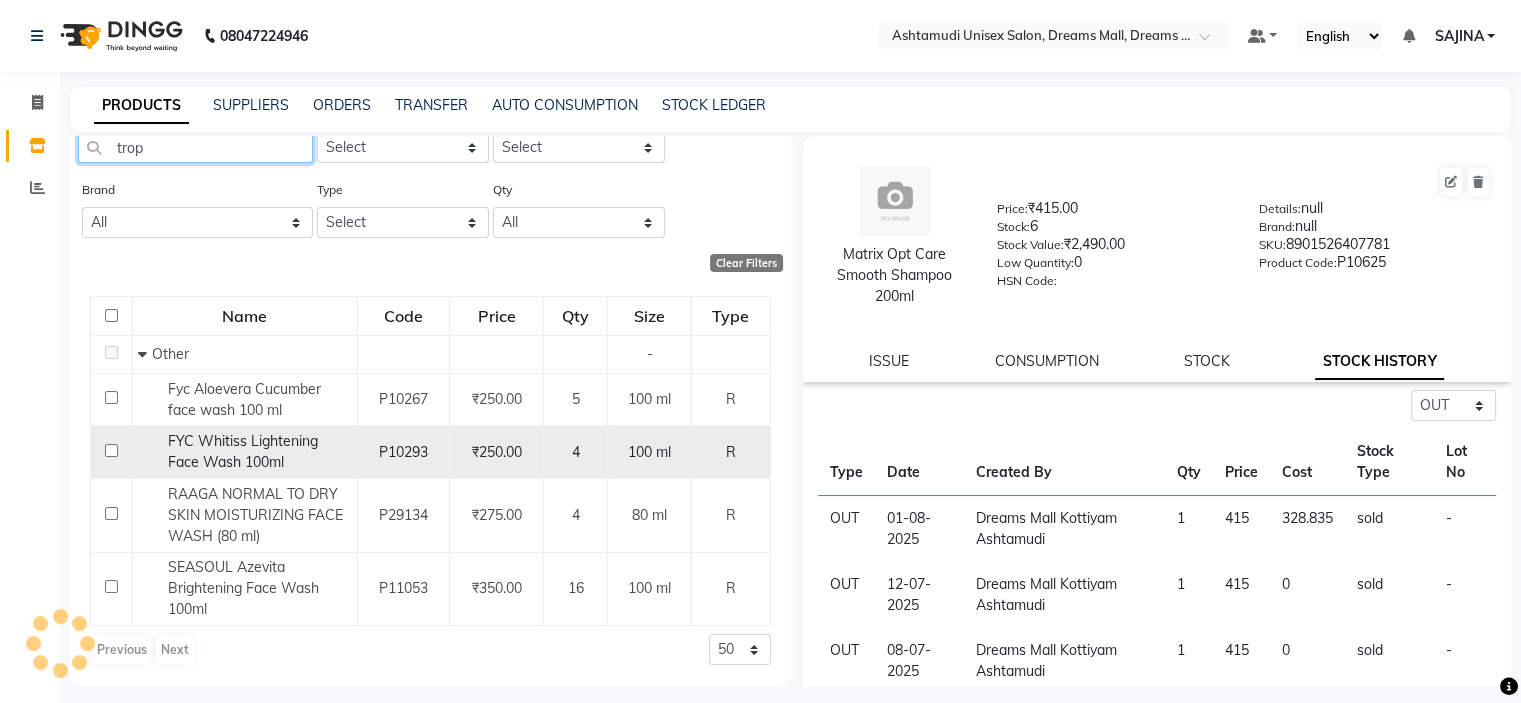 scroll, scrollTop: 0, scrollLeft: 0, axis: both 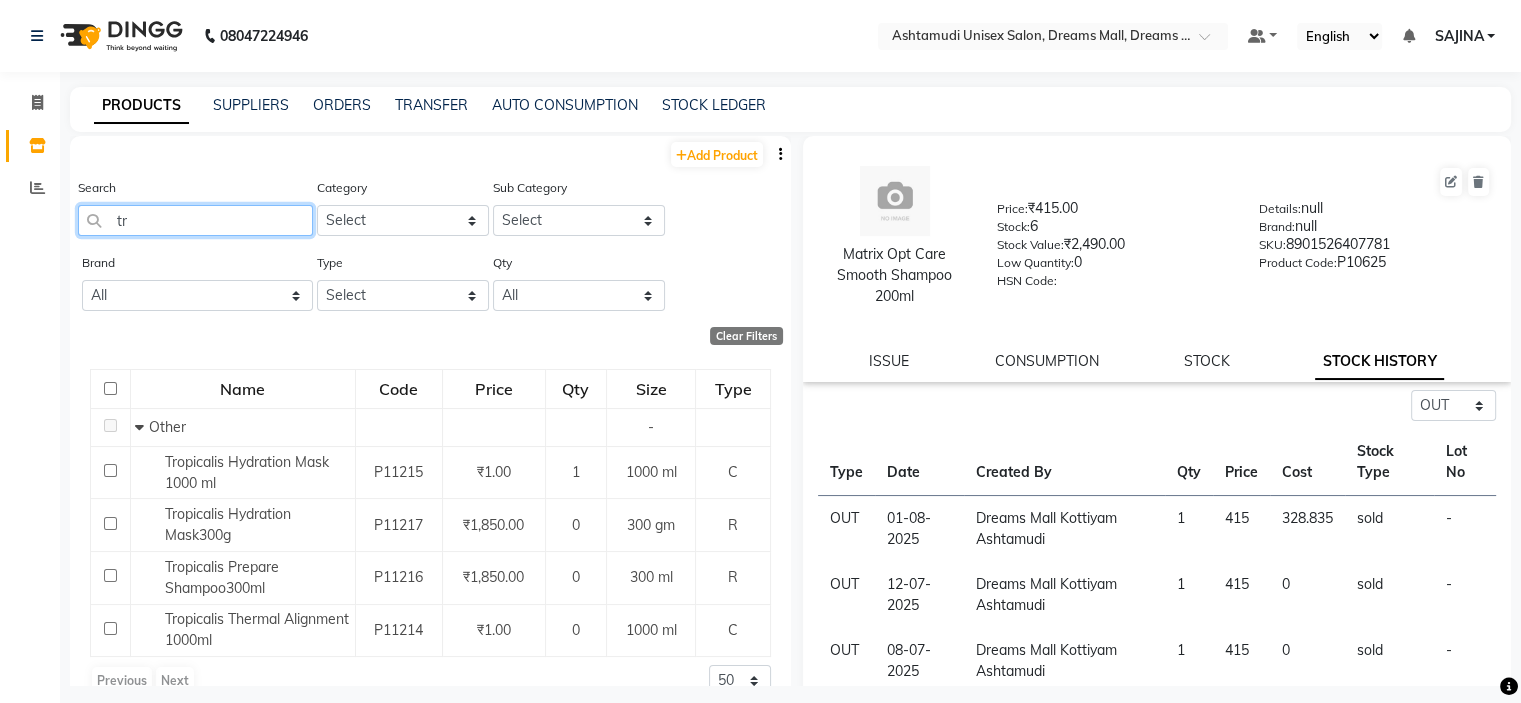 type on "t" 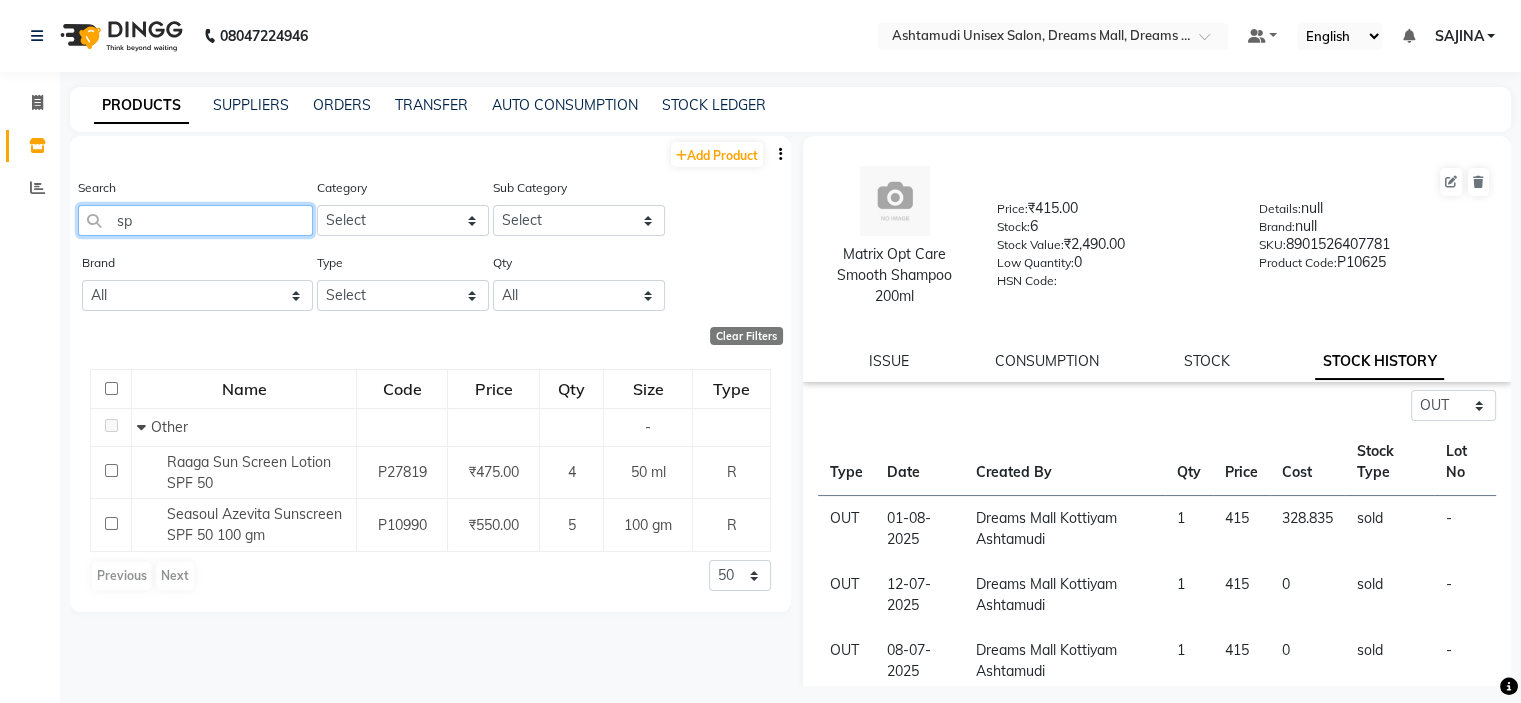 type on "s" 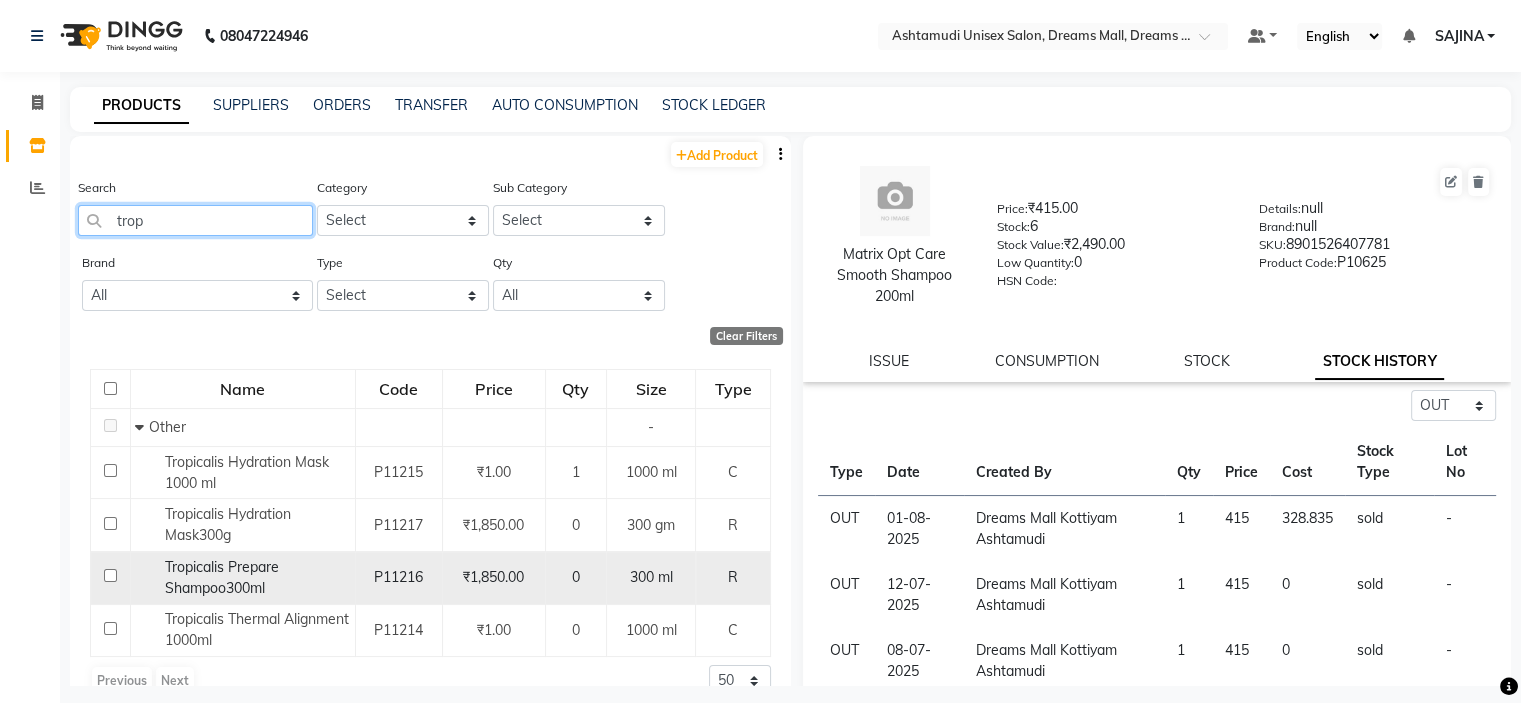 type on "trop" 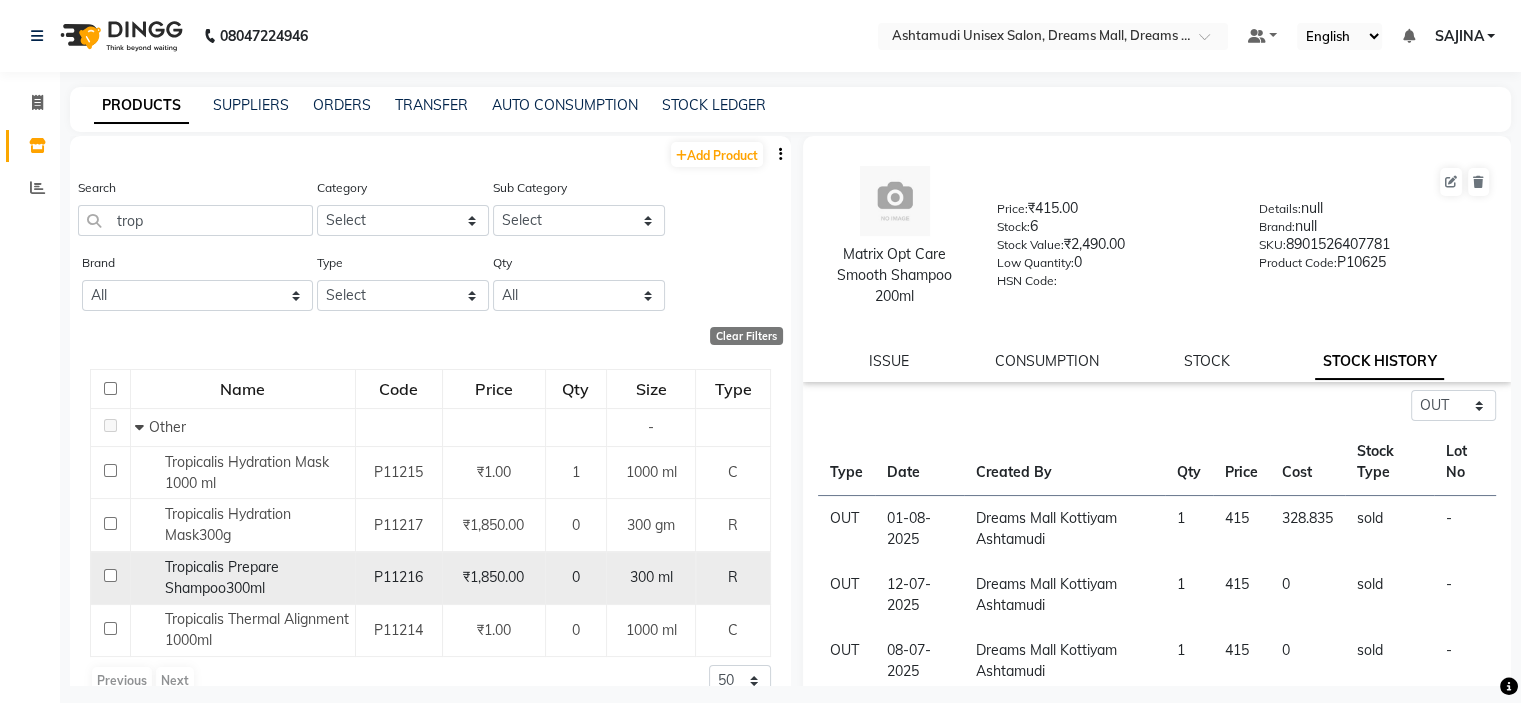 click on "Tropicalis Prepare Shampoo300ml" 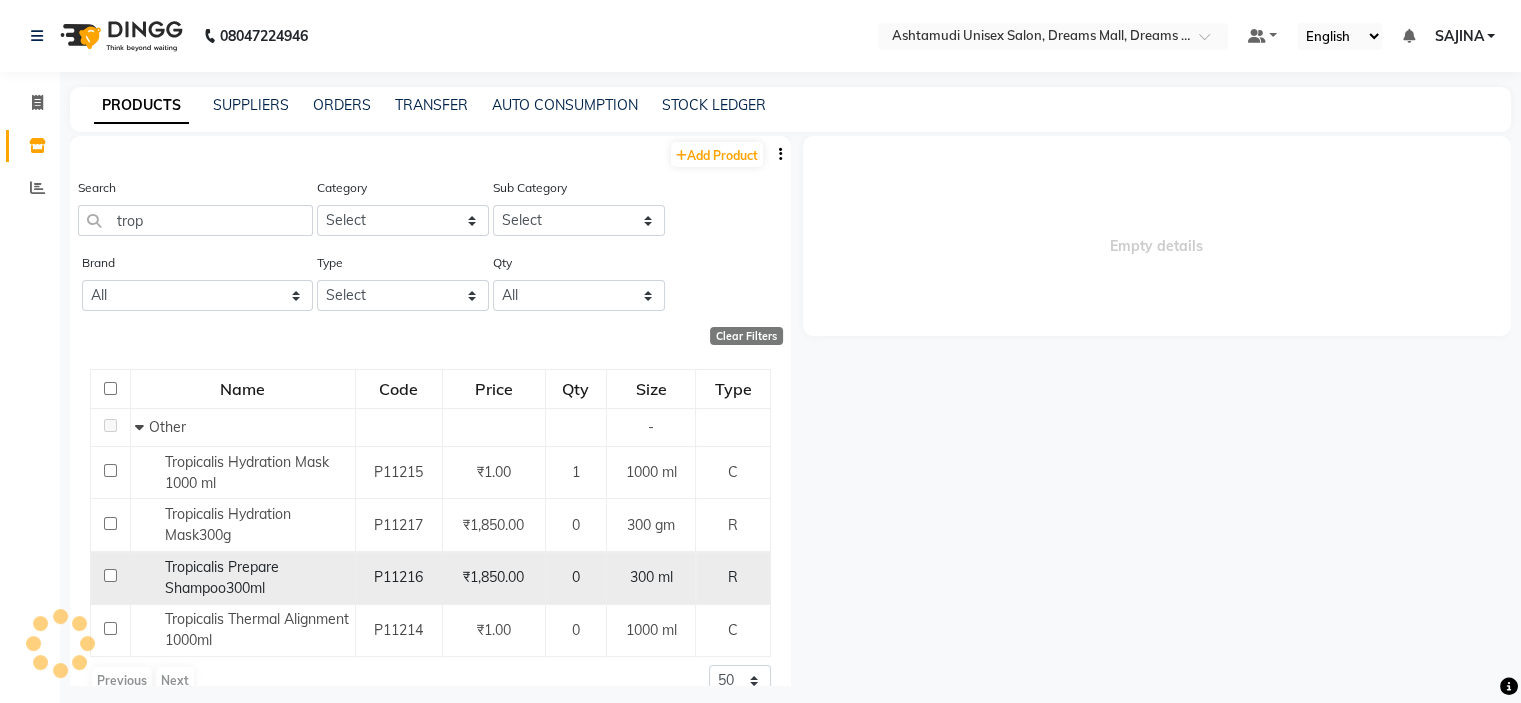 select on "out" 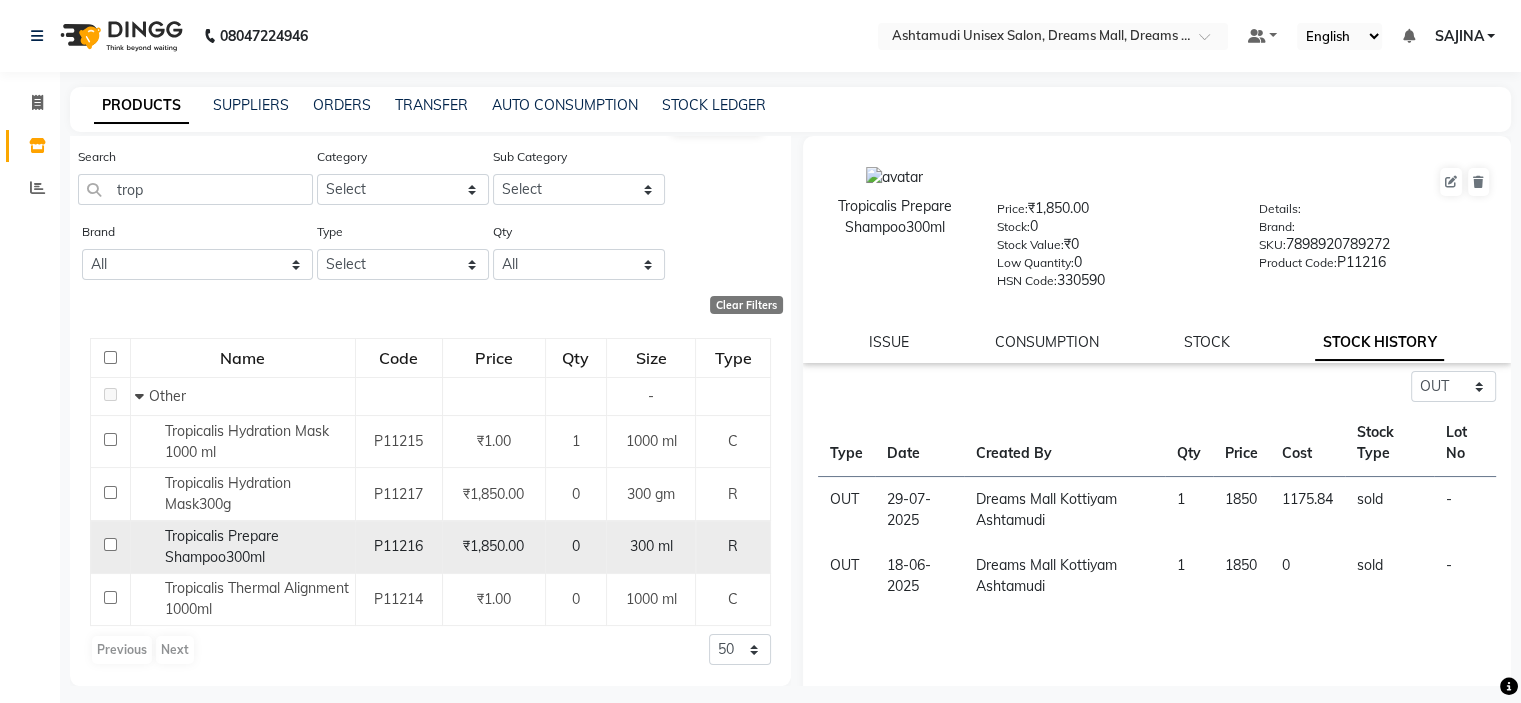 scroll, scrollTop: 0, scrollLeft: 0, axis: both 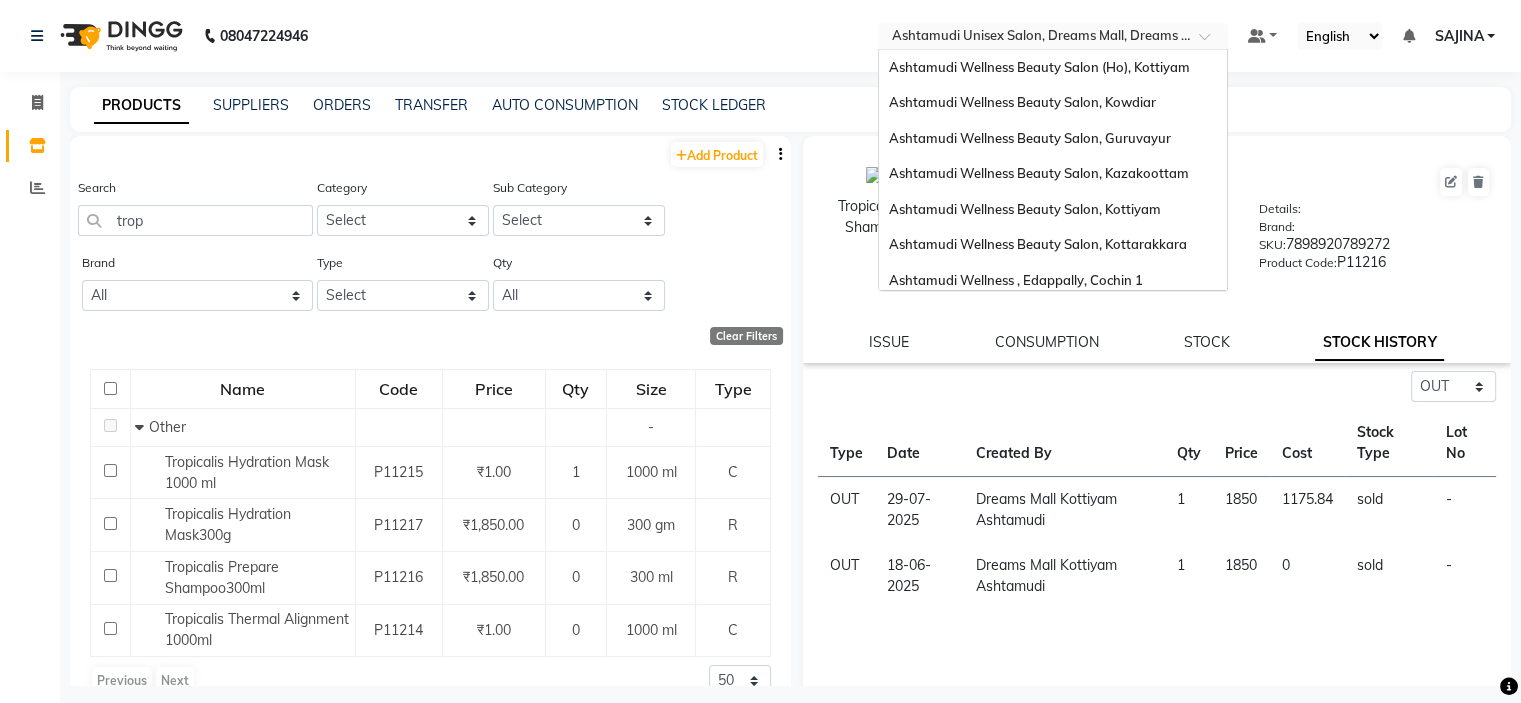 click at bounding box center (1033, 38) 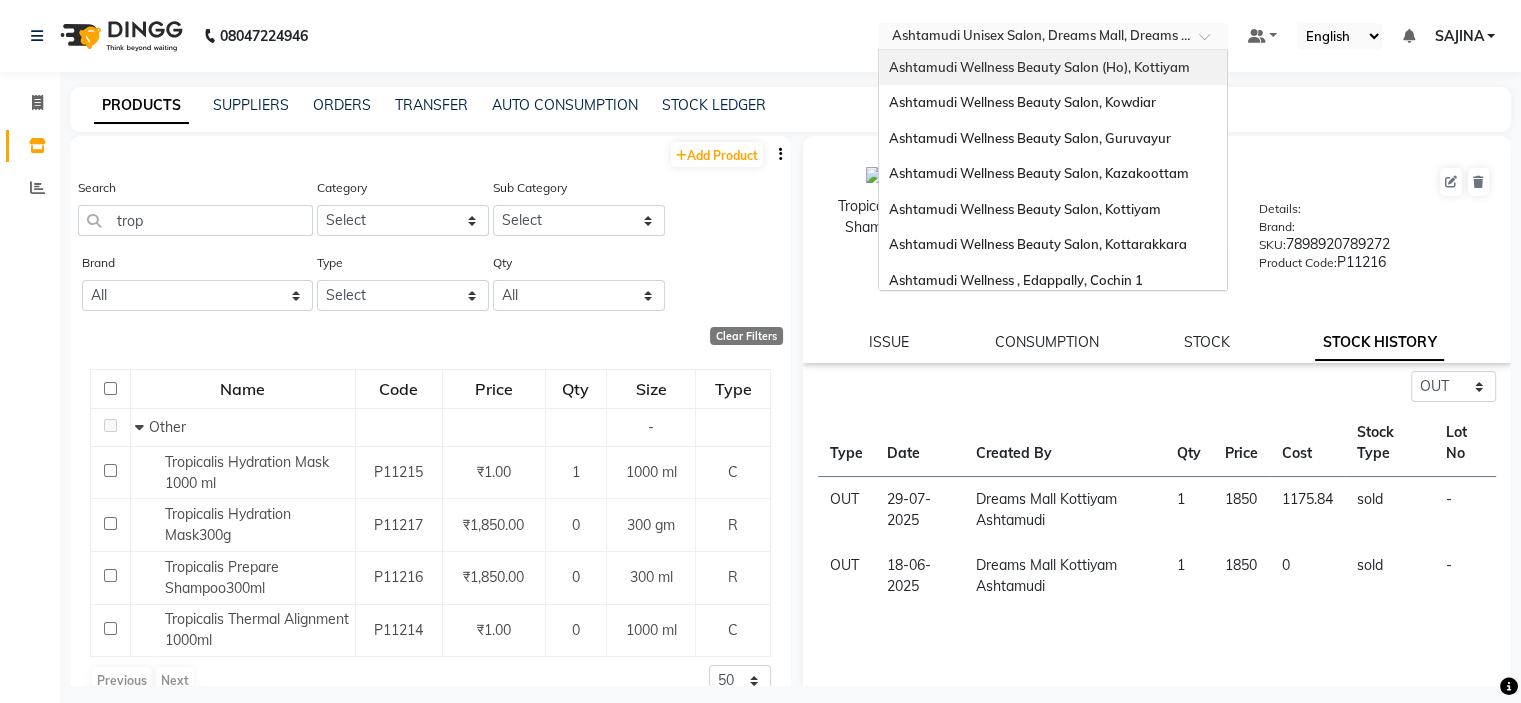 click on "Ashtamudi Wellness Beauty Salon (Ho), Kottiyam" at bounding box center [1039, 67] 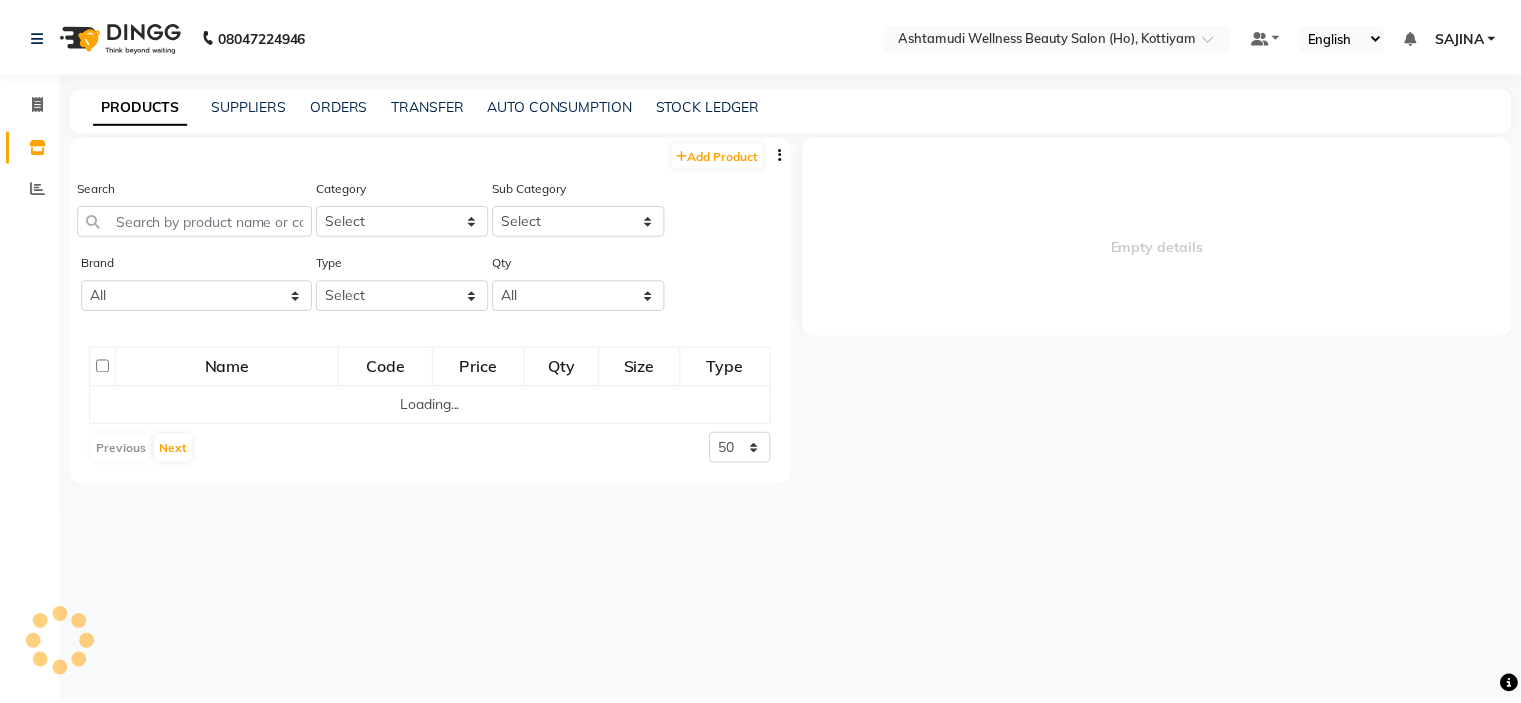 scroll, scrollTop: 0, scrollLeft: 0, axis: both 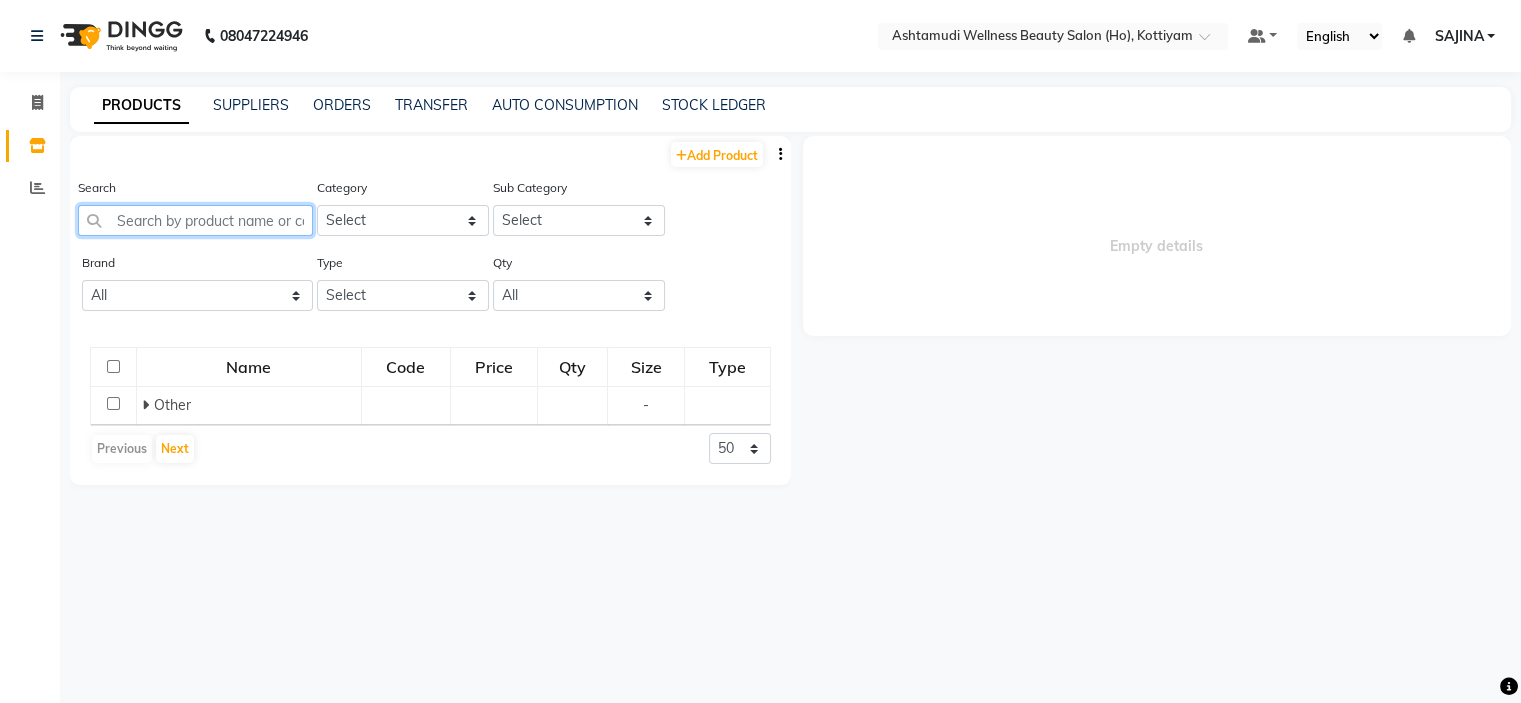 click 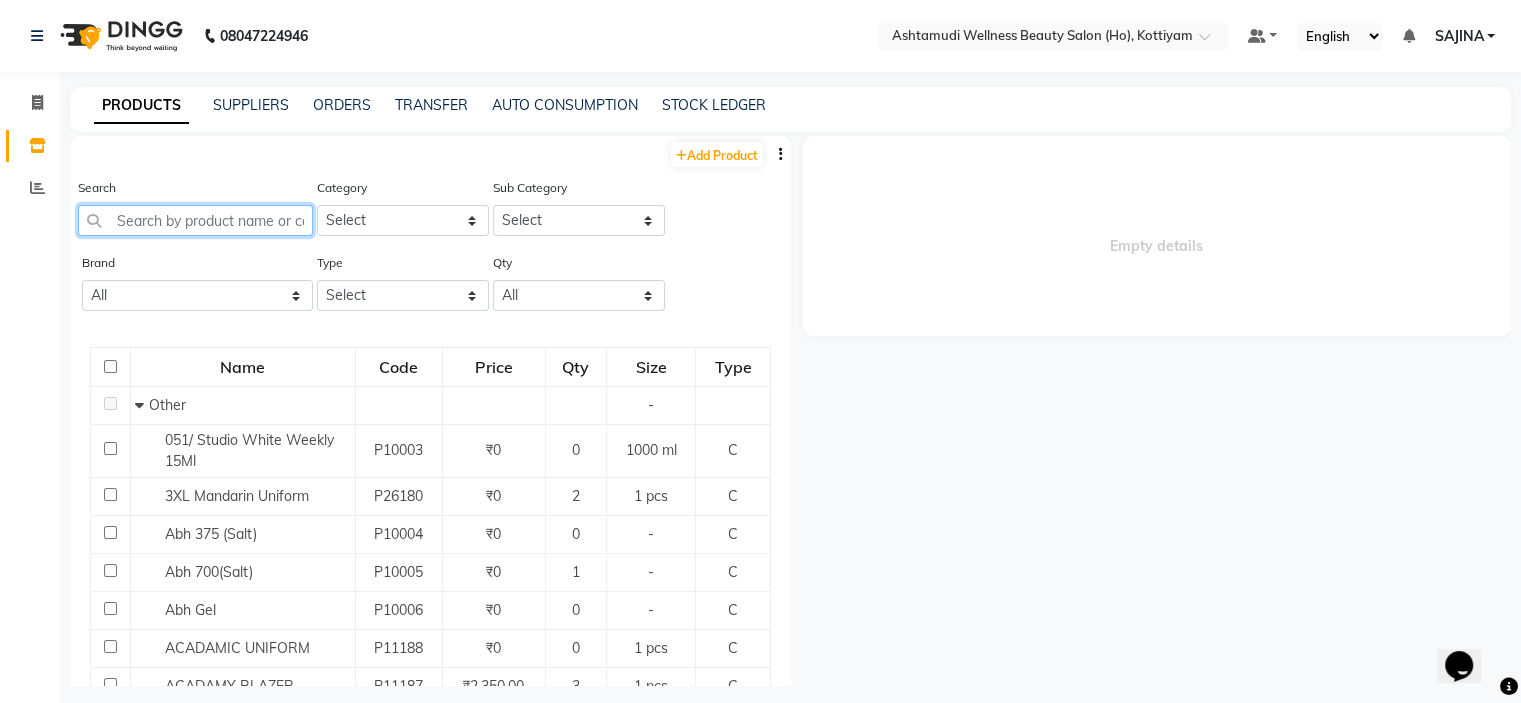 scroll, scrollTop: 0, scrollLeft: 0, axis: both 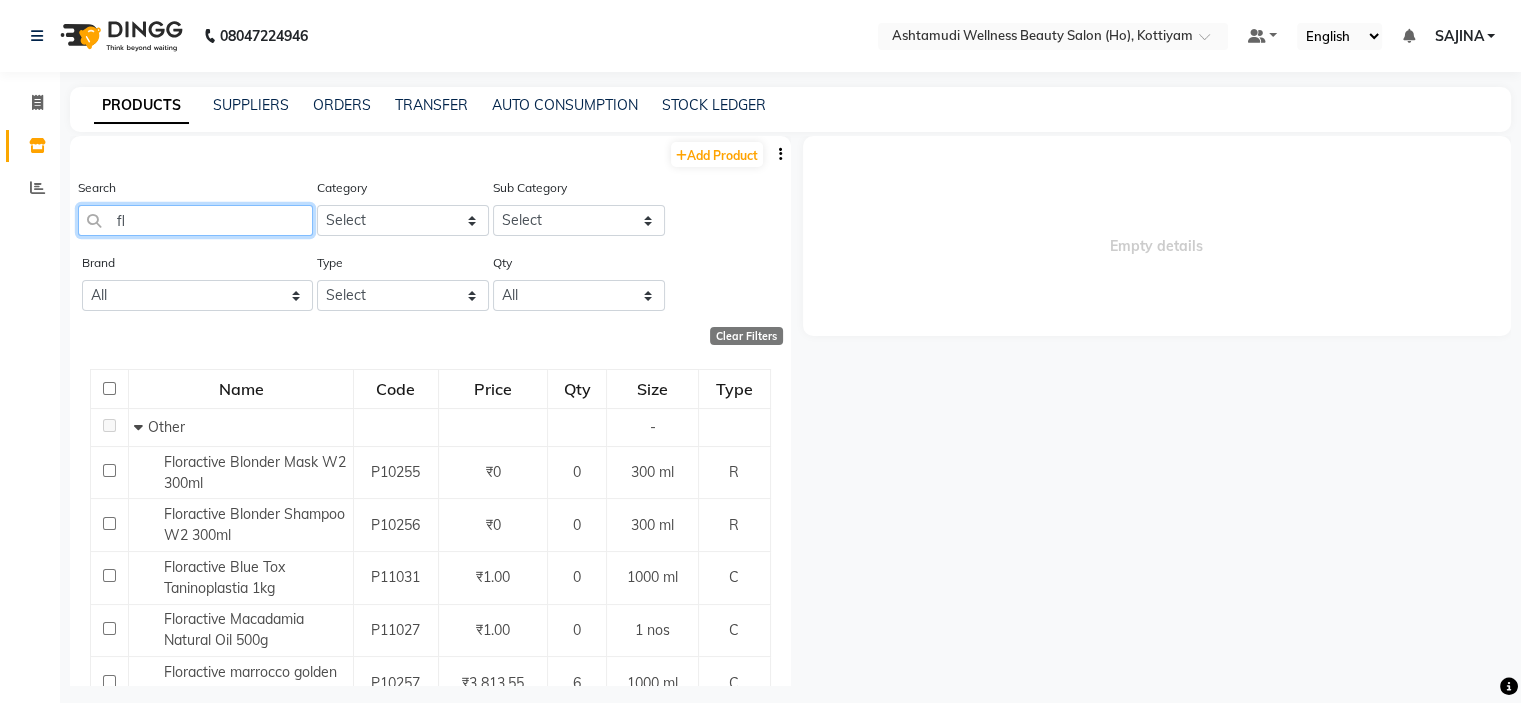 type on "f" 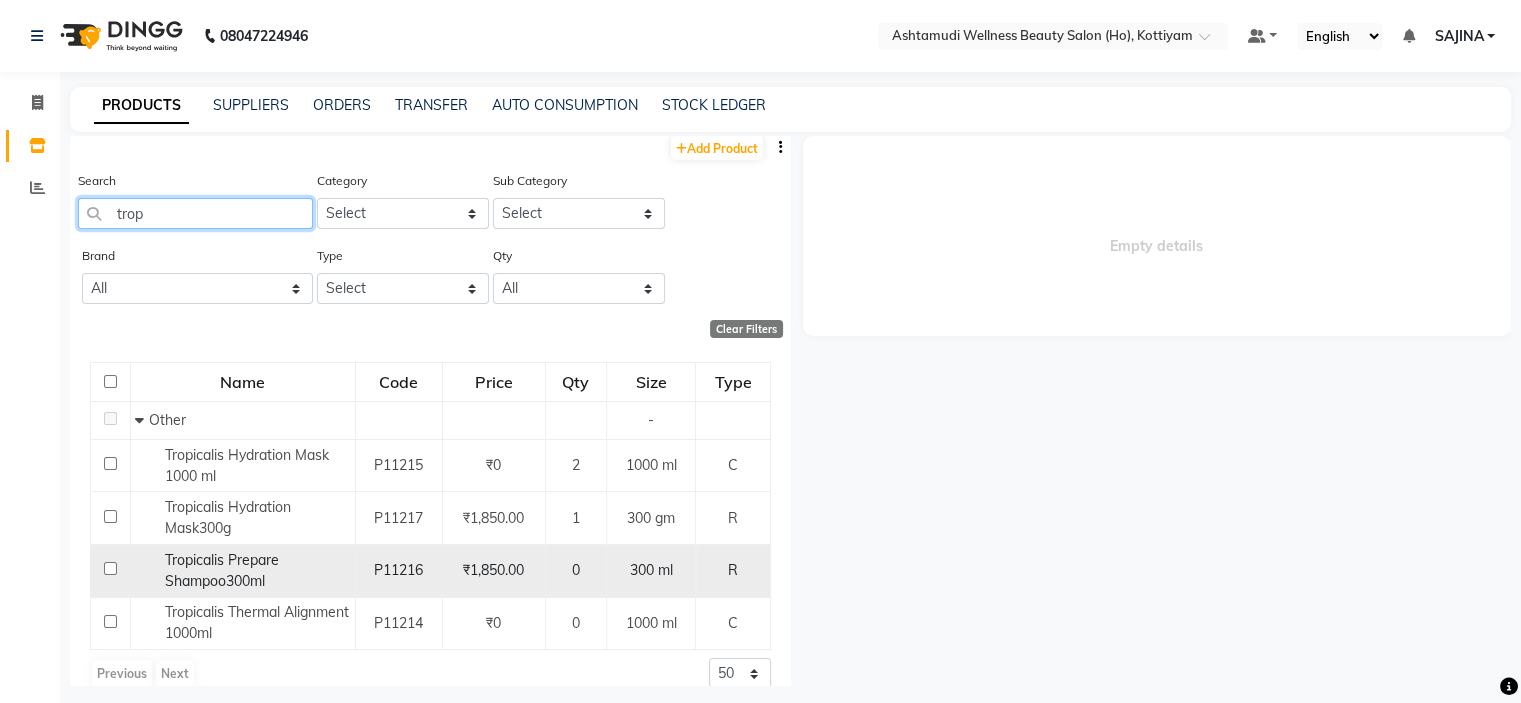 scroll, scrollTop: 32, scrollLeft: 0, axis: vertical 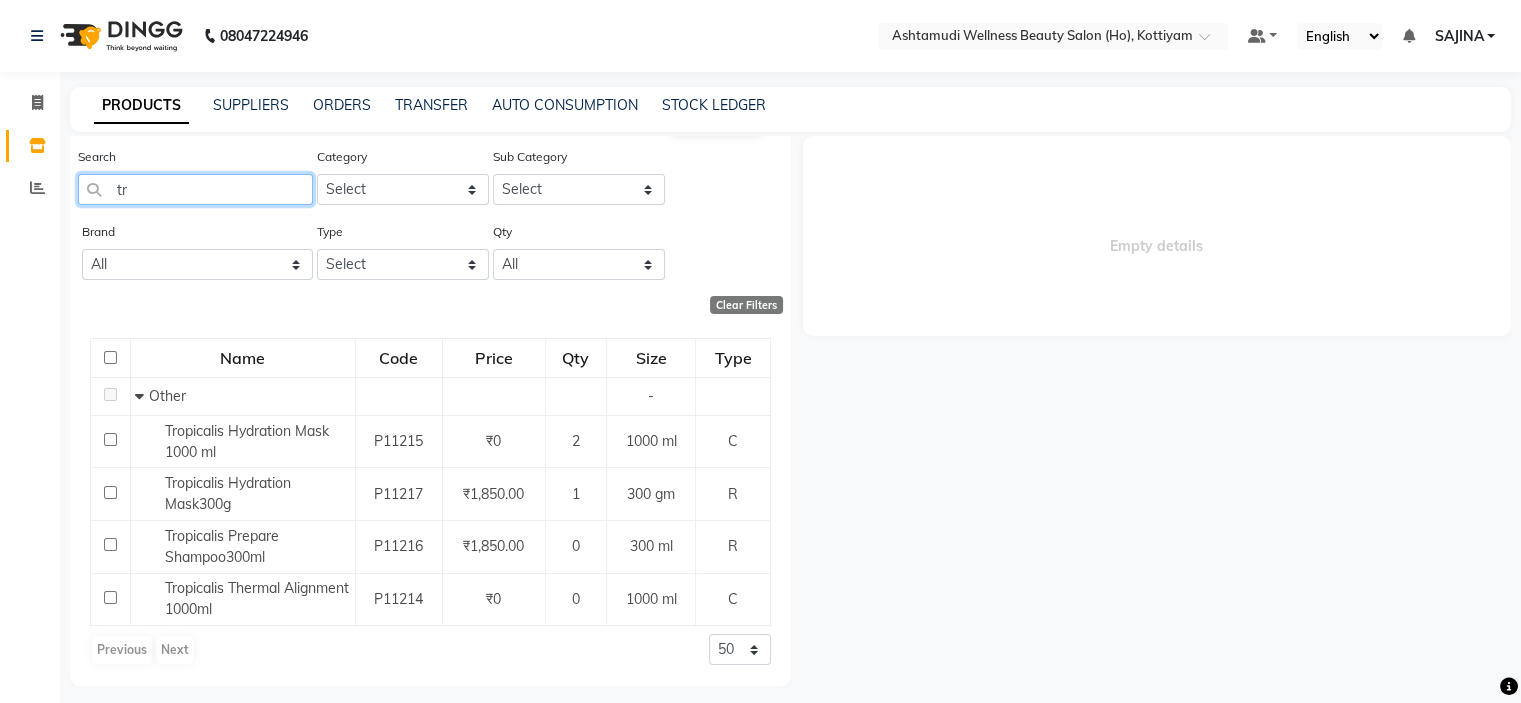 type on "t" 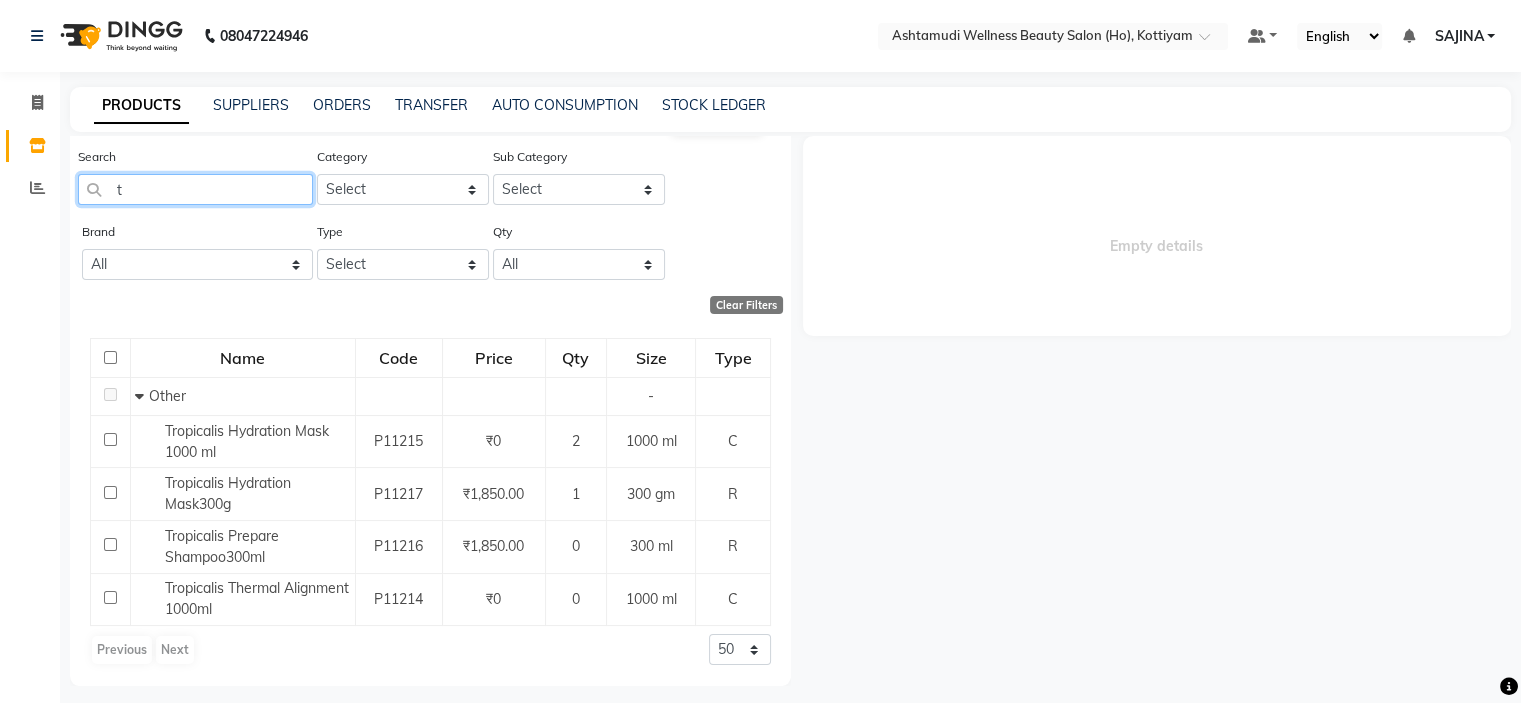 type 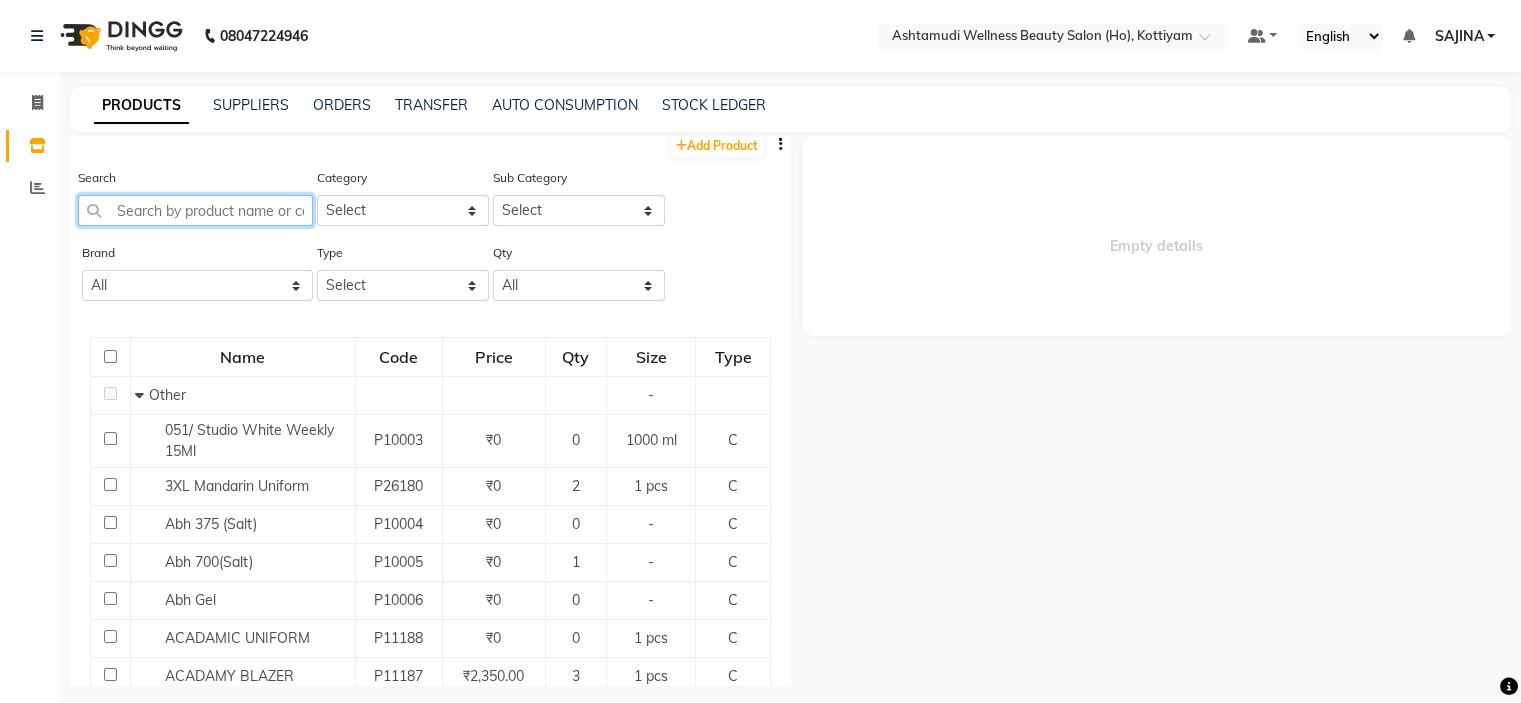 scroll, scrollTop: 0, scrollLeft: 0, axis: both 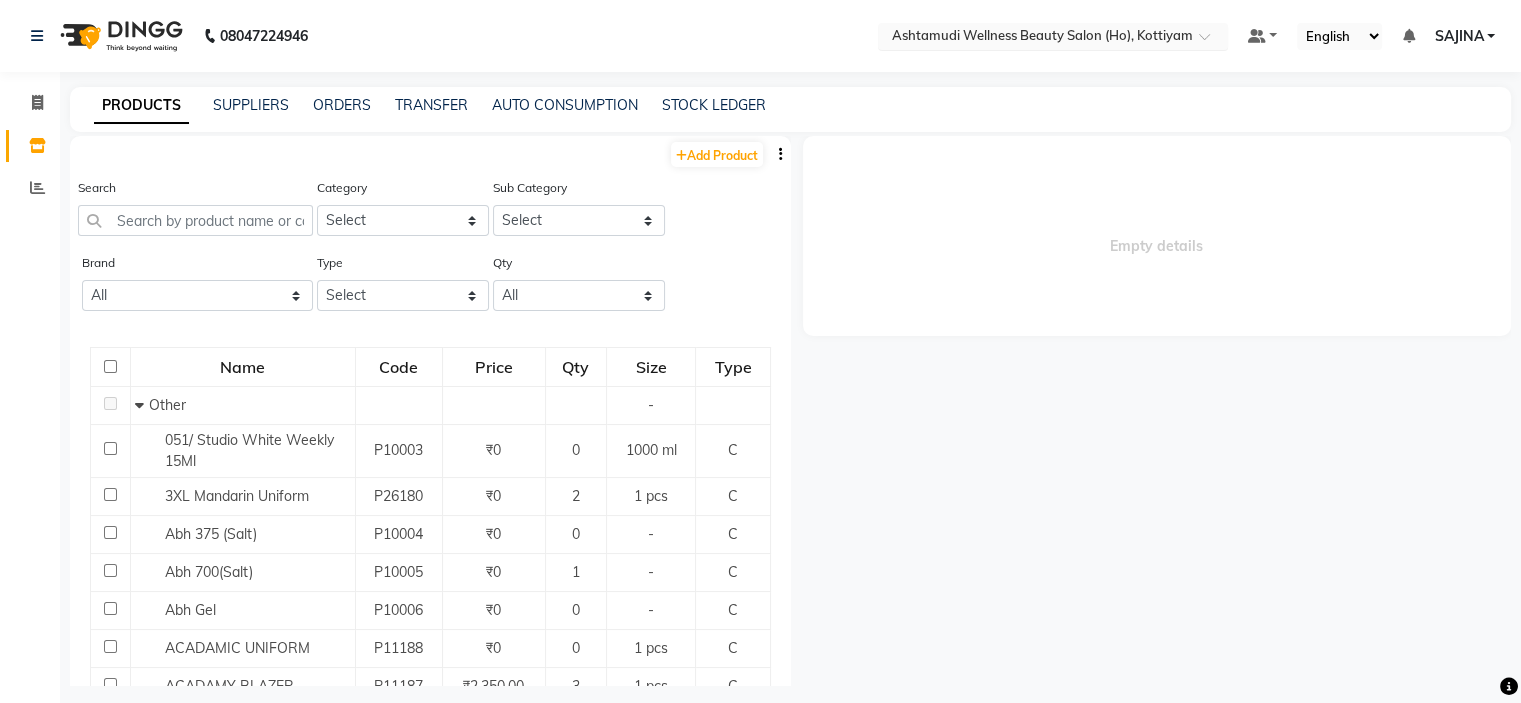 click at bounding box center (1033, 38) 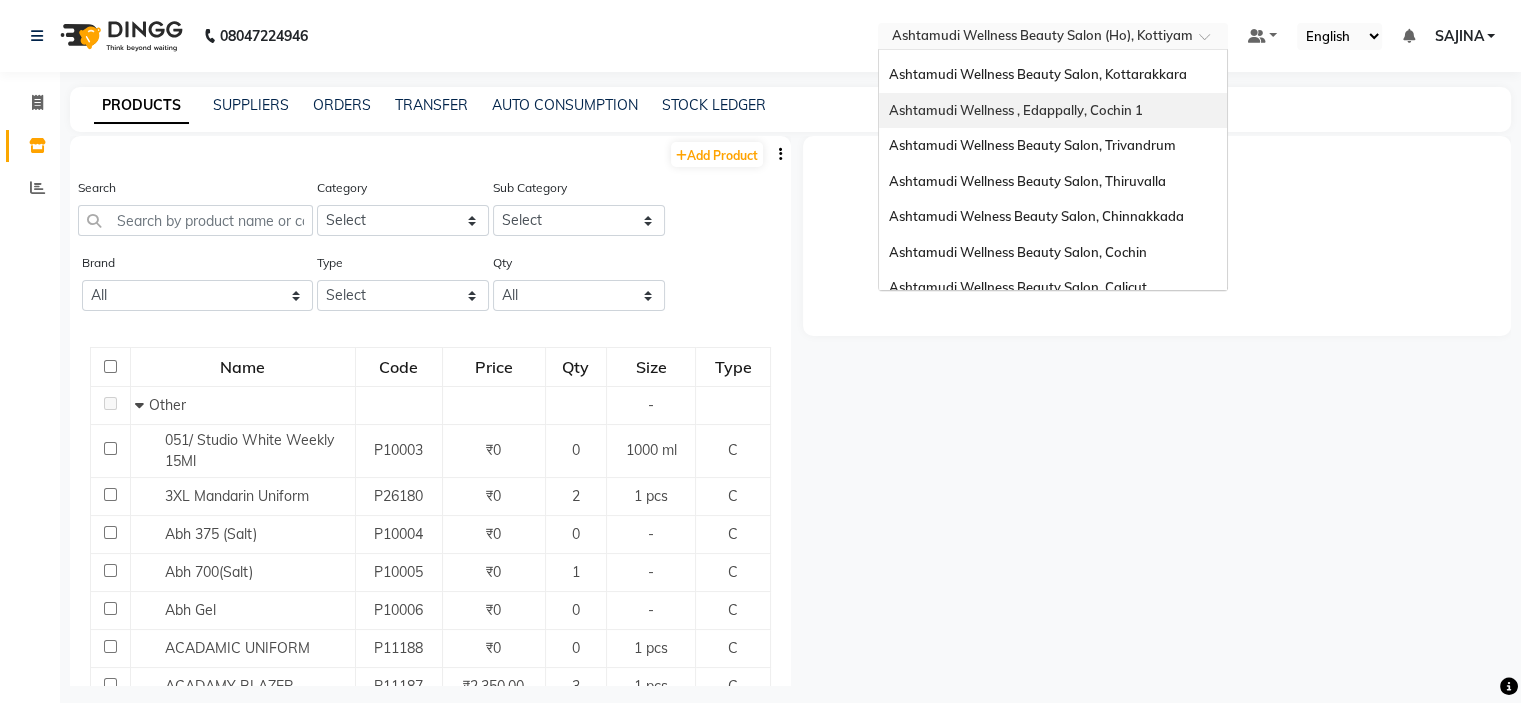 scroll, scrollTop: 200, scrollLeft: 0, axis: vertical 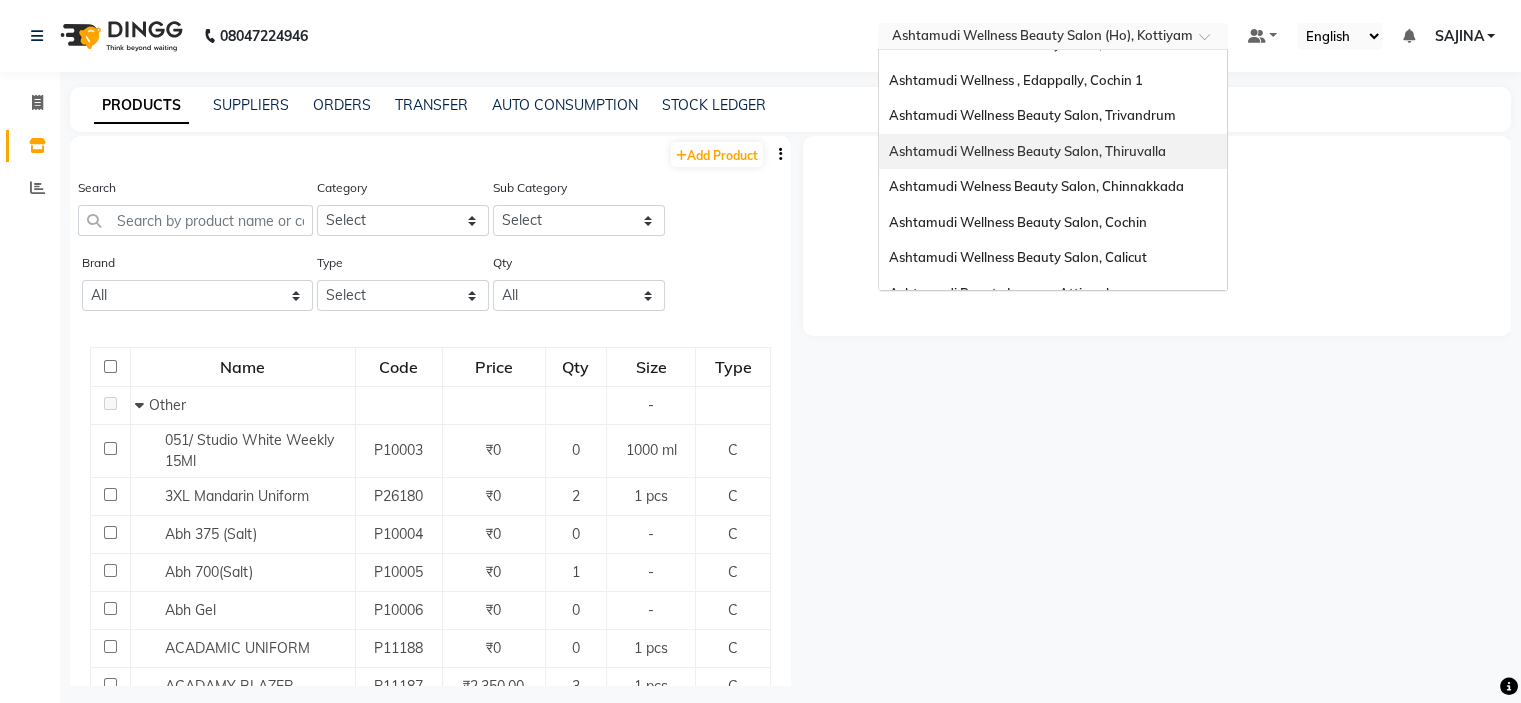 click on "Ashtamudi Wellness Beauty Salon, Thiruvalla" at bounding box center (1027, 151) 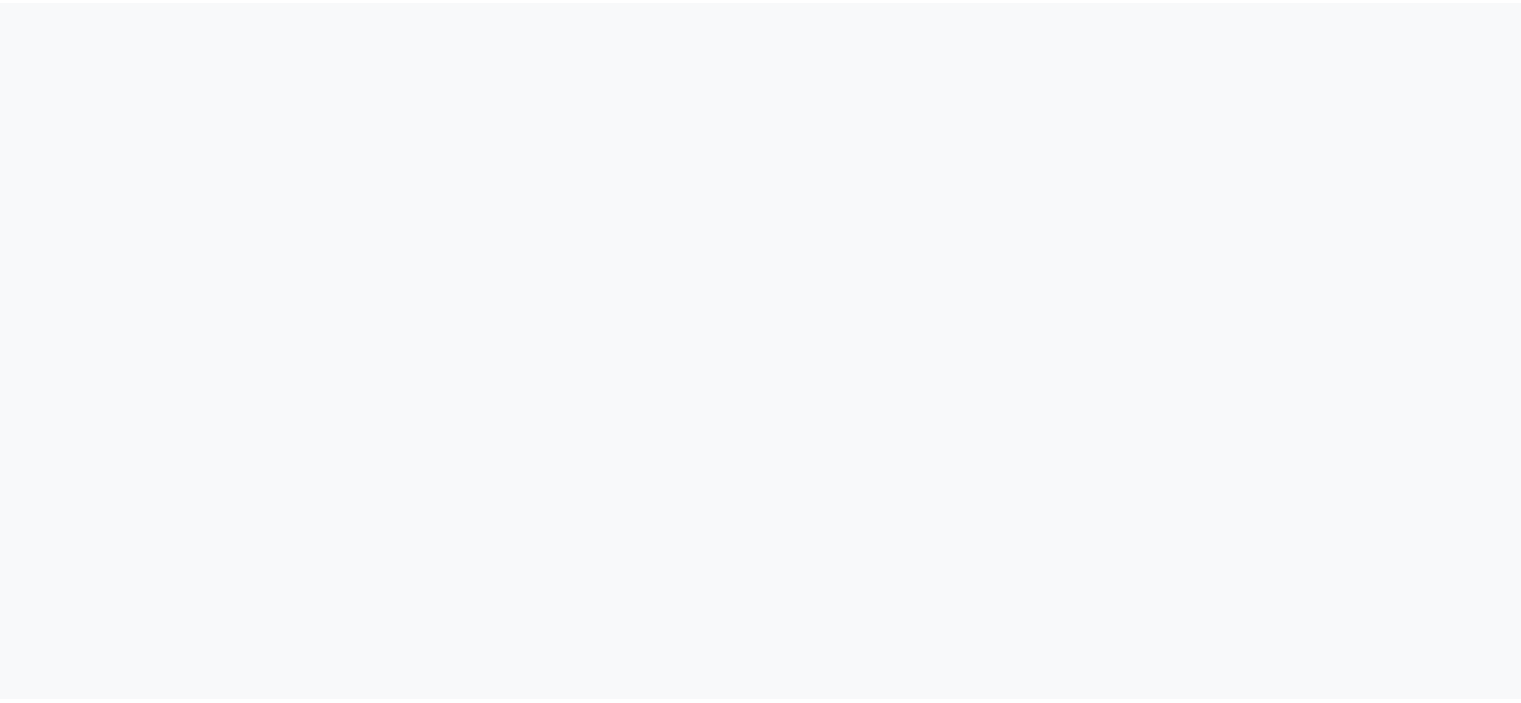 scroll, scrollTop: 0, scrollLeft: 0, axis: both 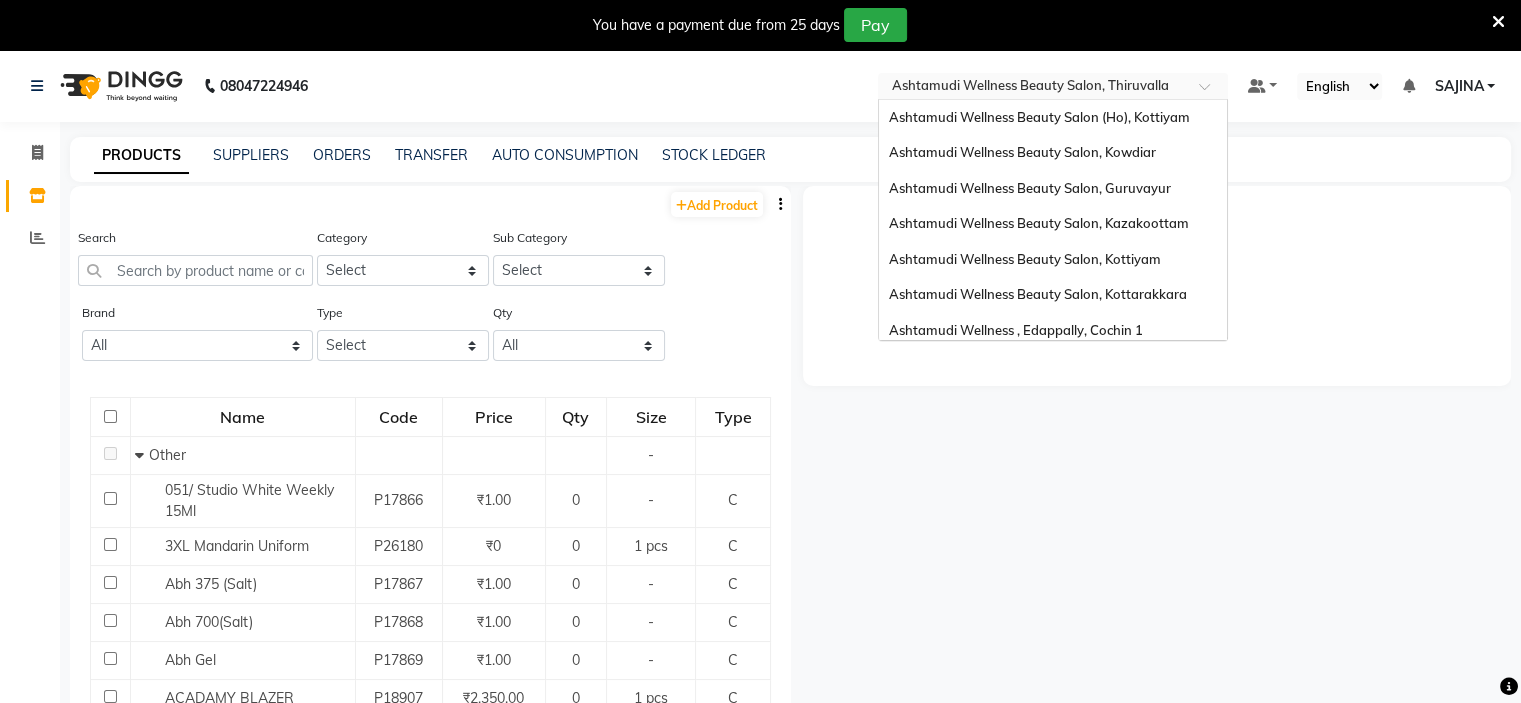 click at bounding box center [1033, 88] 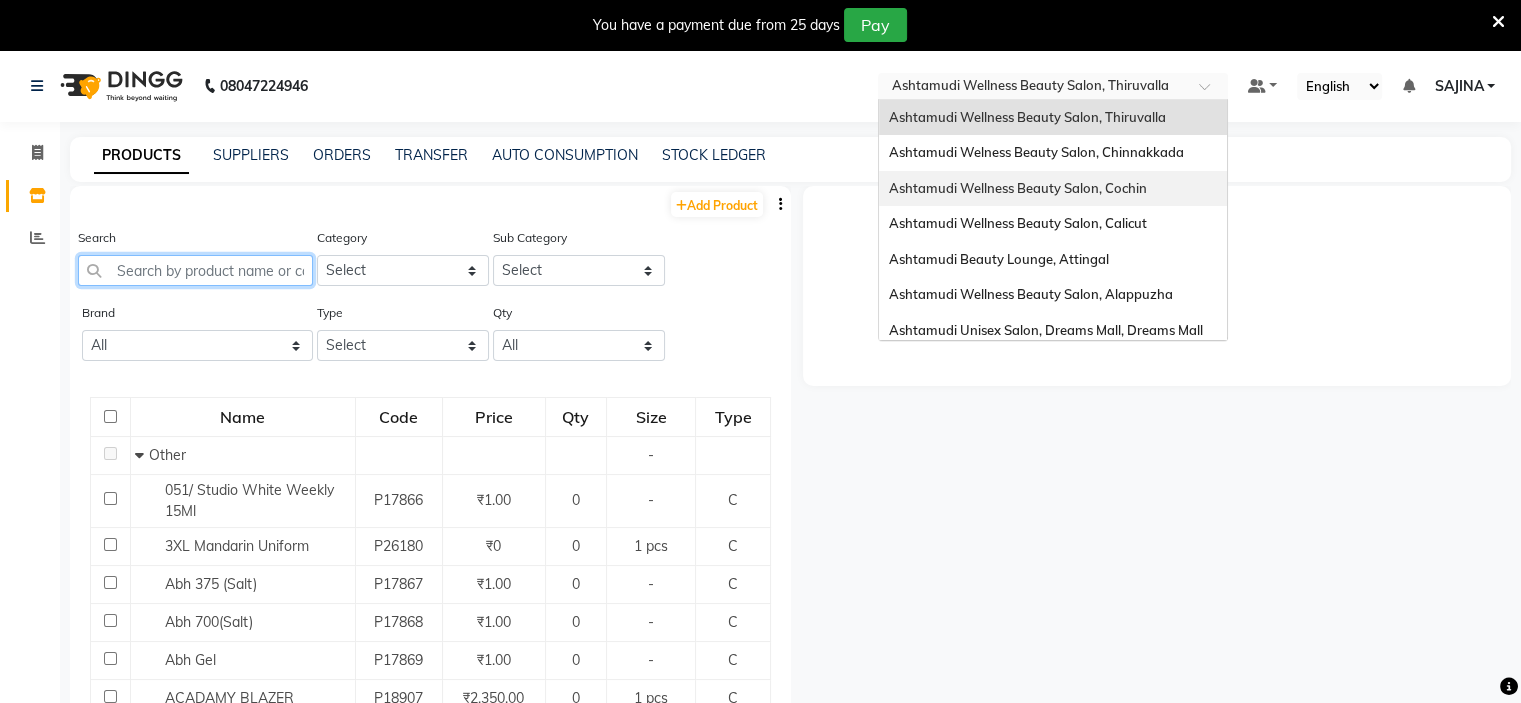 click 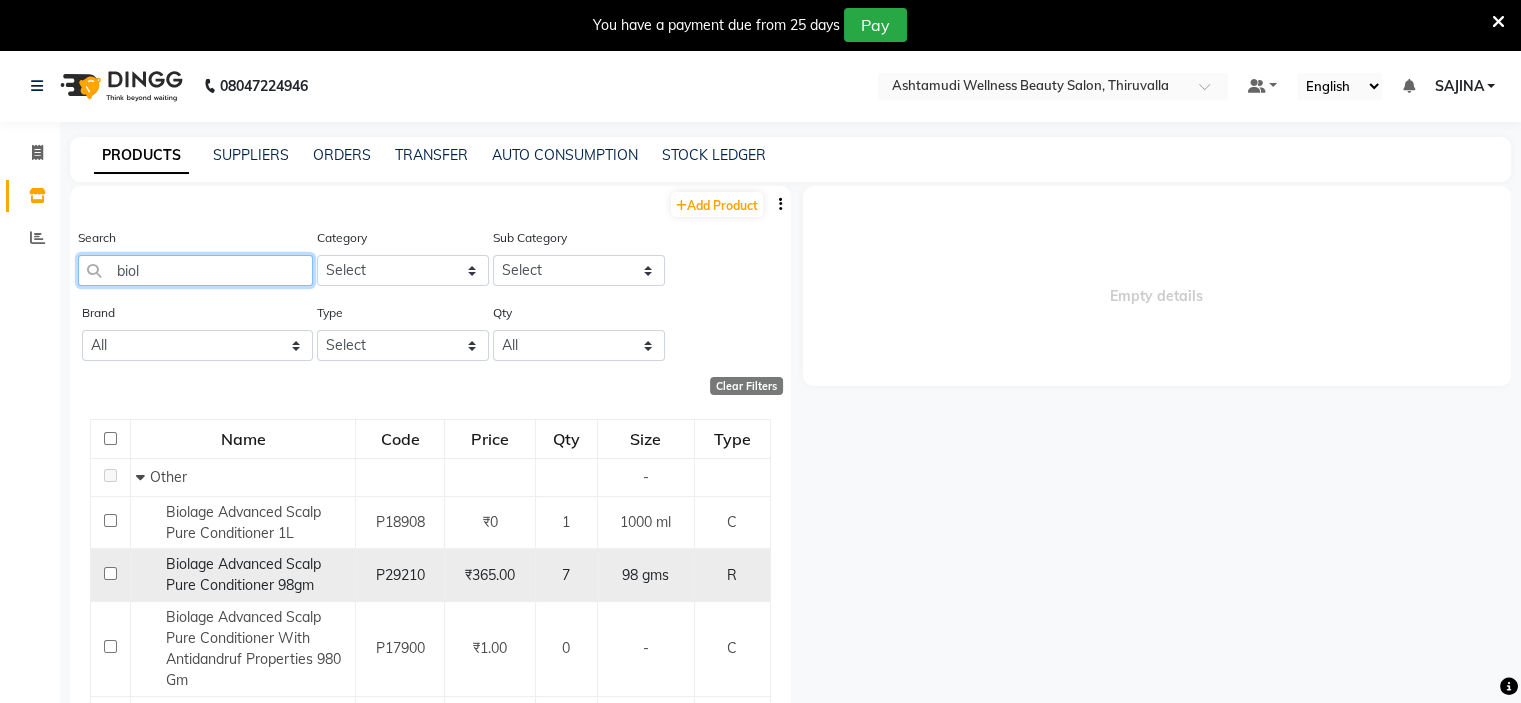 type on "biol" 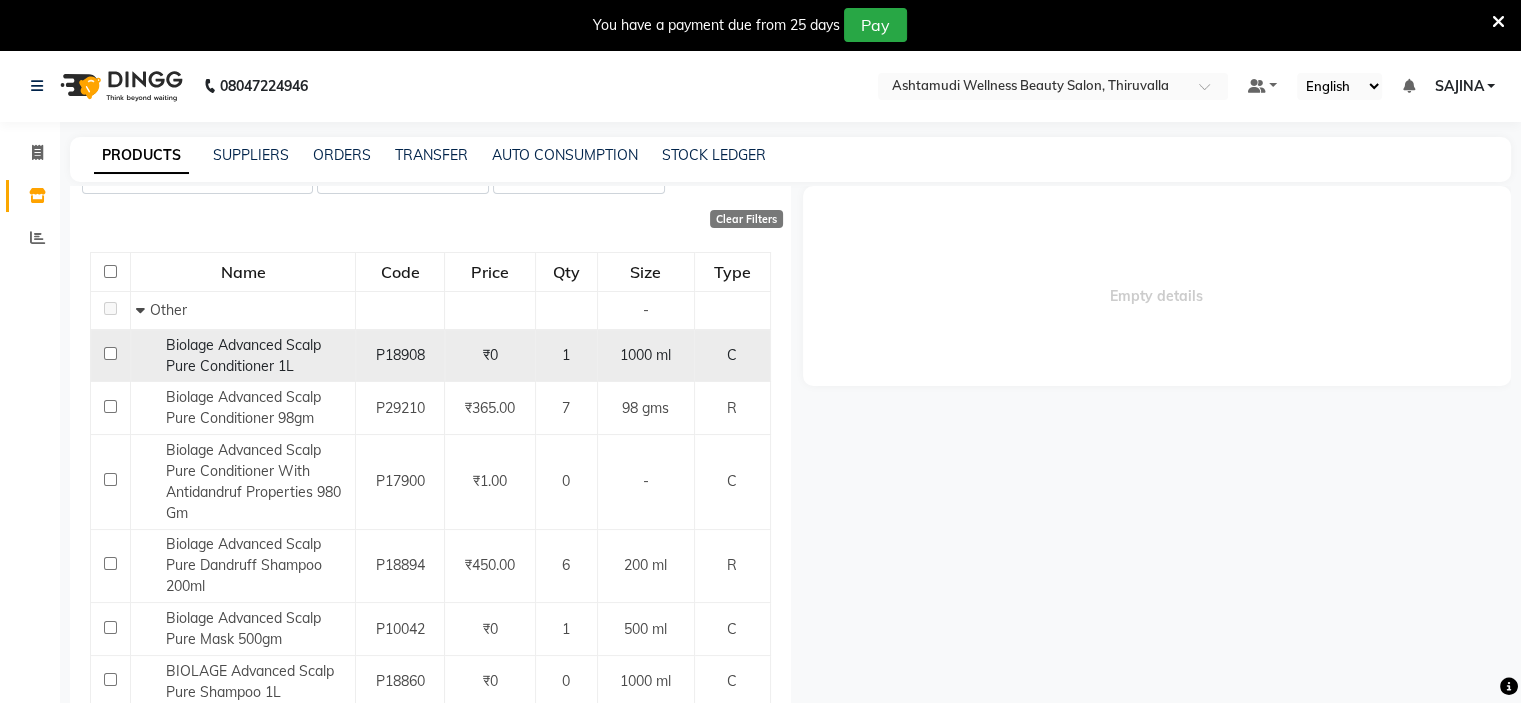 scroll, scrollTop: 200, scrollLeft: 0, axis: vertical 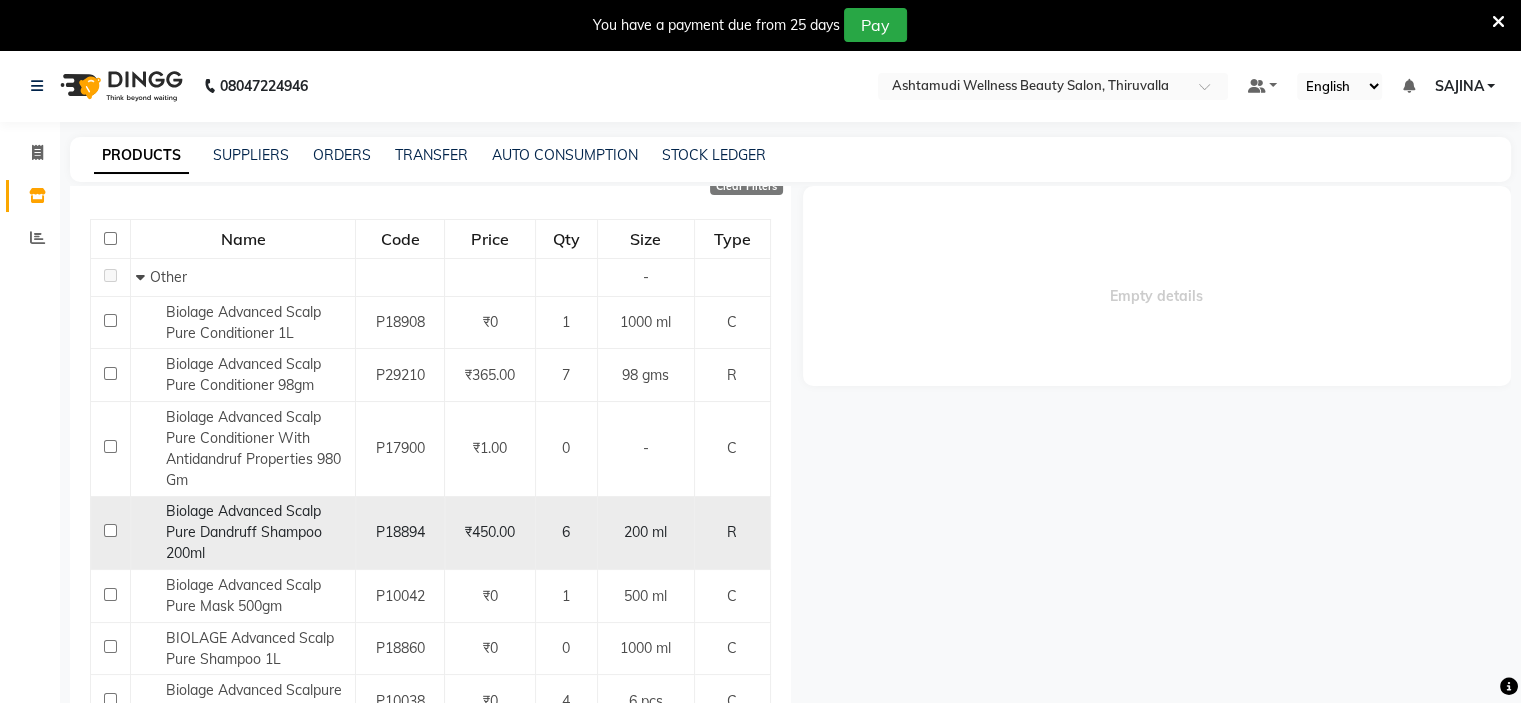 click on "P18894" 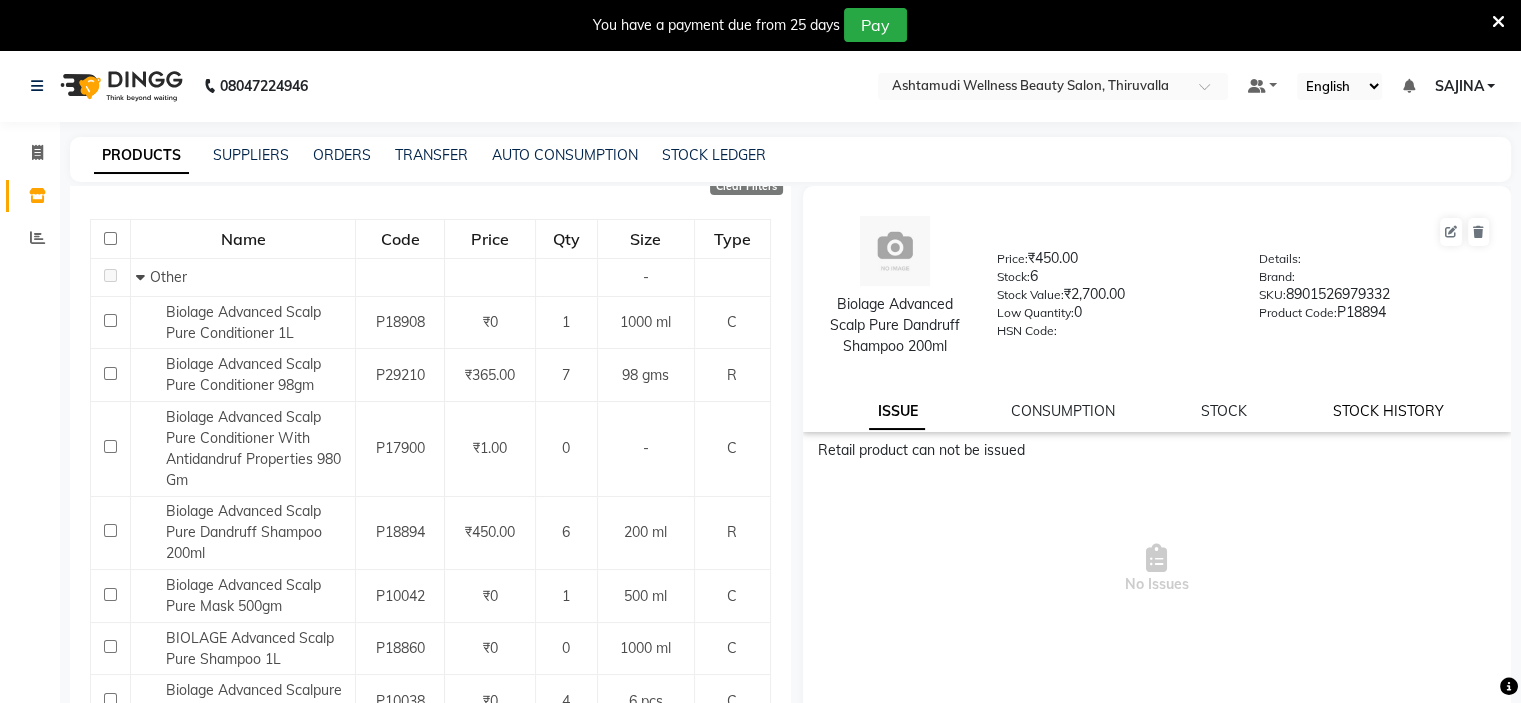 click on "STOCK HISTORY" 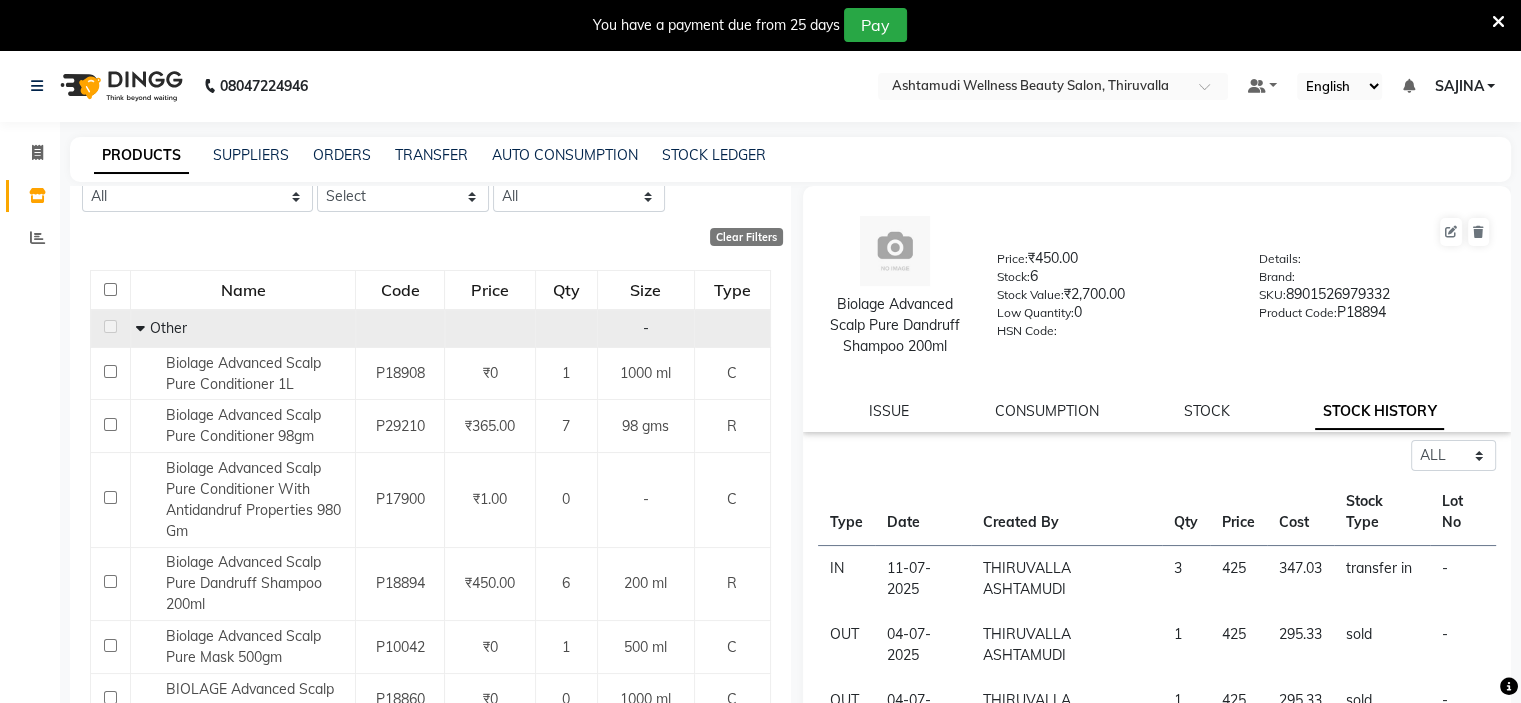 scroll, scrollTop: 0, scrollLeft: 0, axis: both 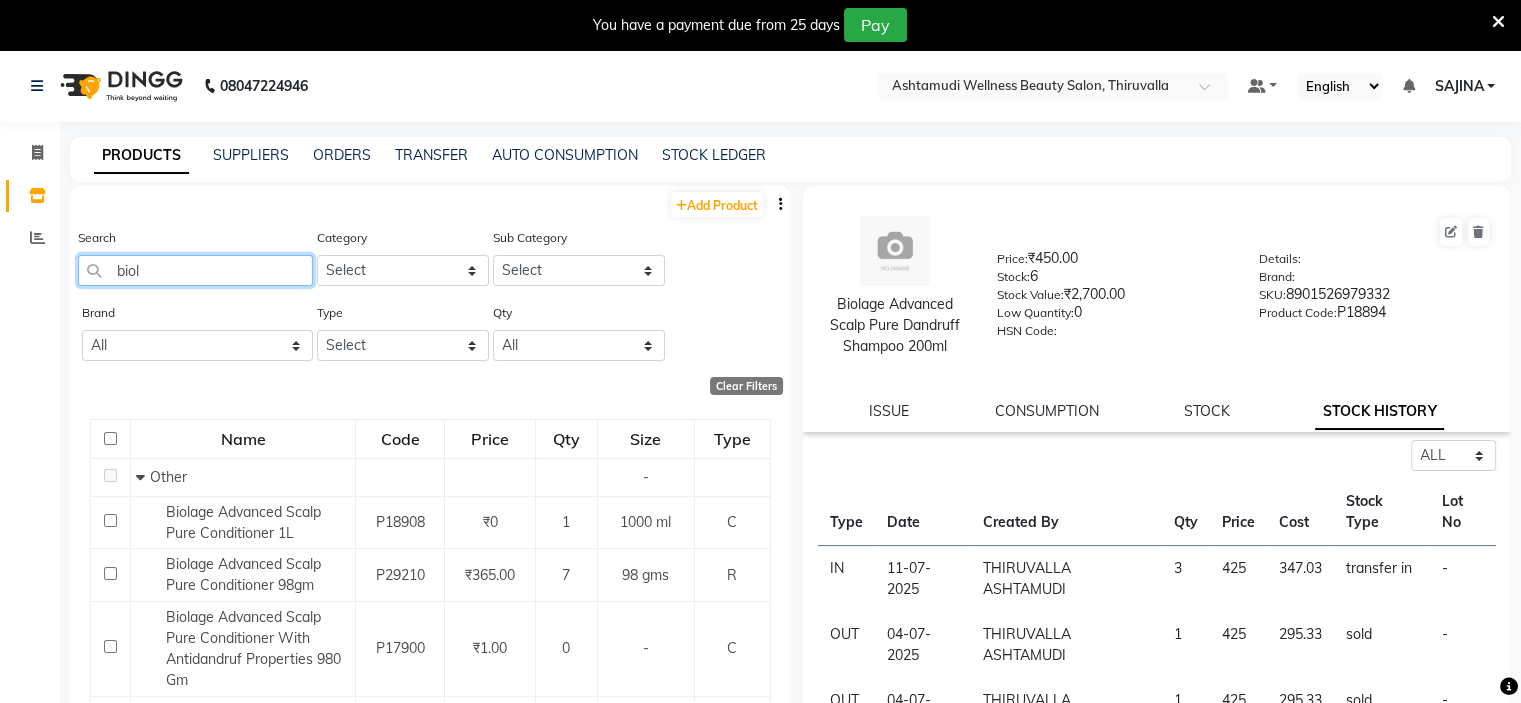 click on "biol" 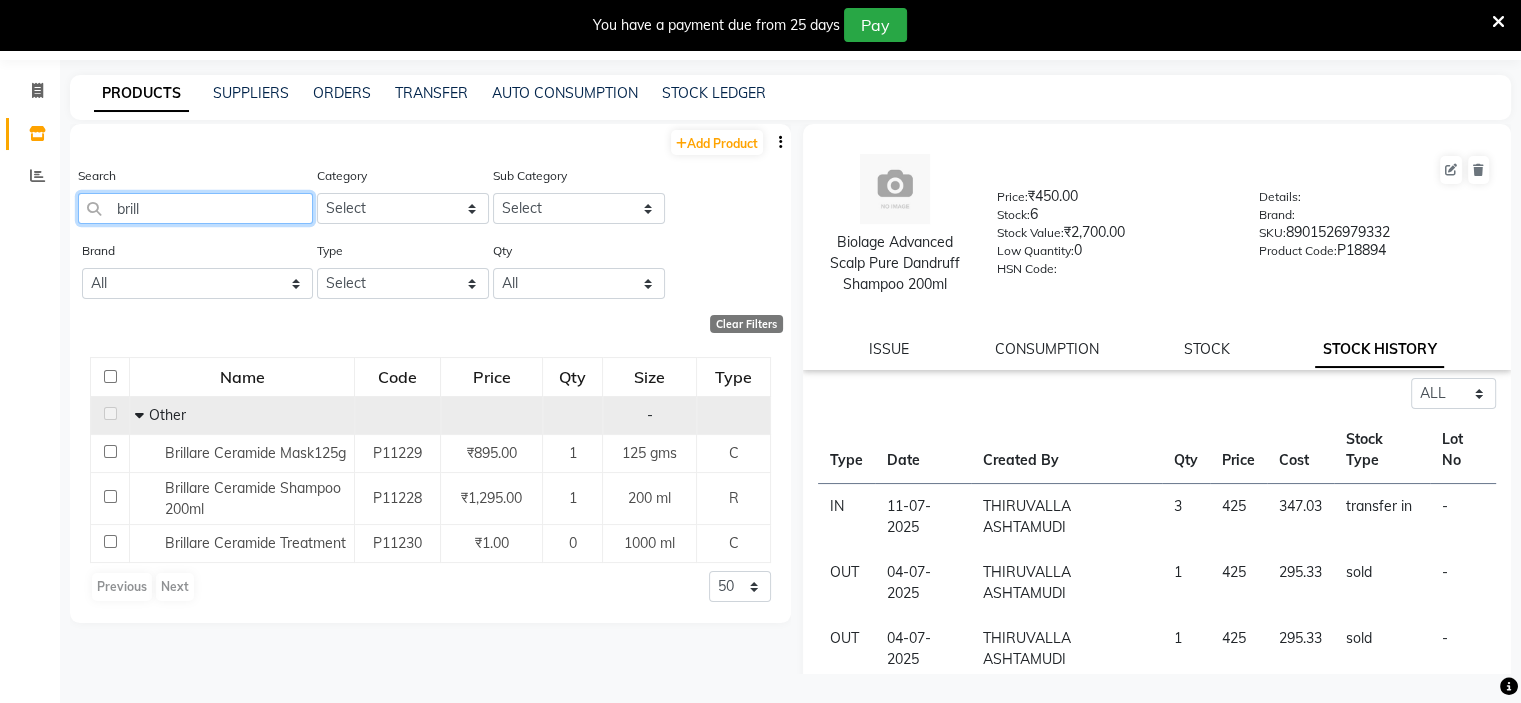 scroll, scrollTop: 63, scrollLeft: 0, axis: vertical 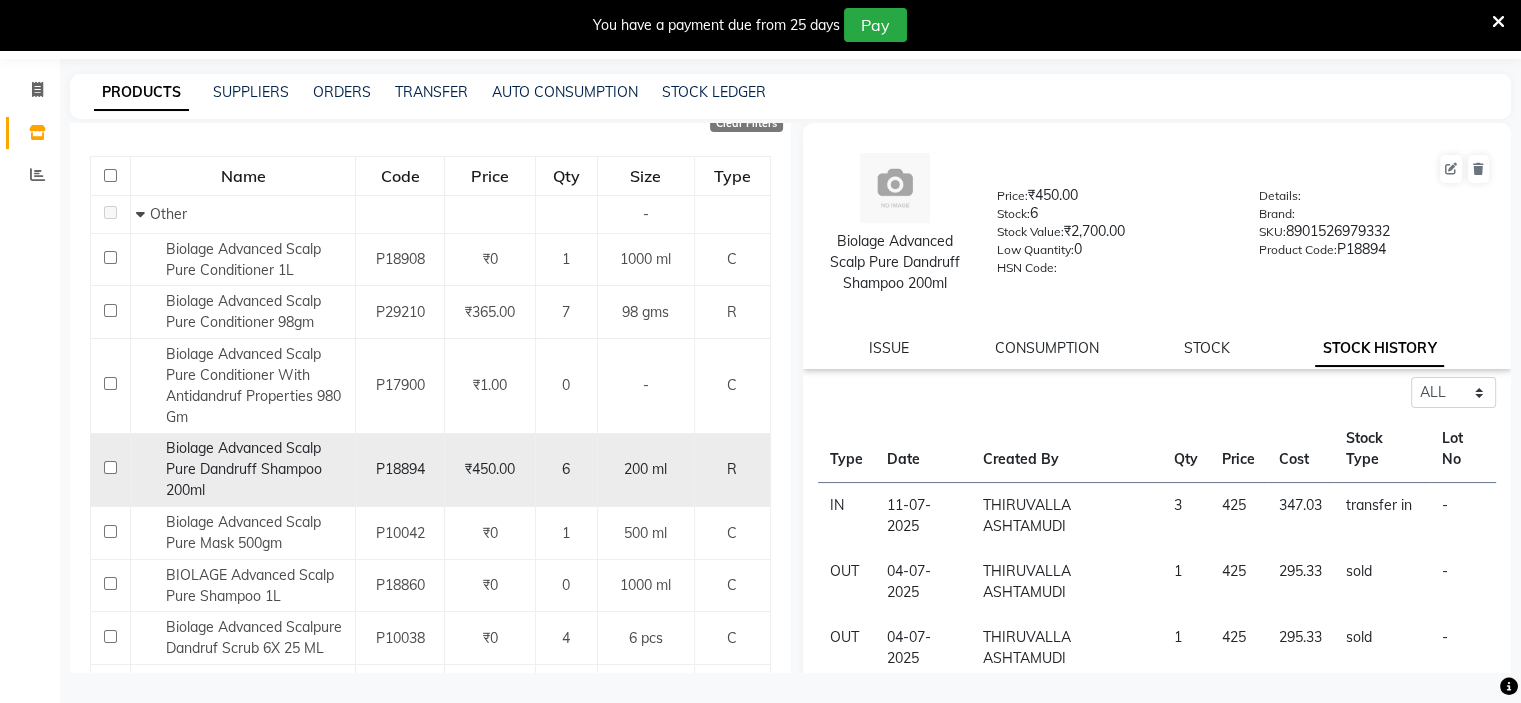 type on "biol" 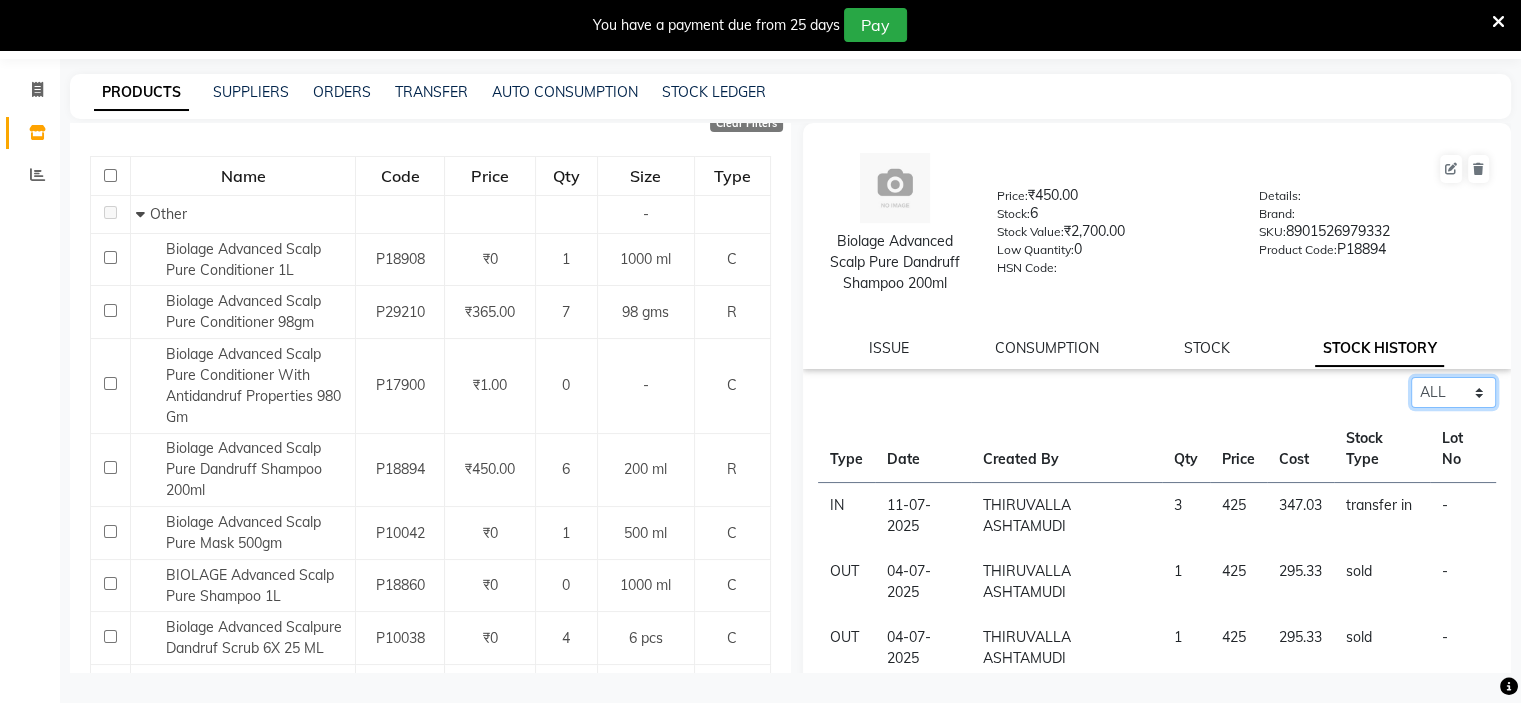 click on "Select ALL IN OUT" 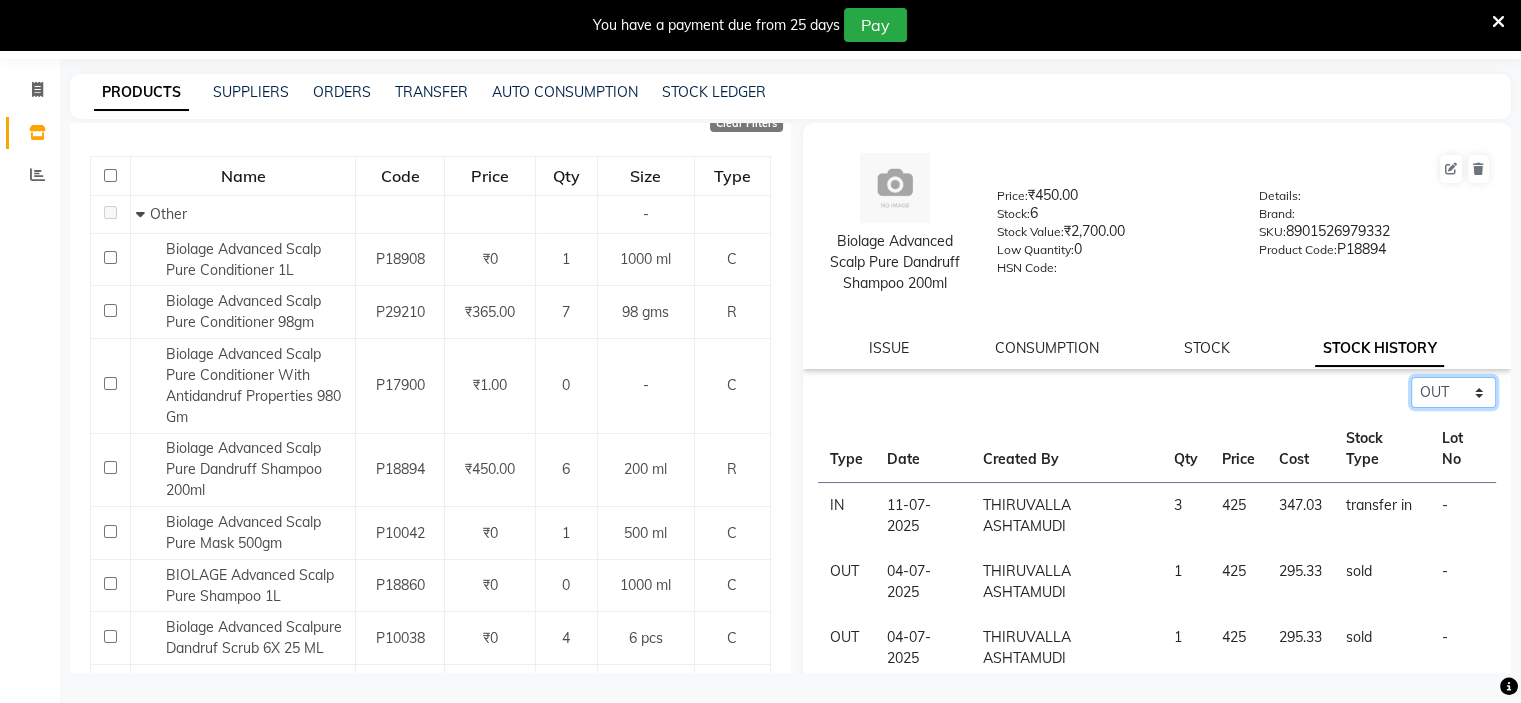 click on "Select ALL IN OUT" 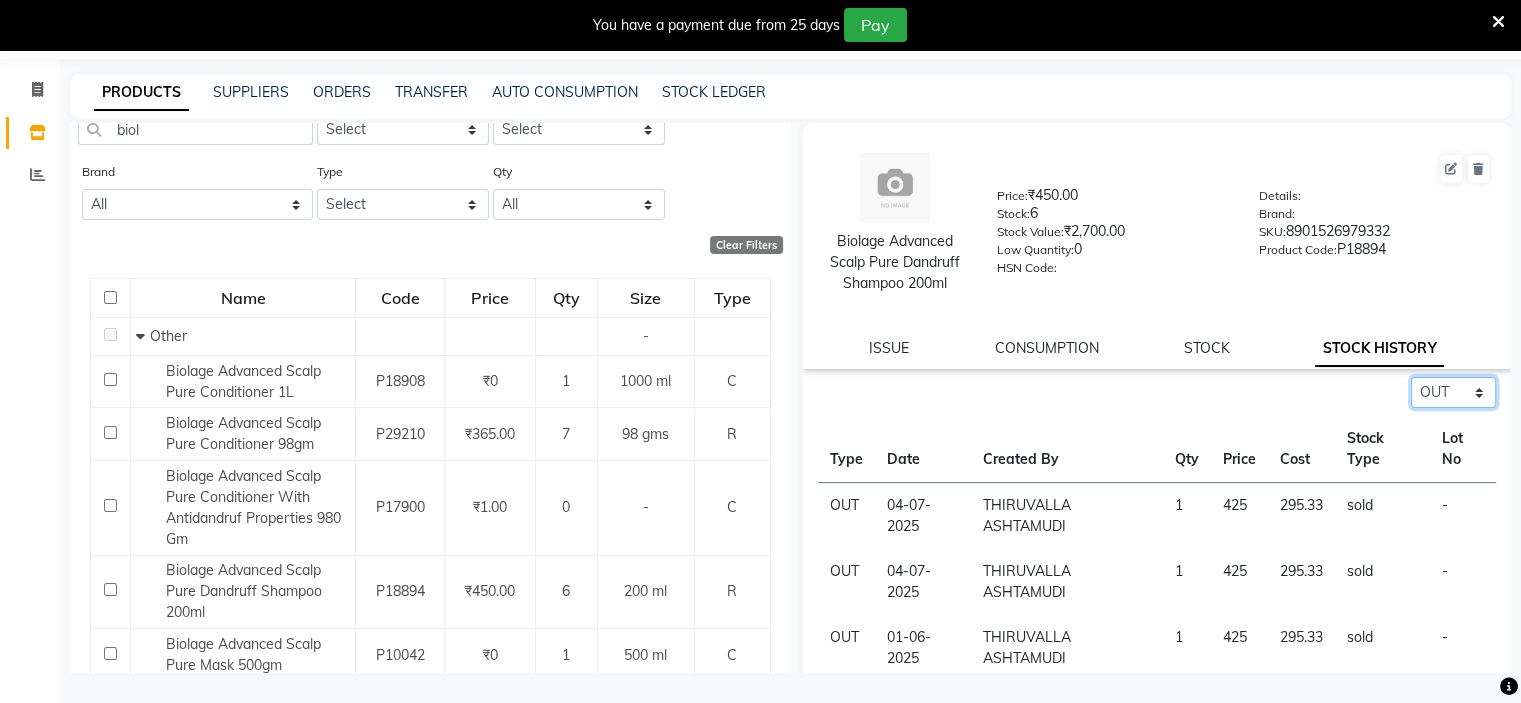 scroll, scrollTop: 0, scrollLeft: 0, axis: both 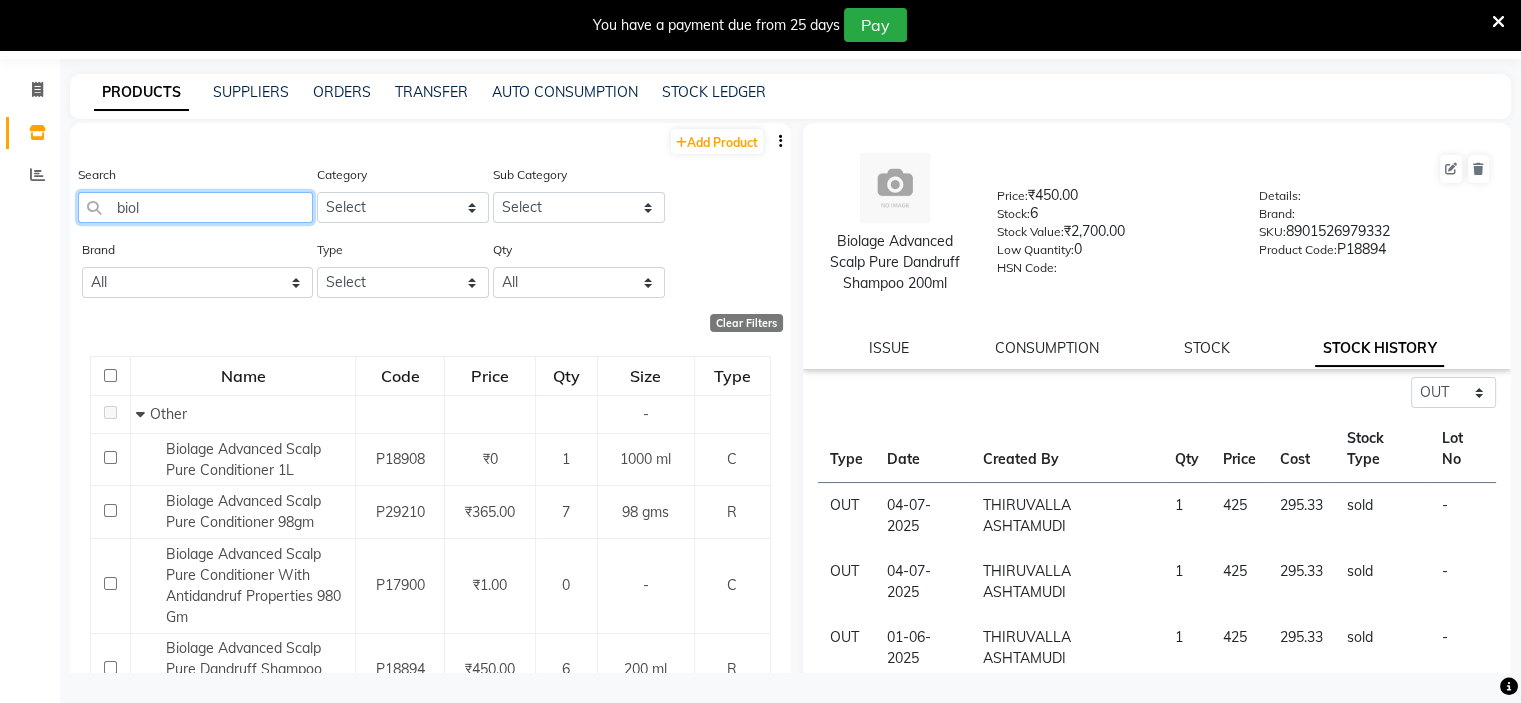 click on "biol" 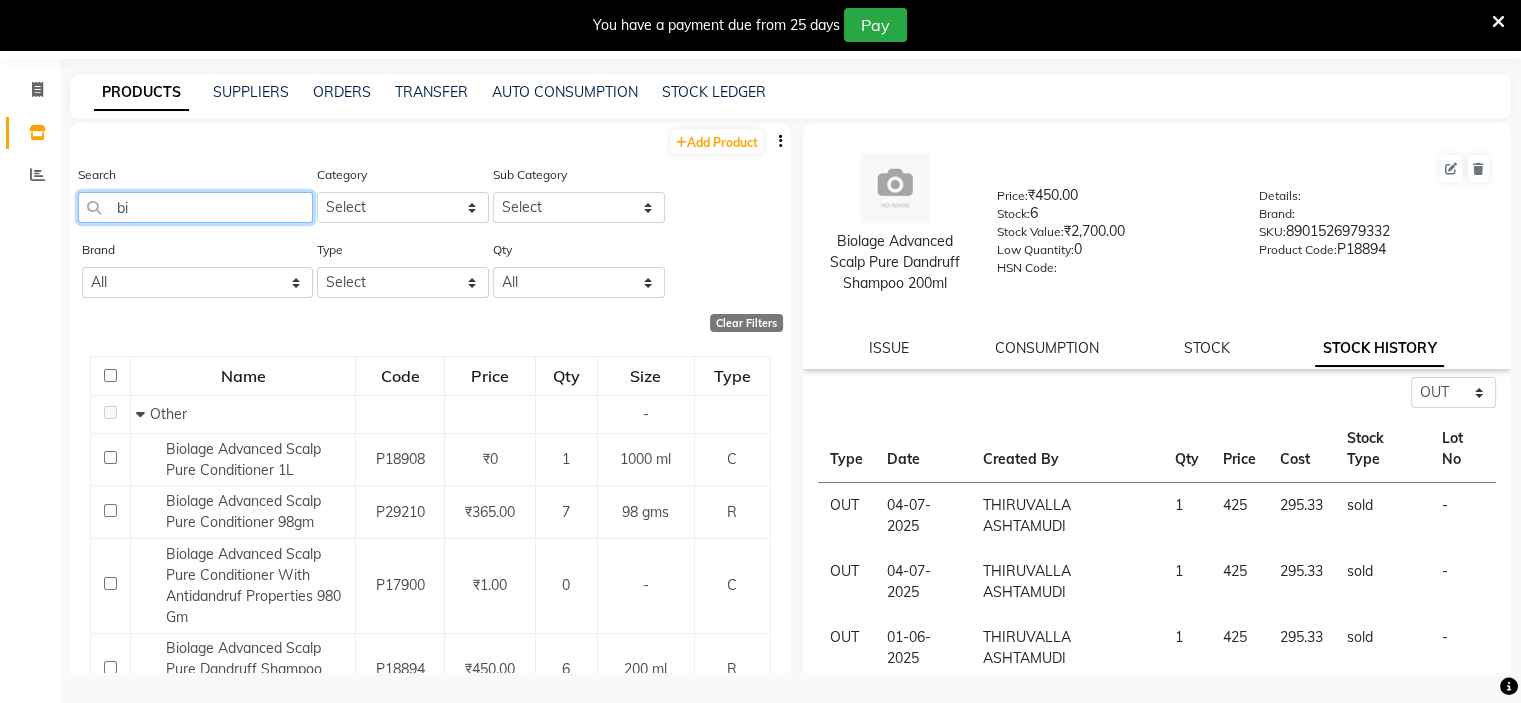 type on "b" 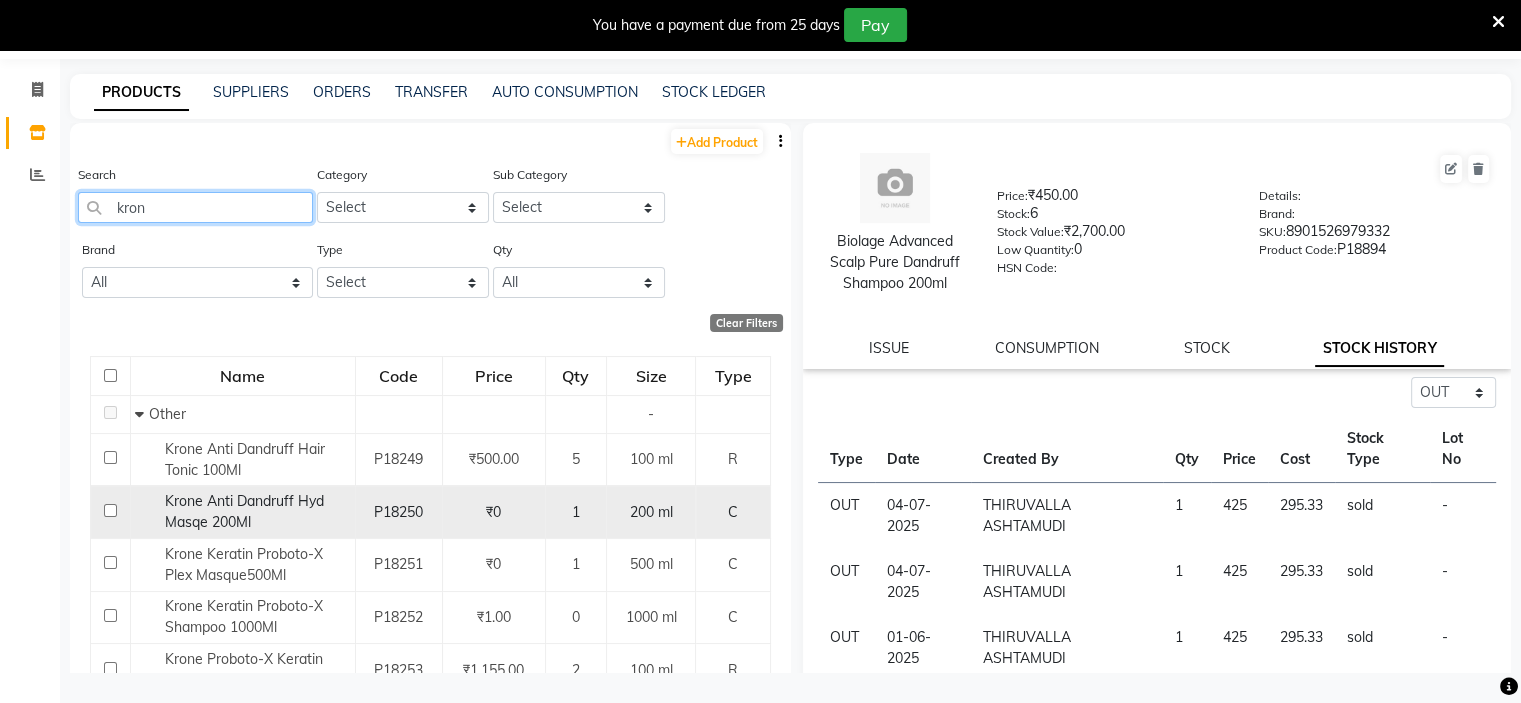 type on "kron" 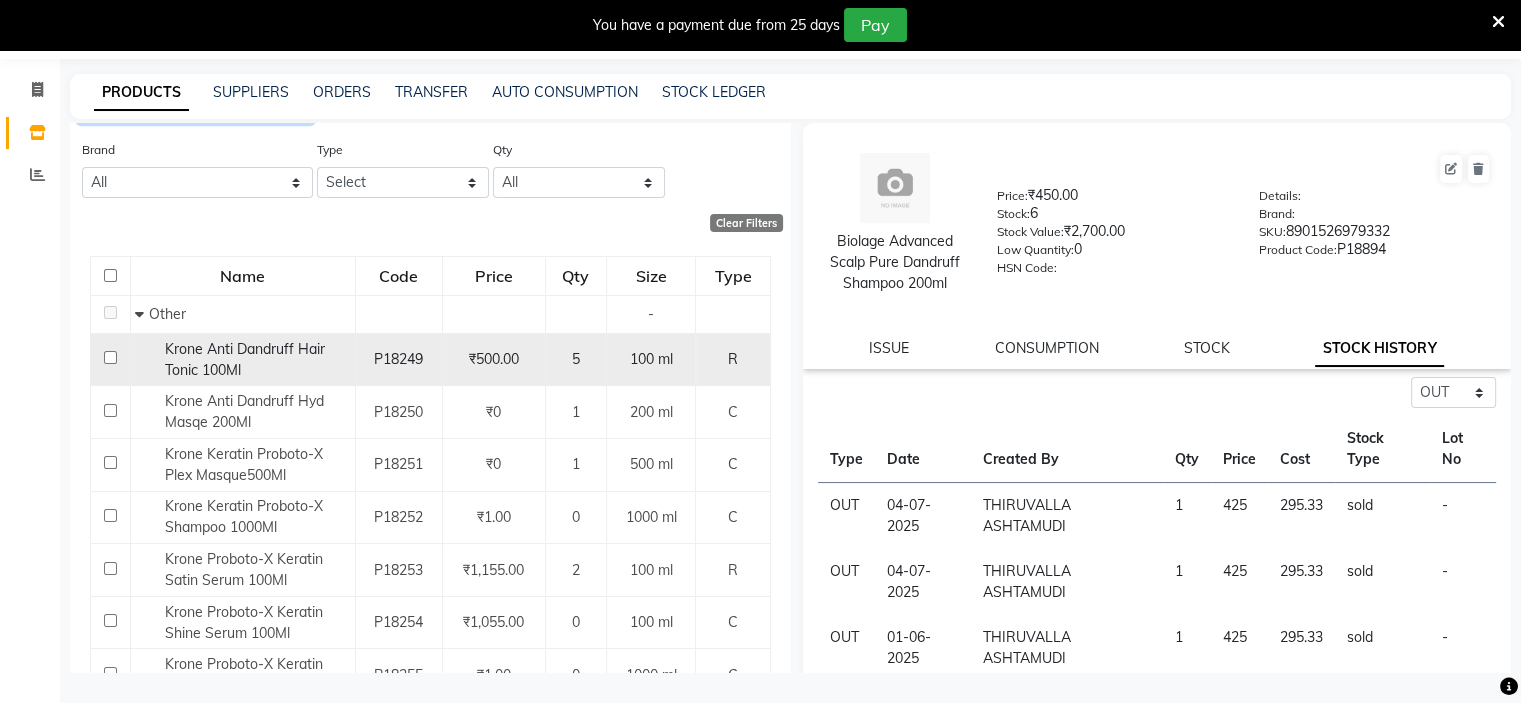 scroll, scrollTop: 293, scrollLeft: 0, axis: vertical 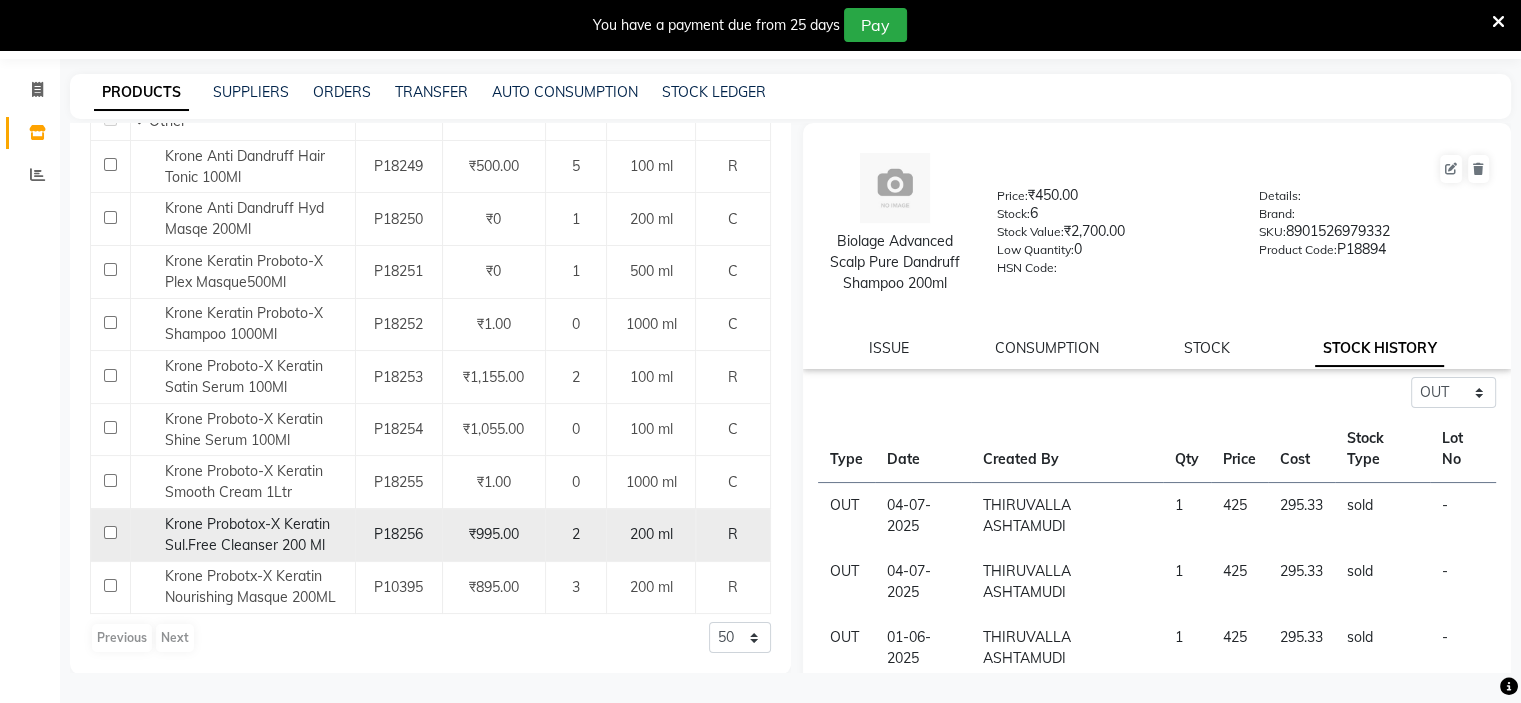 click on "Krone Probotox-X Keratin Sul.Free Cleanser 200 Ml" 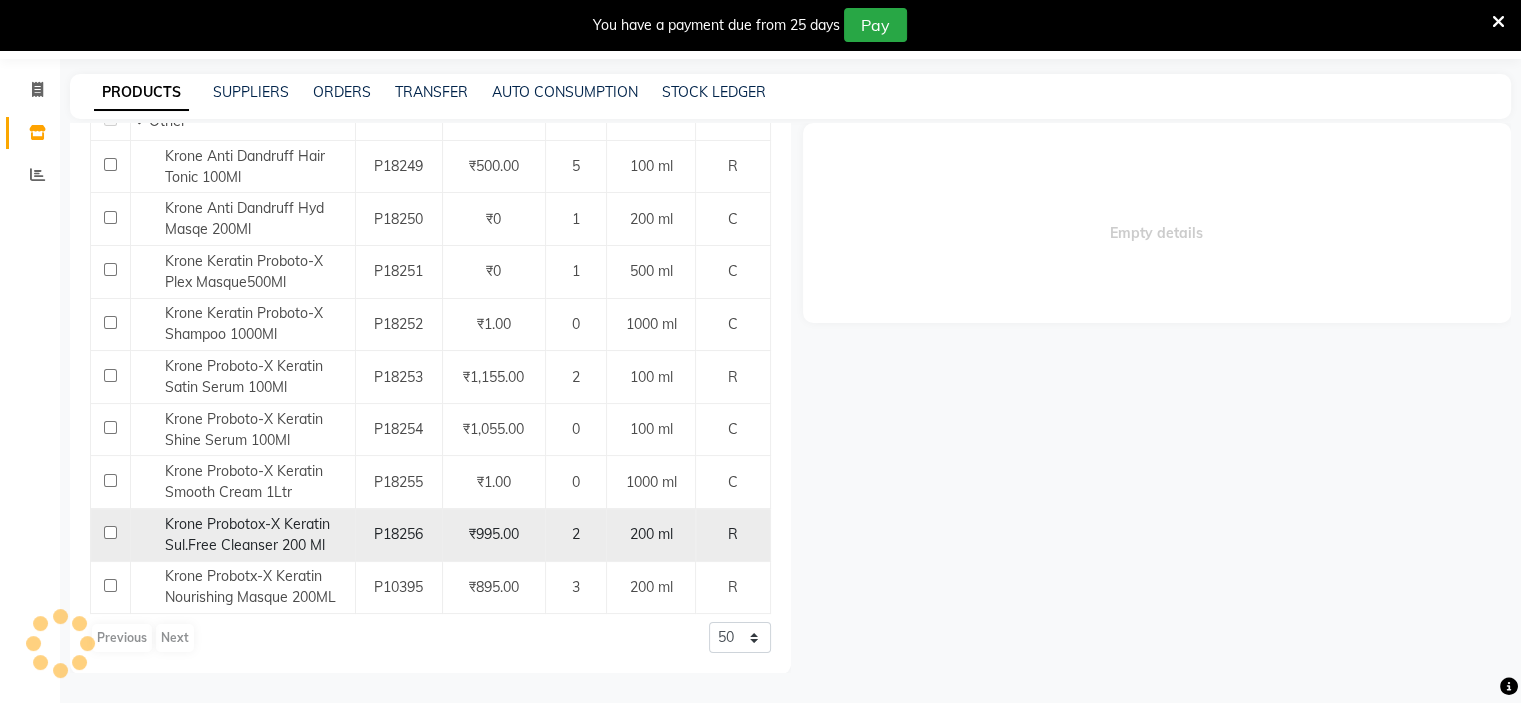 select on "out" 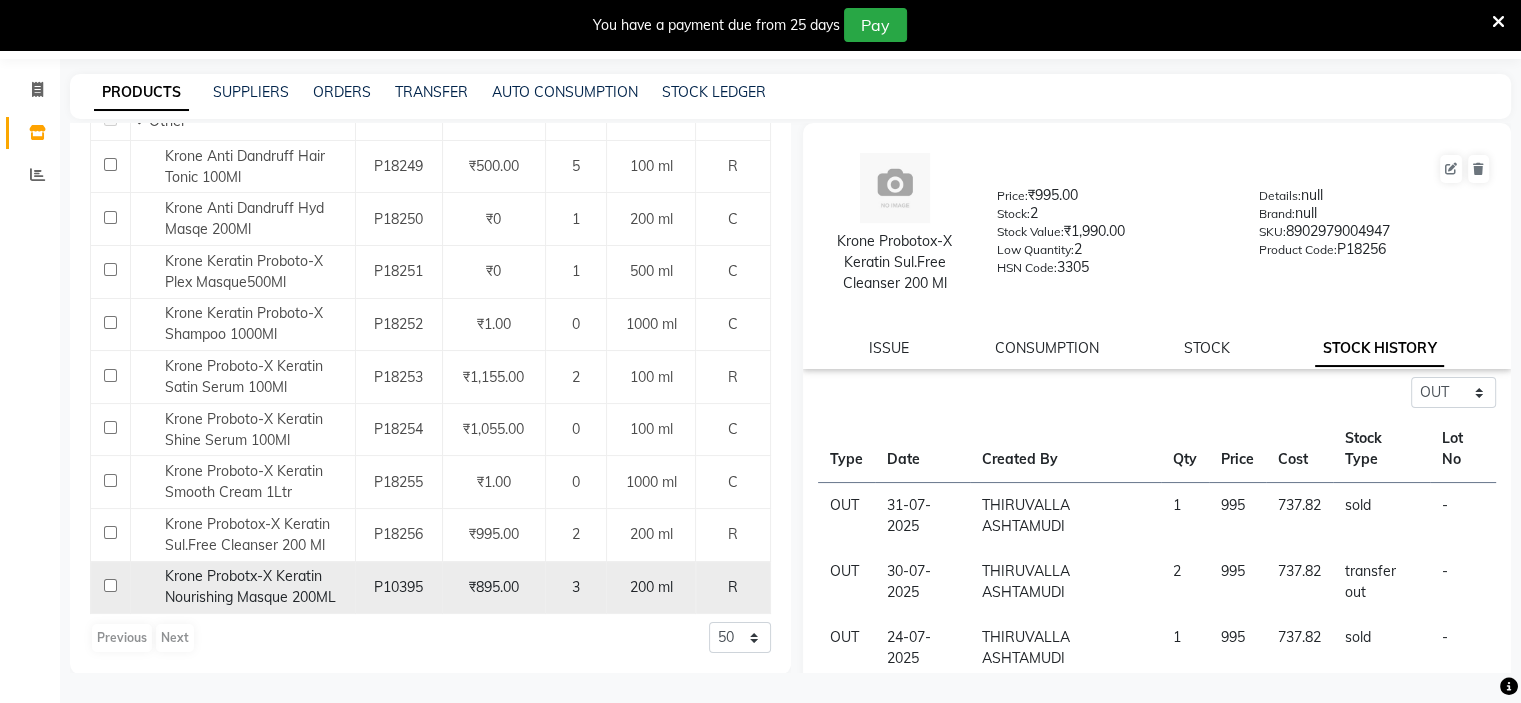click on "P10395" 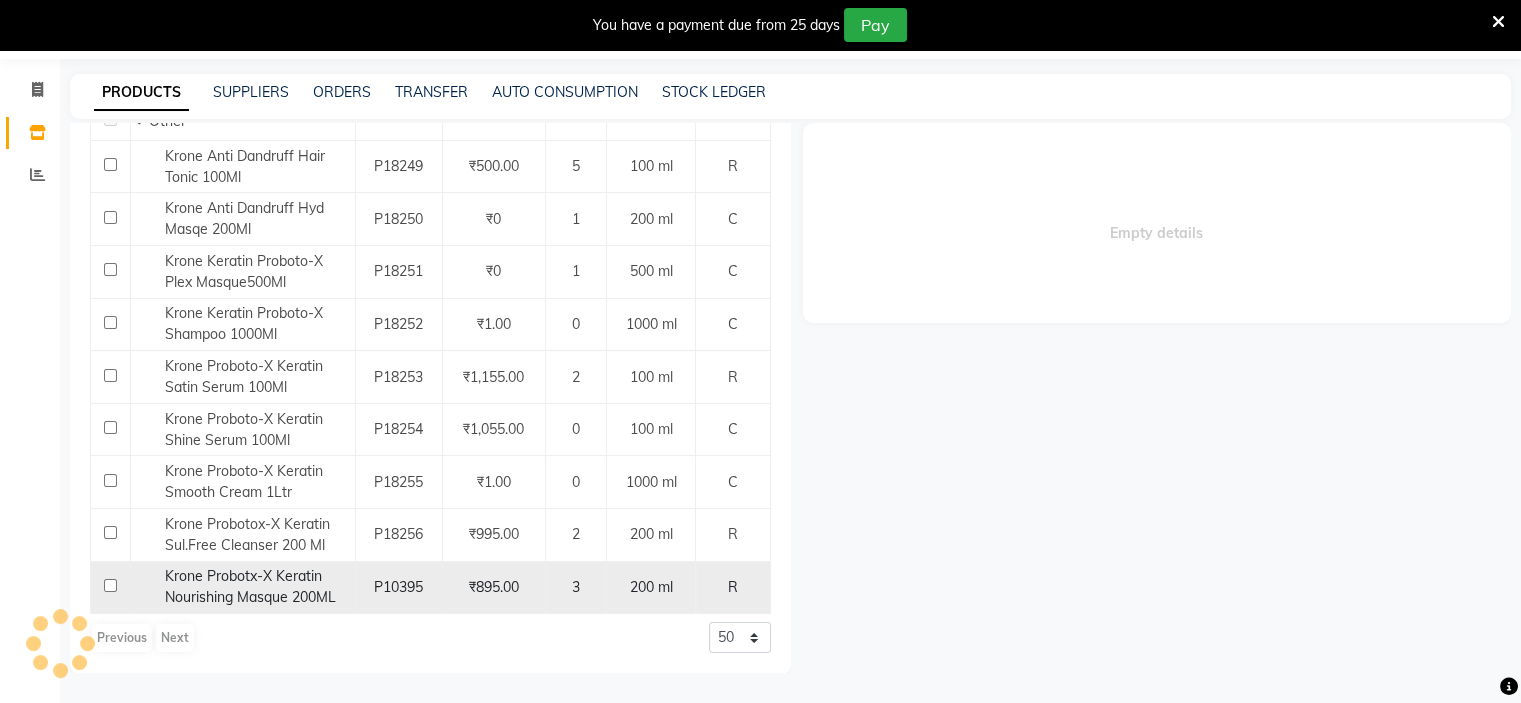 select on "out" 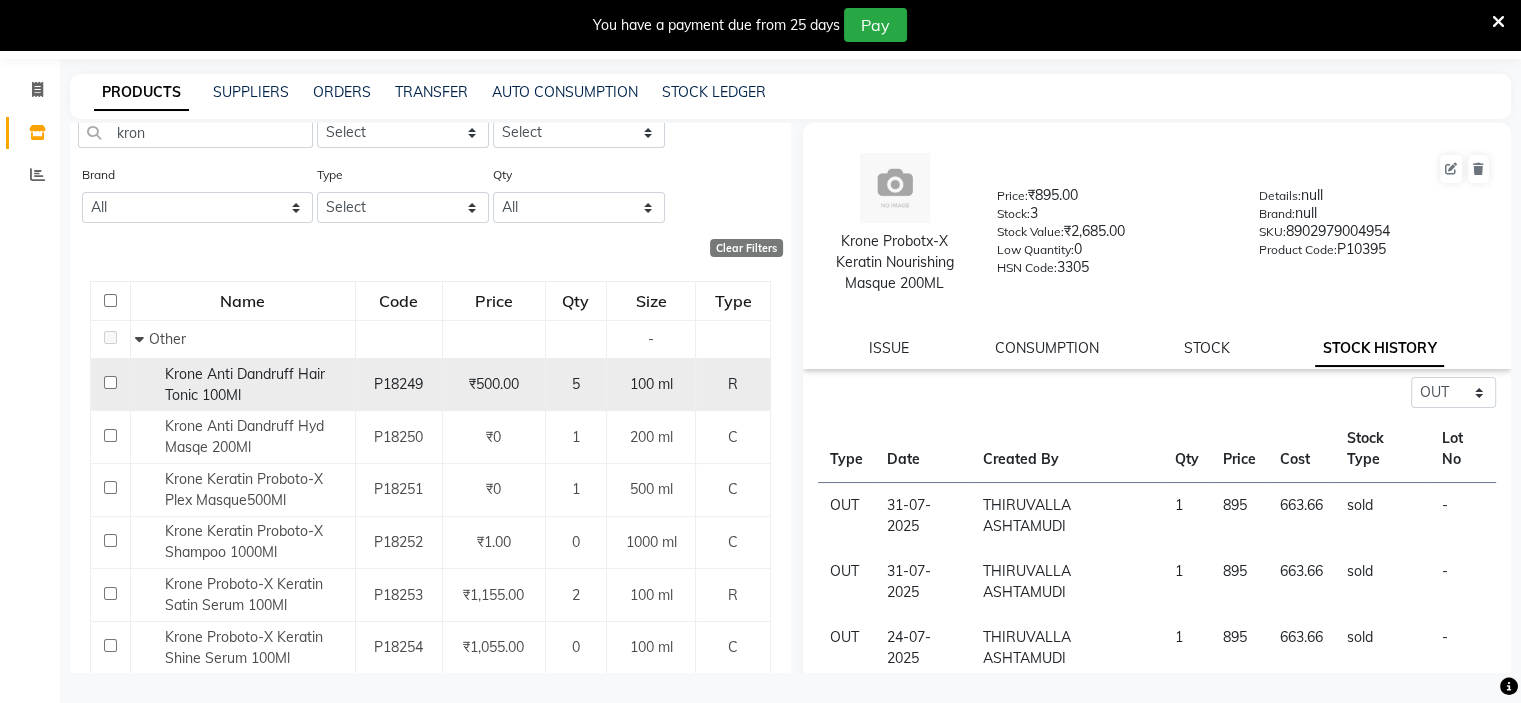 scroll, scrollTop: 0, scrollLeft: 0, axis: both 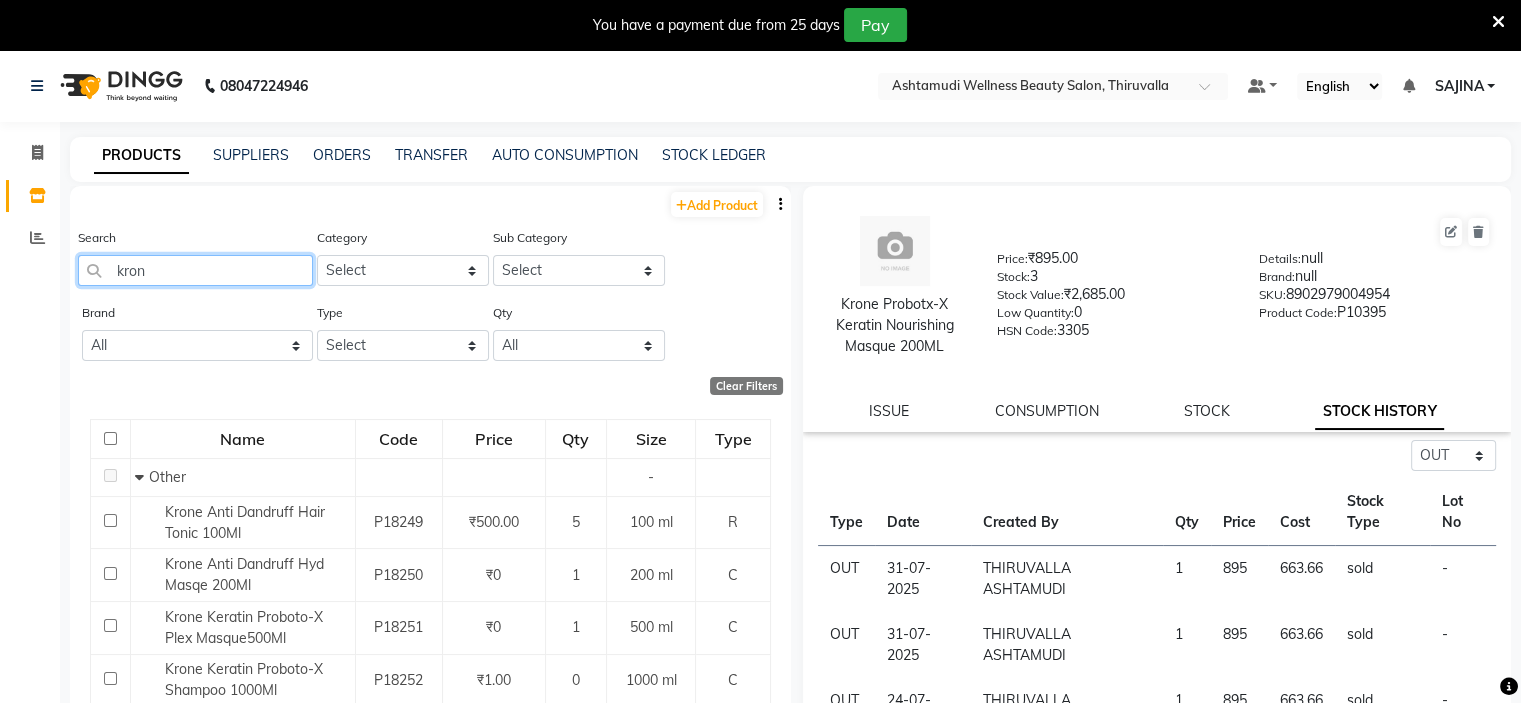 click on "kron" 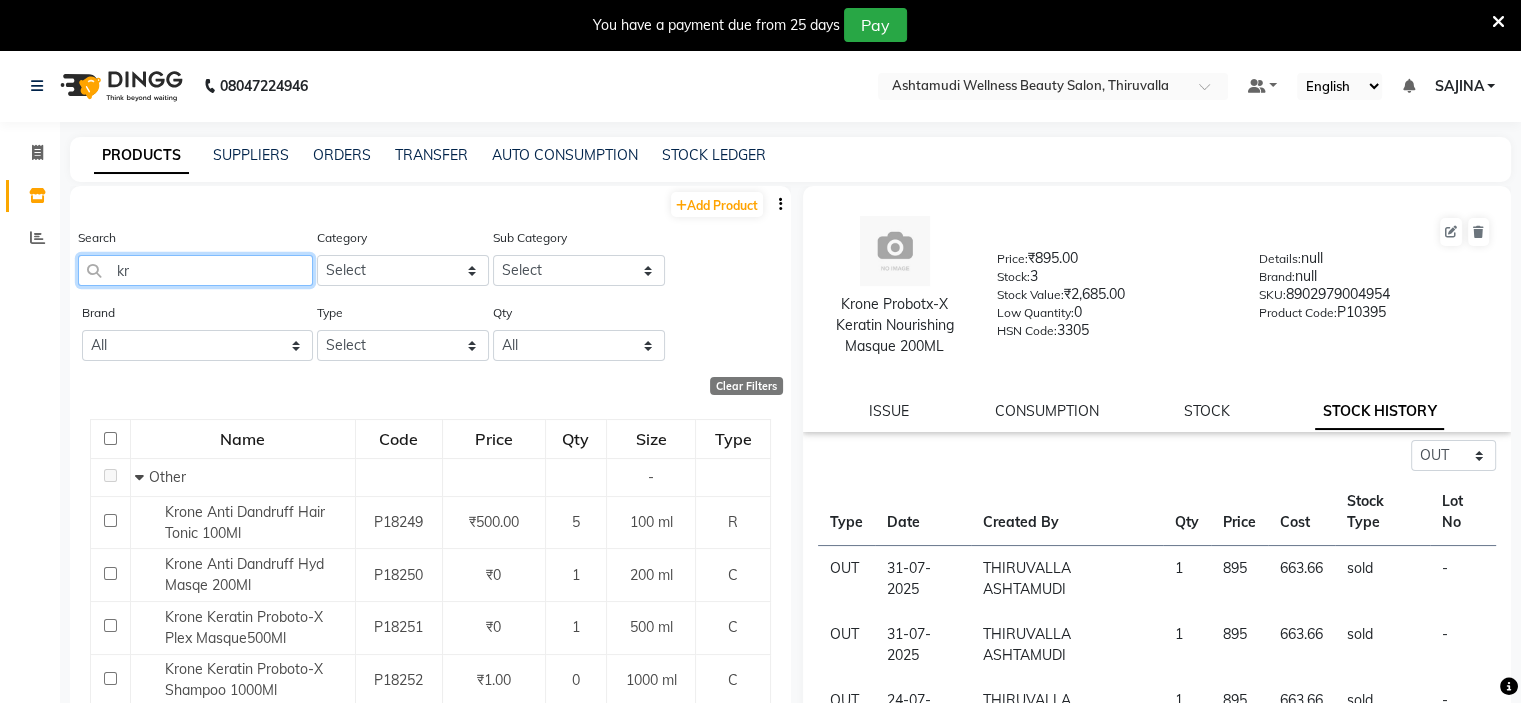 type on "k" 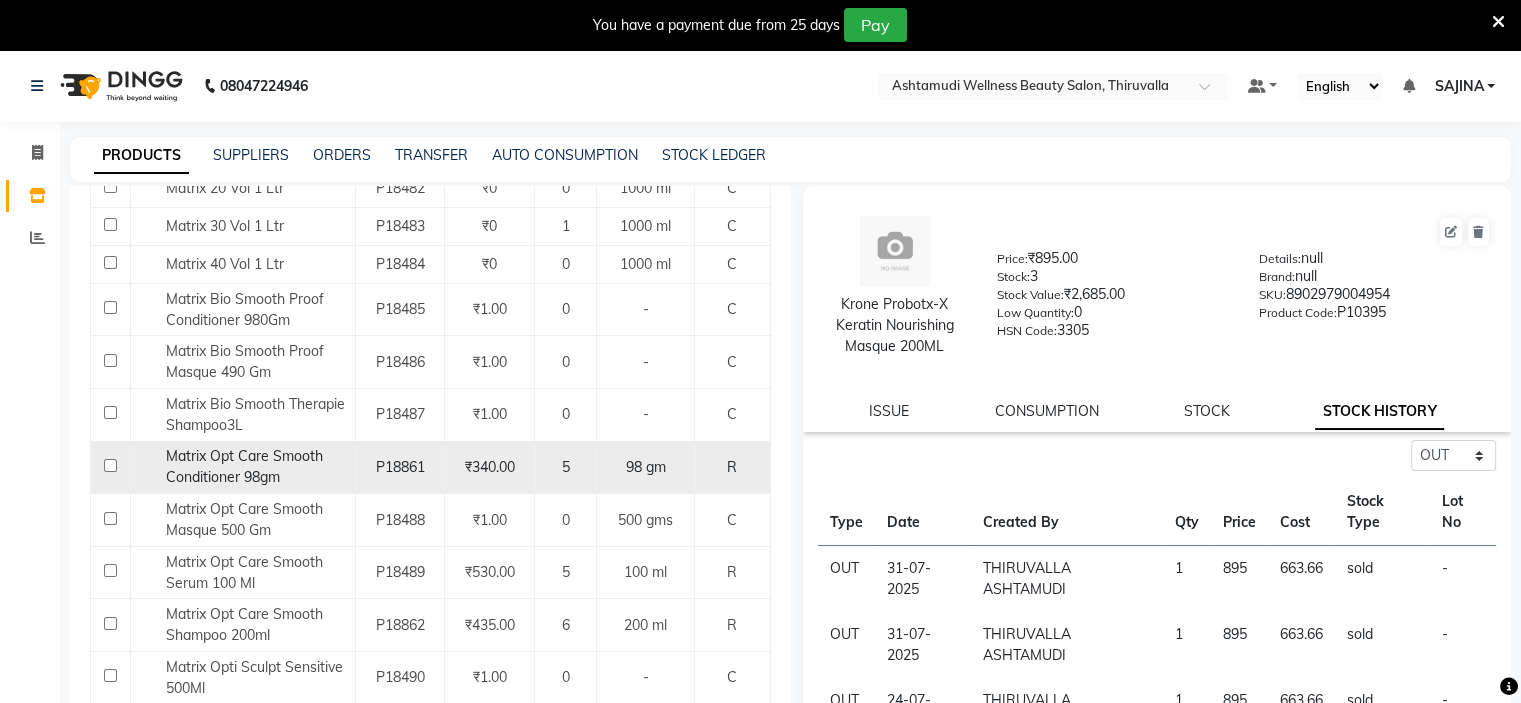 scroll, scrollTop: 400, scrollLeft: 0, axis: vertical 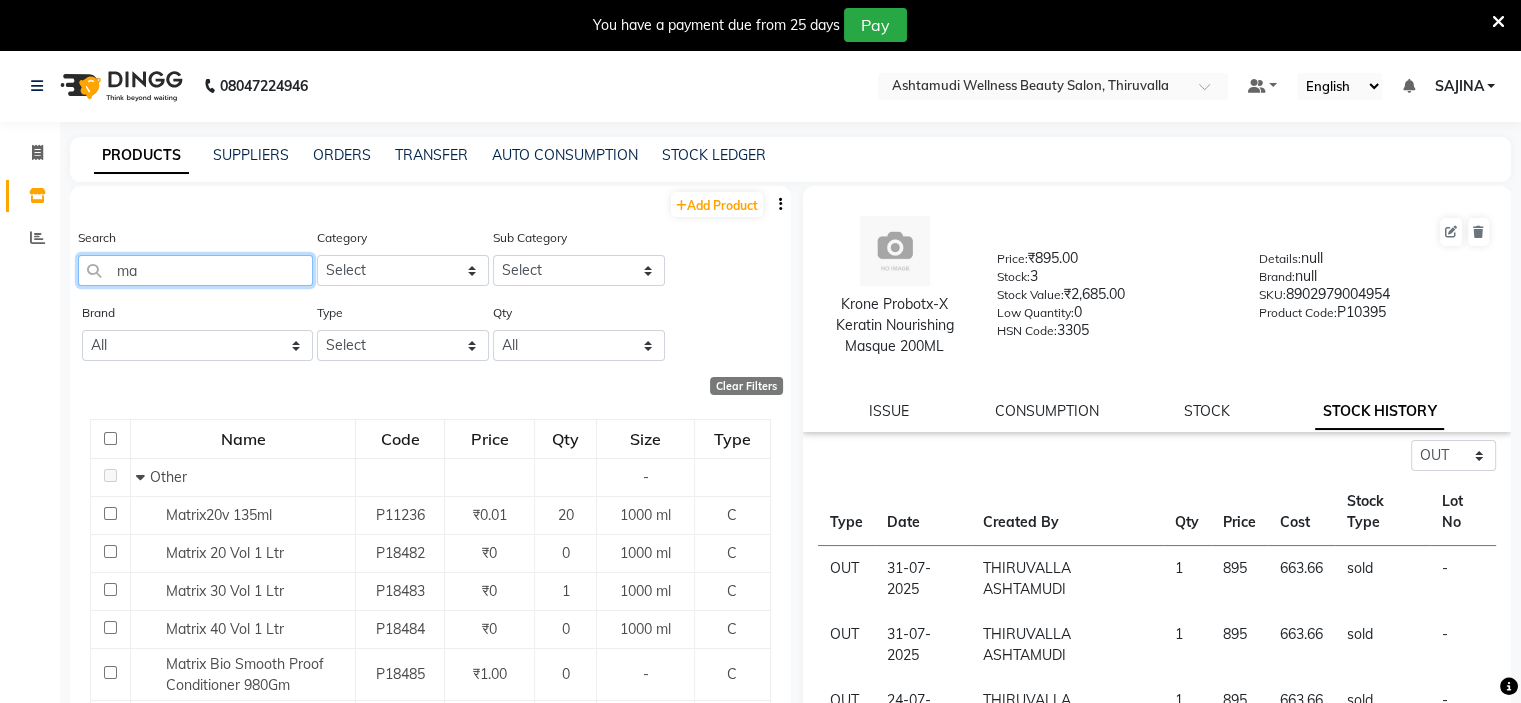 type on "m" 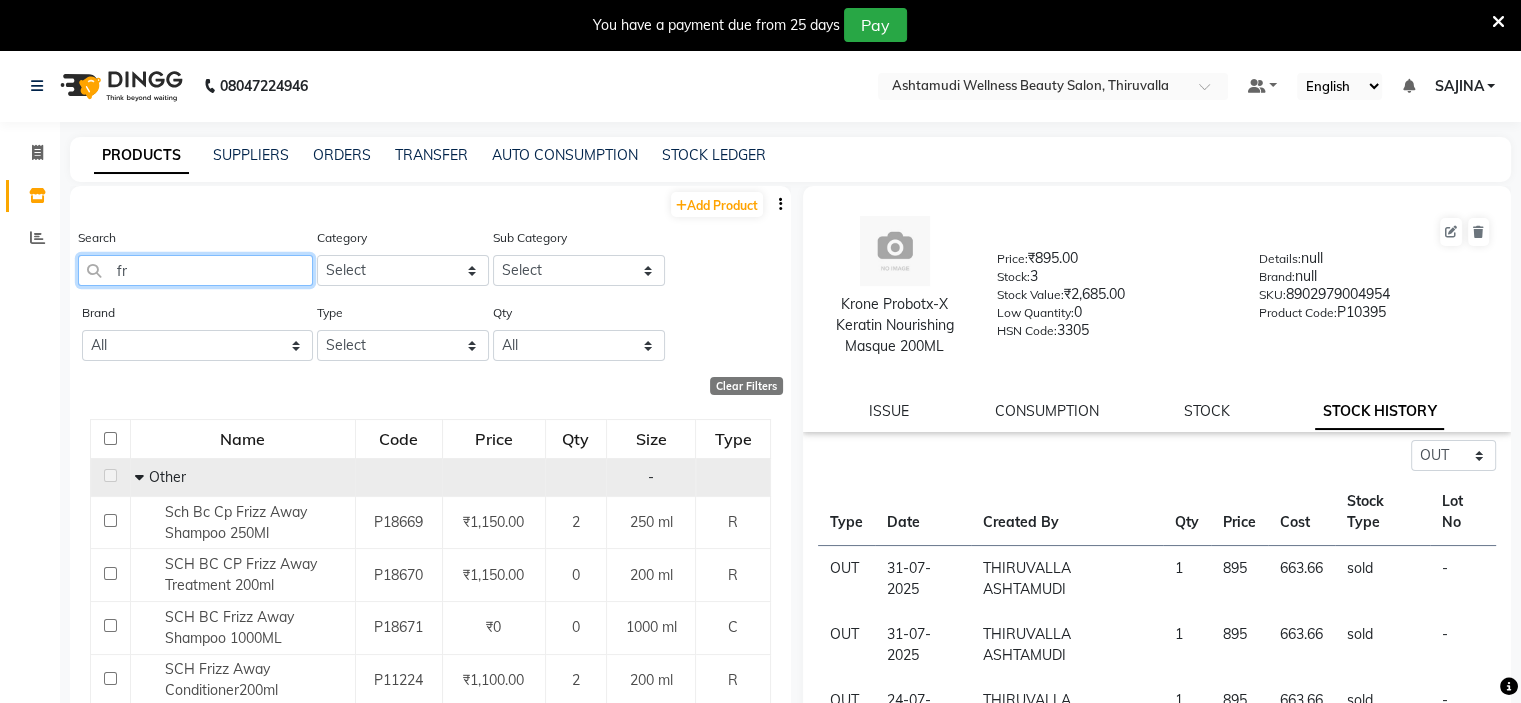 type on "f" 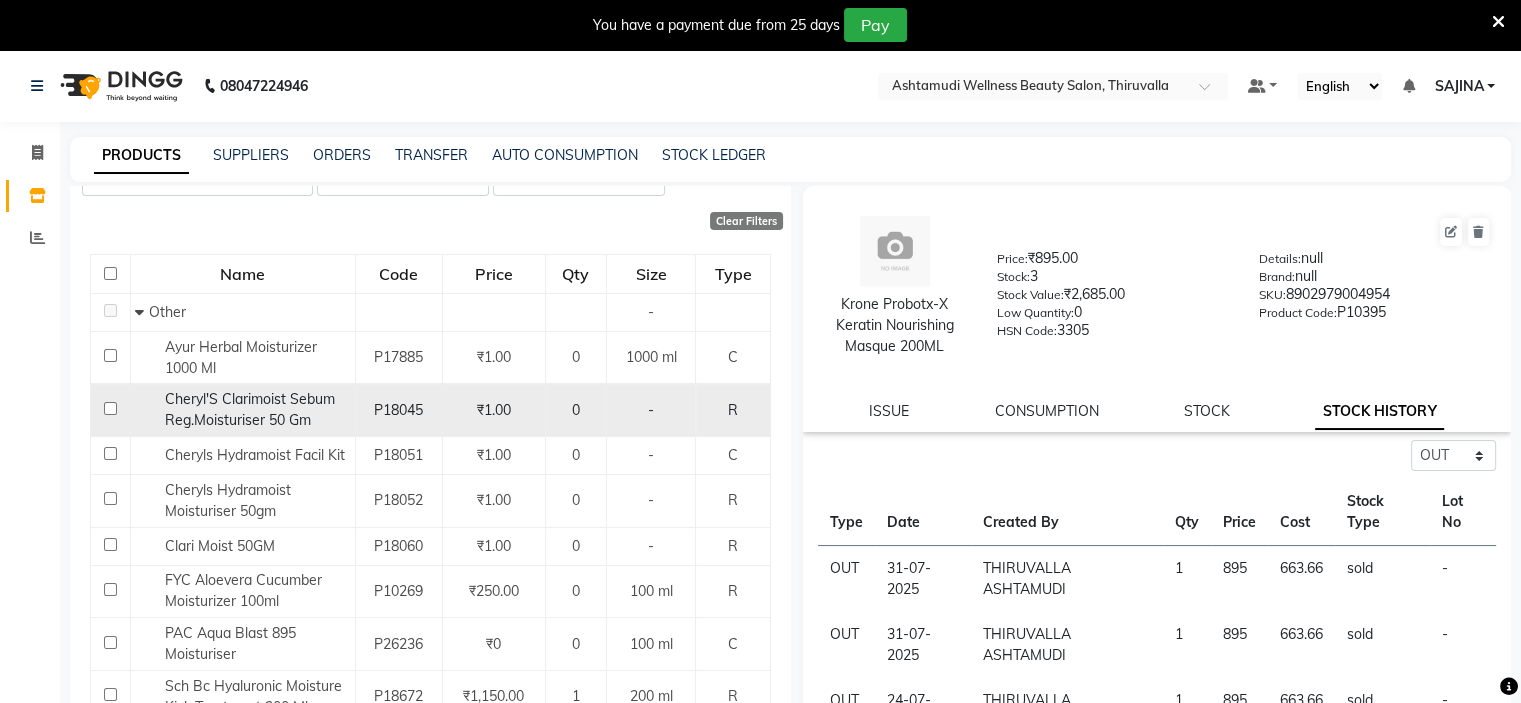 scroll, scrollTop: 200, scrollLeft: 0, axis: vertical 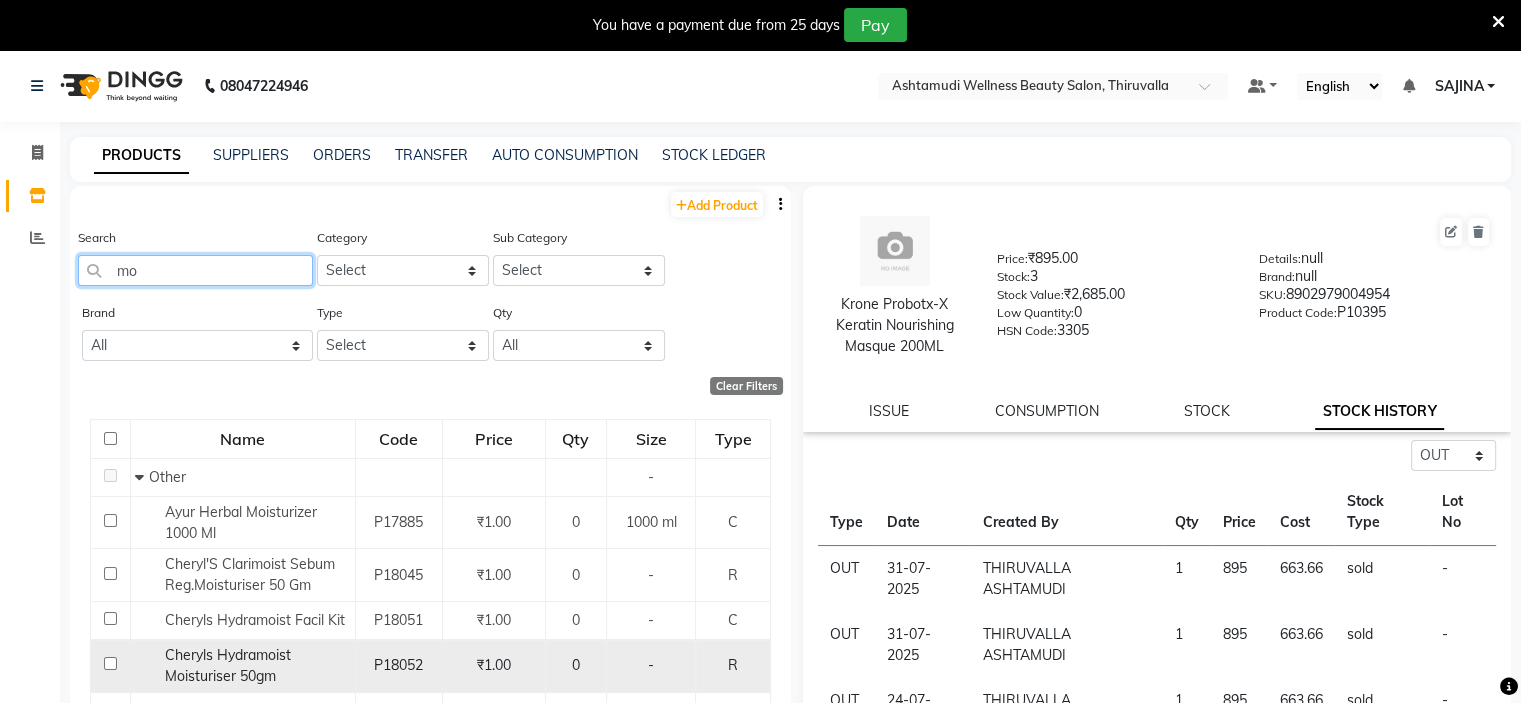 type on "m" 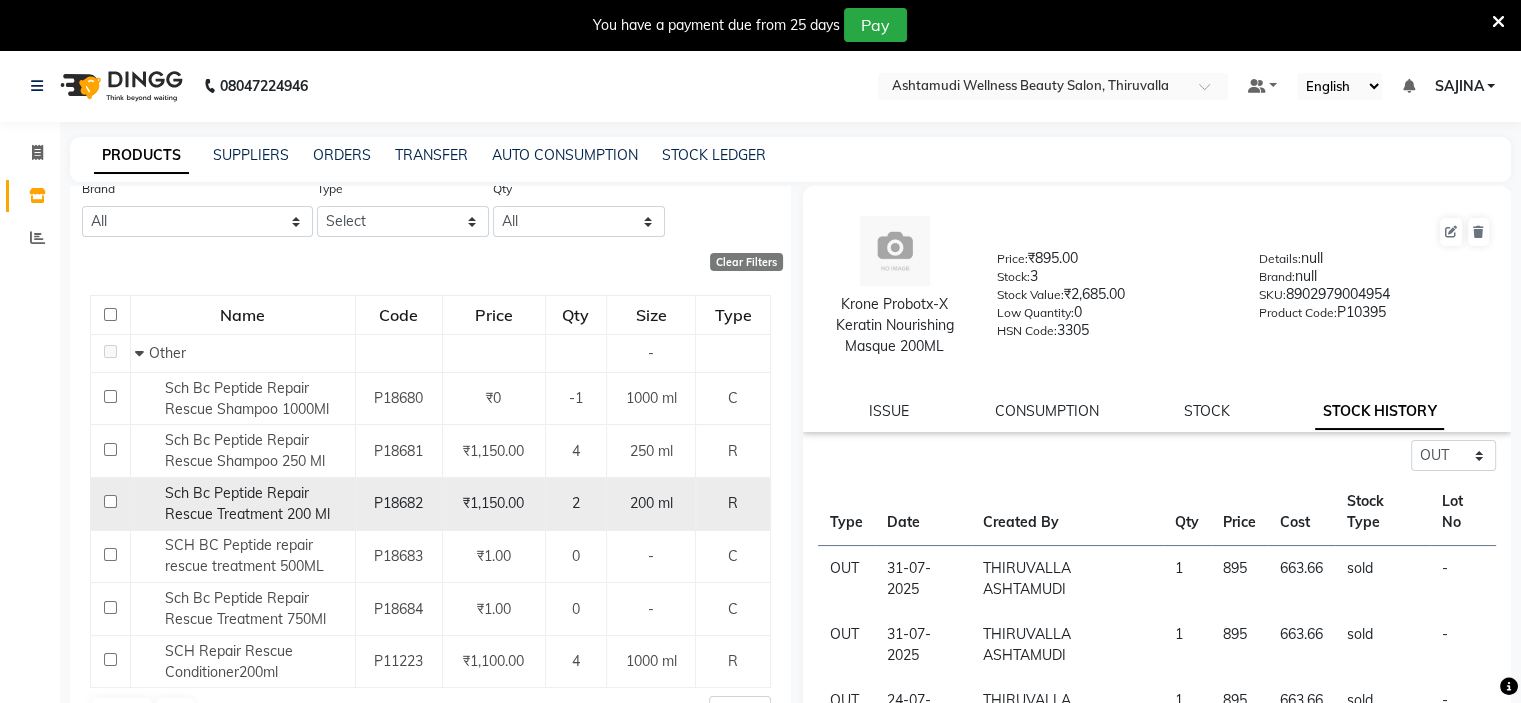 scroll, scrollTop: 136, scrollLeft: 0, axis: vertical 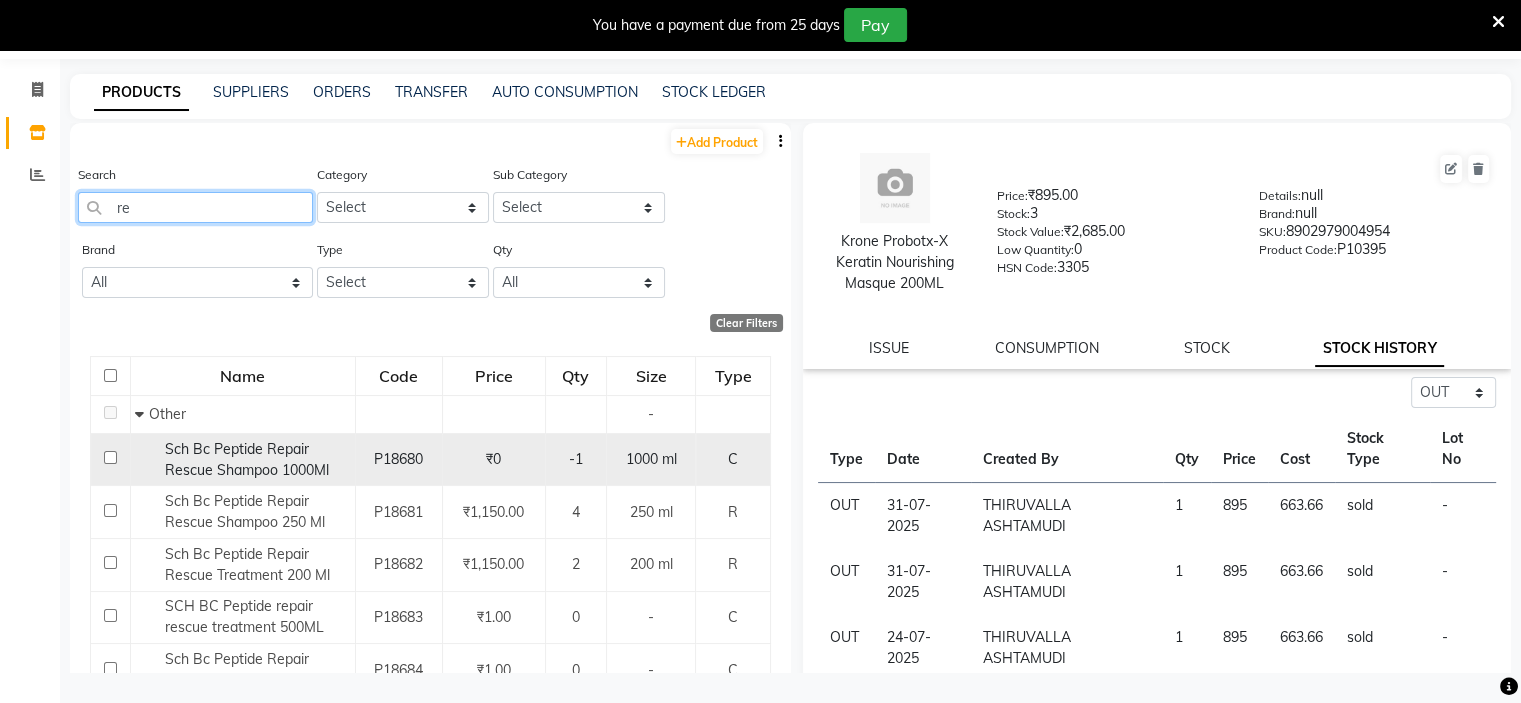 type on "r" 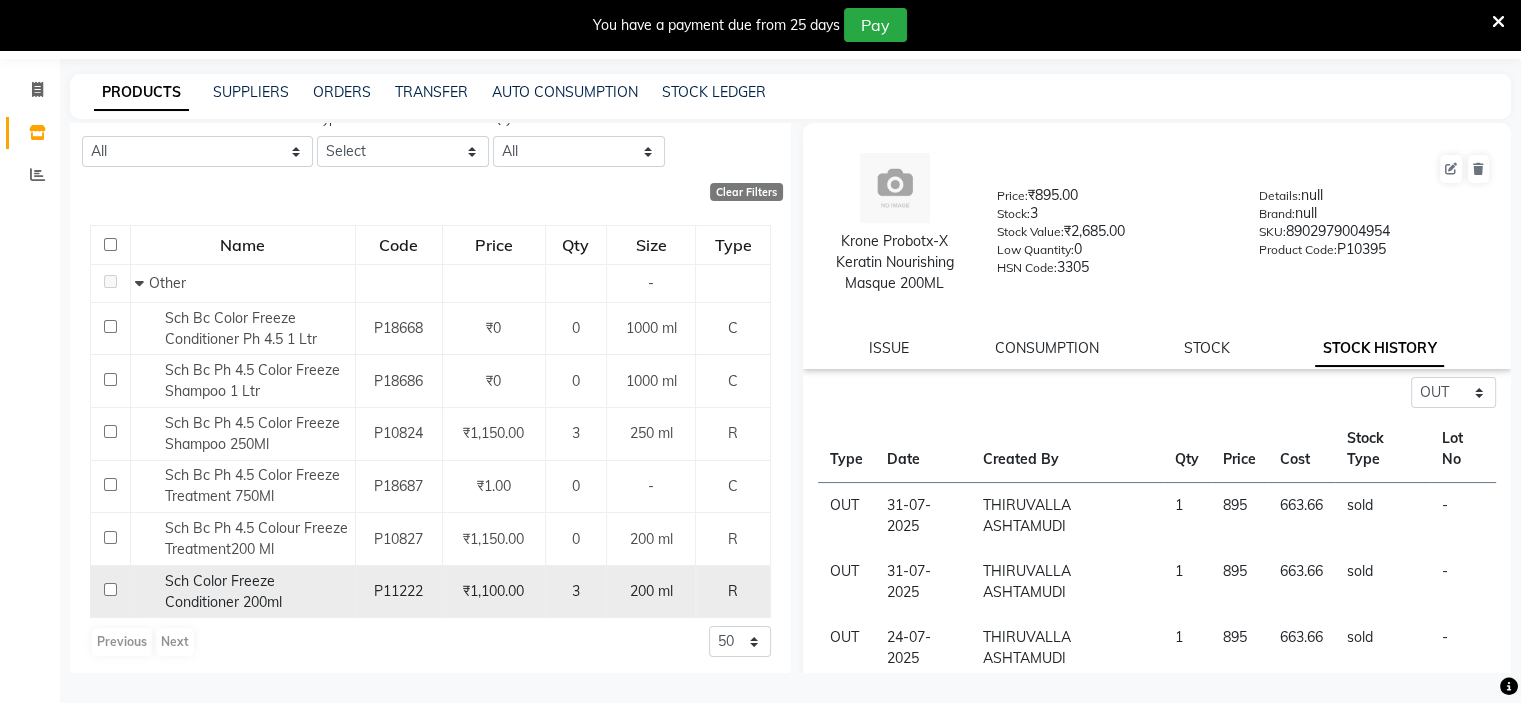 scroll, scrollTop: 136, scrollLeft: 0, axis: vertical 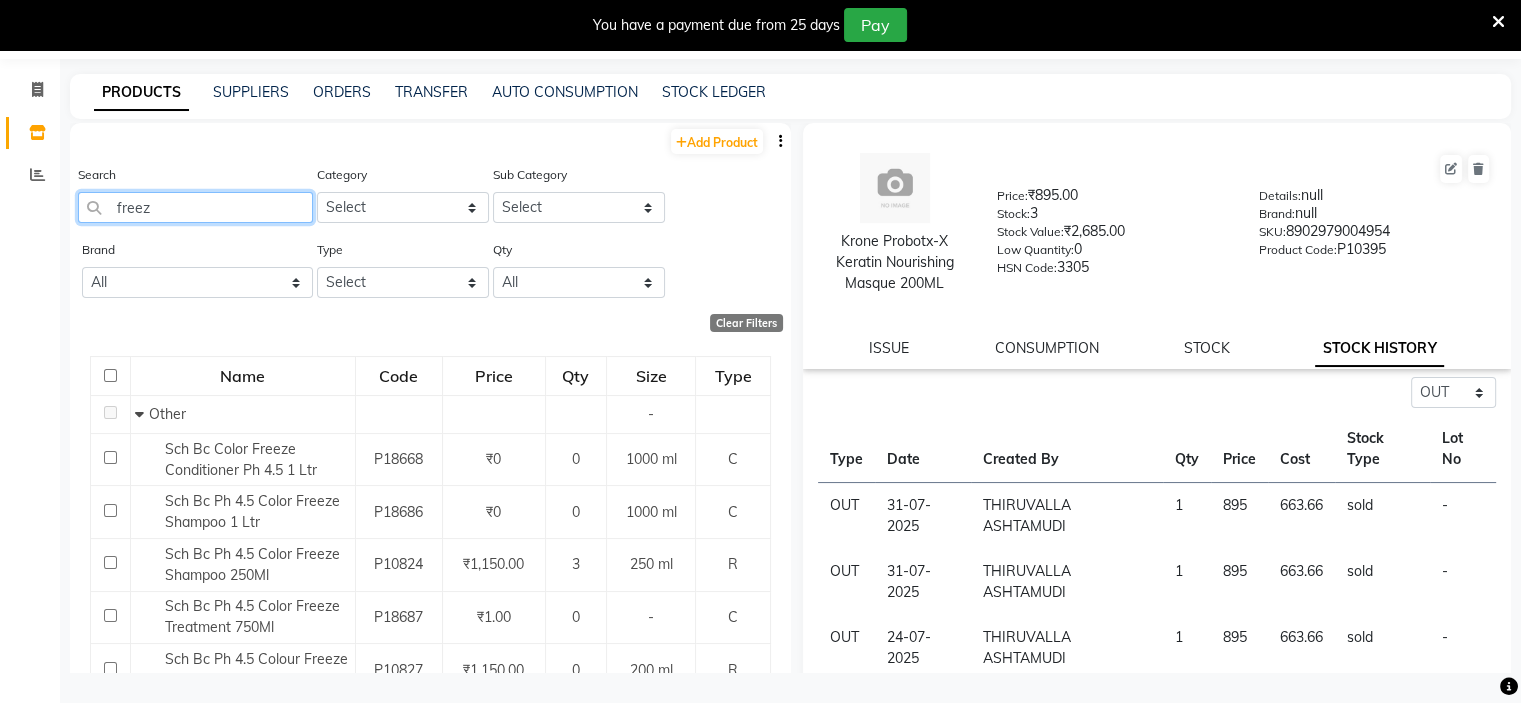 click on "freez" 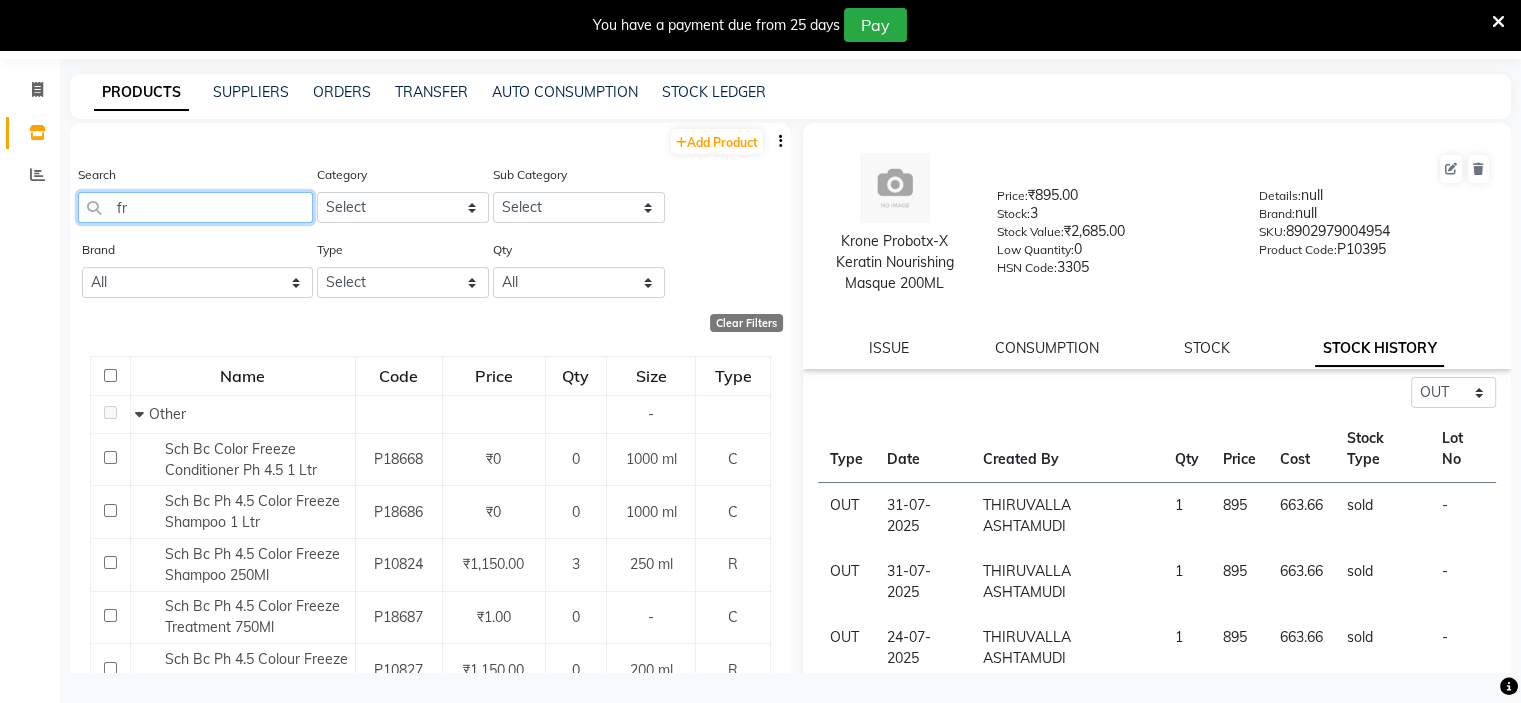 type on "f" 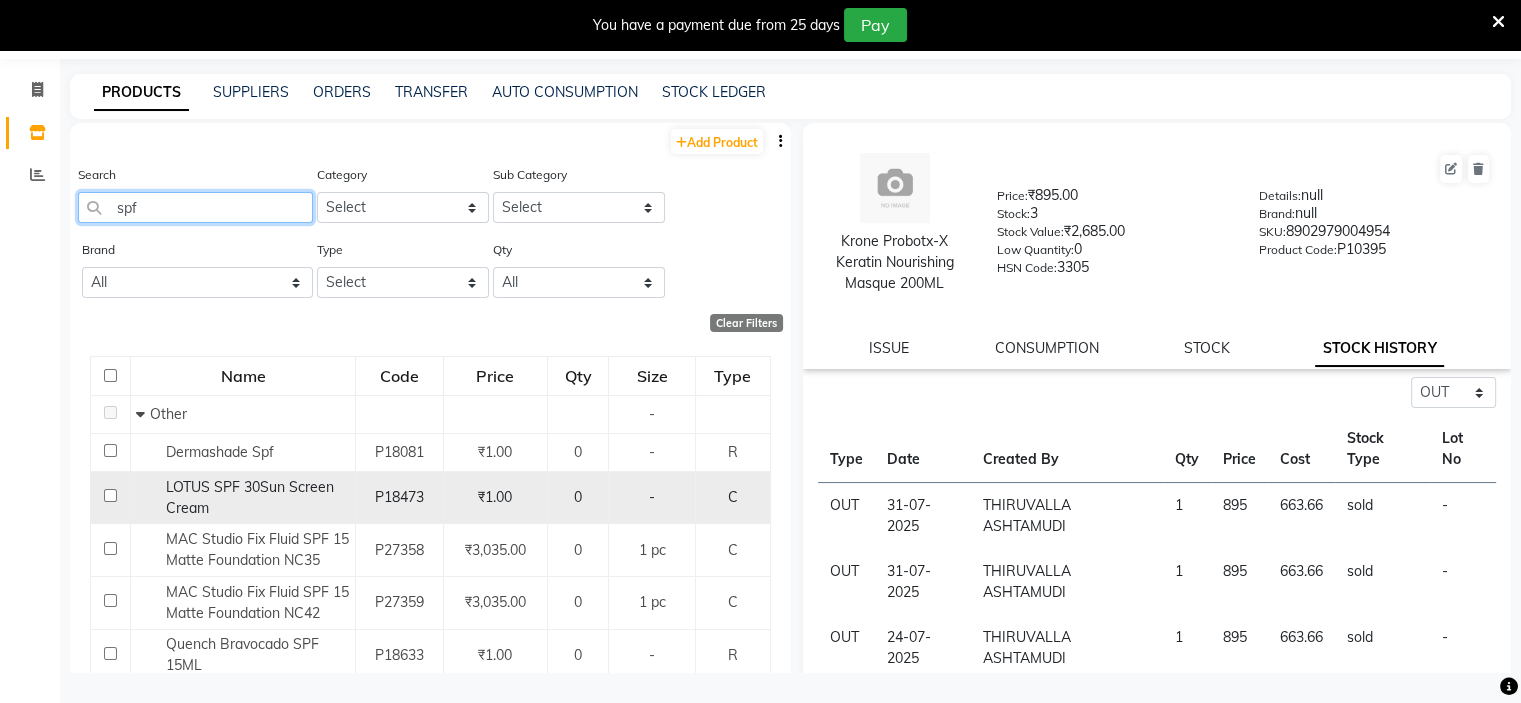 scroll, scrollTop: 160, scrollLeft: 0, axis: vertical 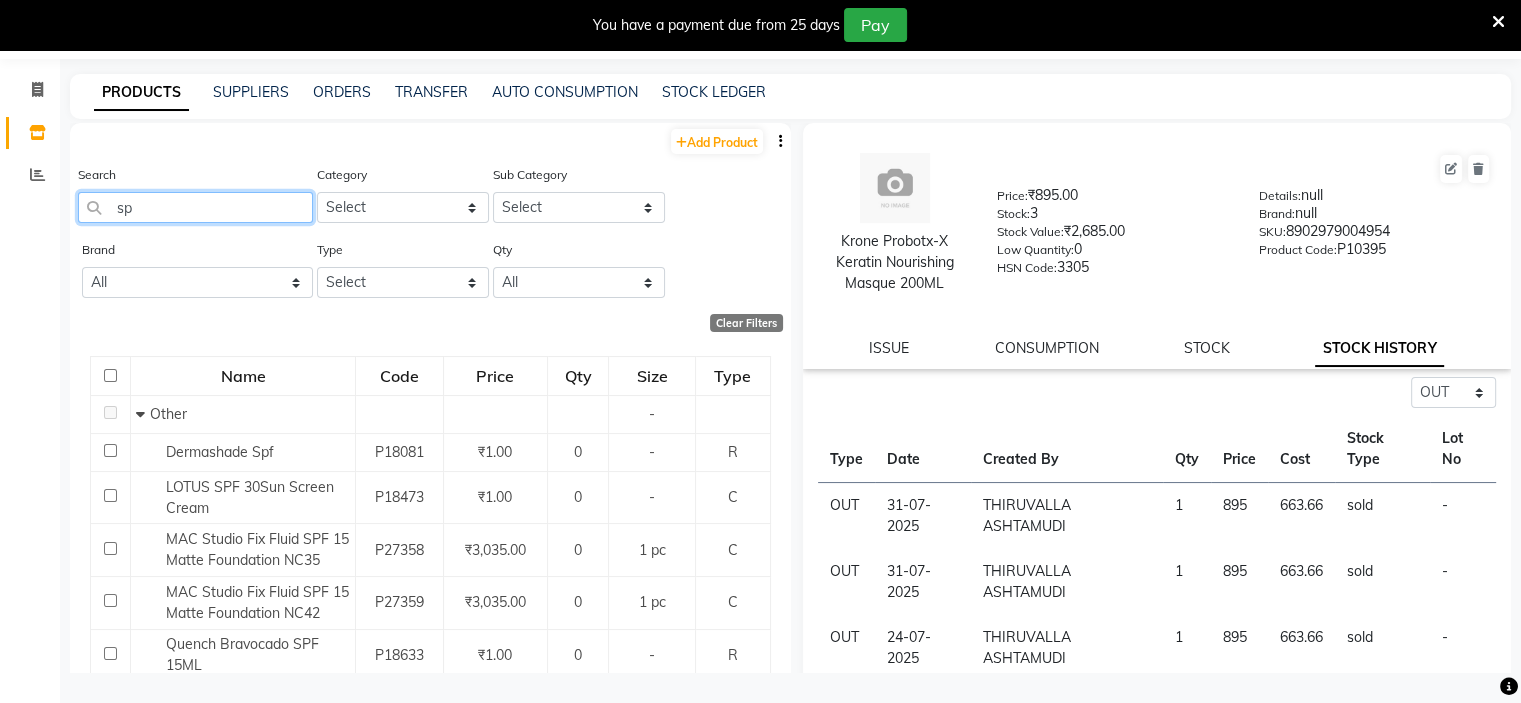 type on "s" 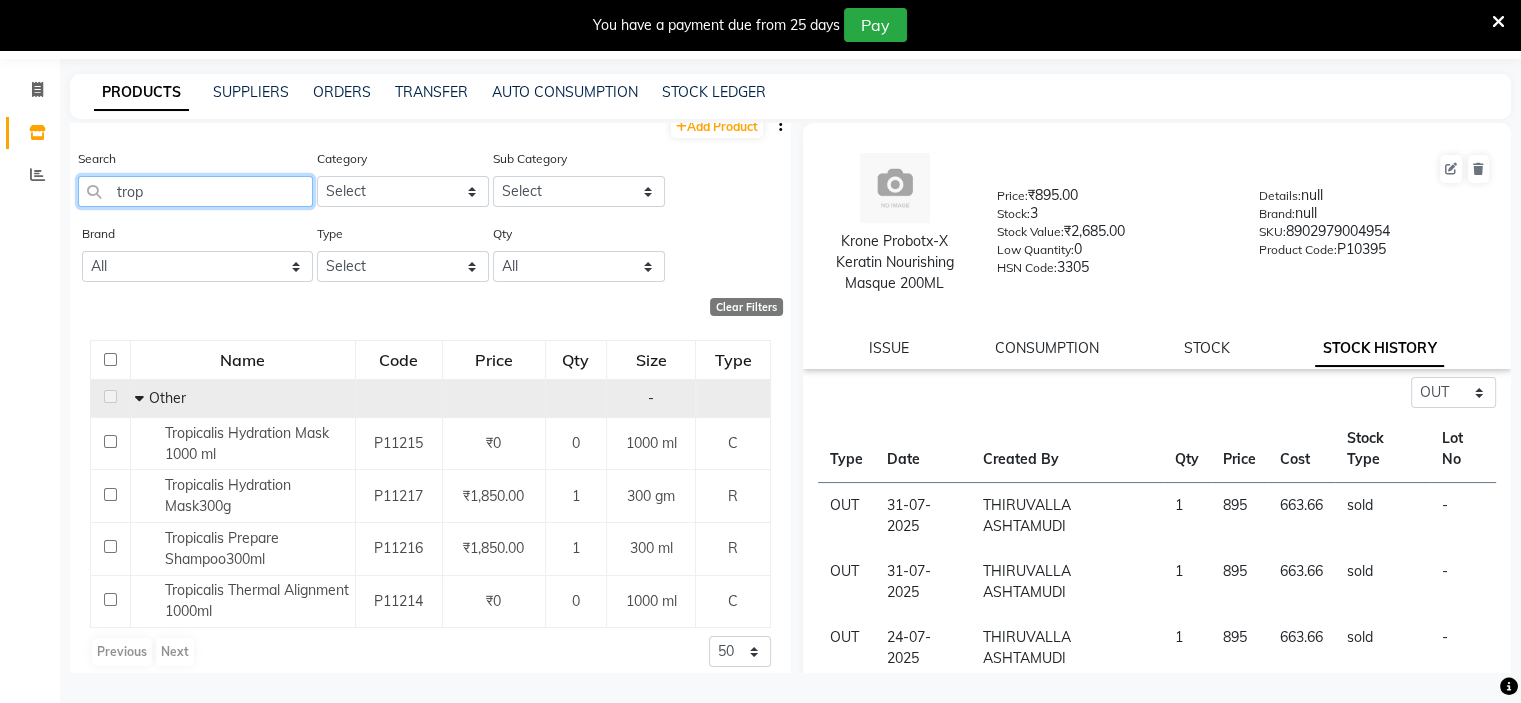 scroll, scrollTop: 32, scrollLeft: 0, axis: vertical 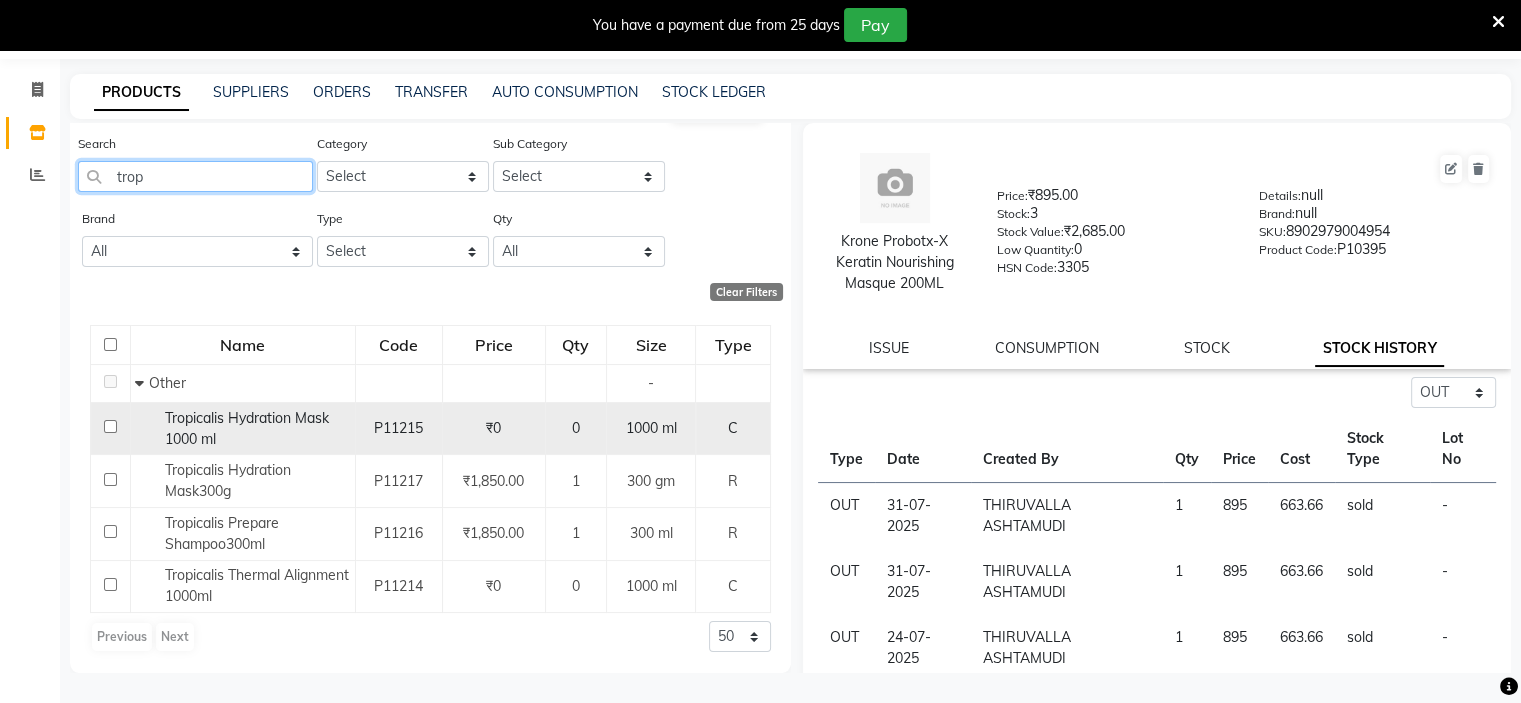 type on "trop" 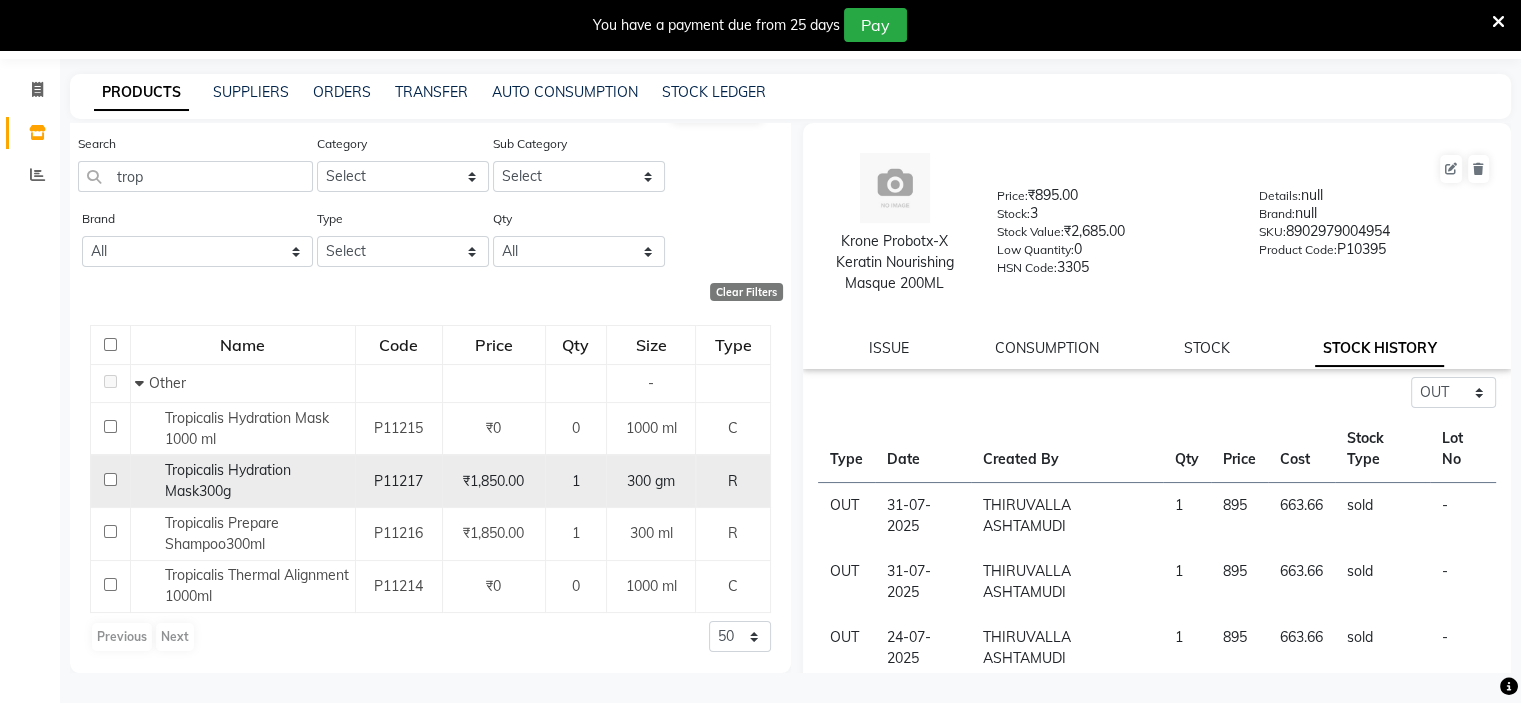 click on "Tropicalis Hydration Mask300g" 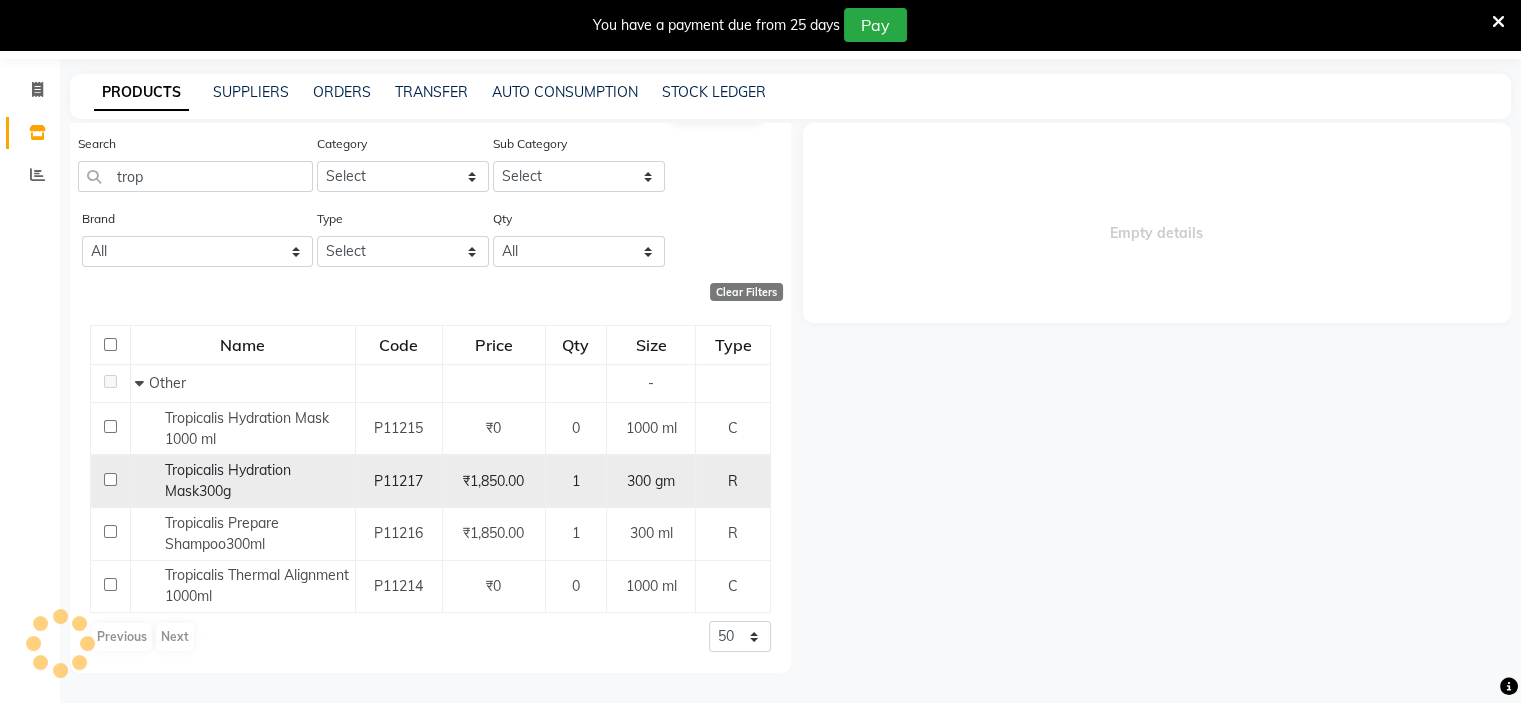 select on "out" 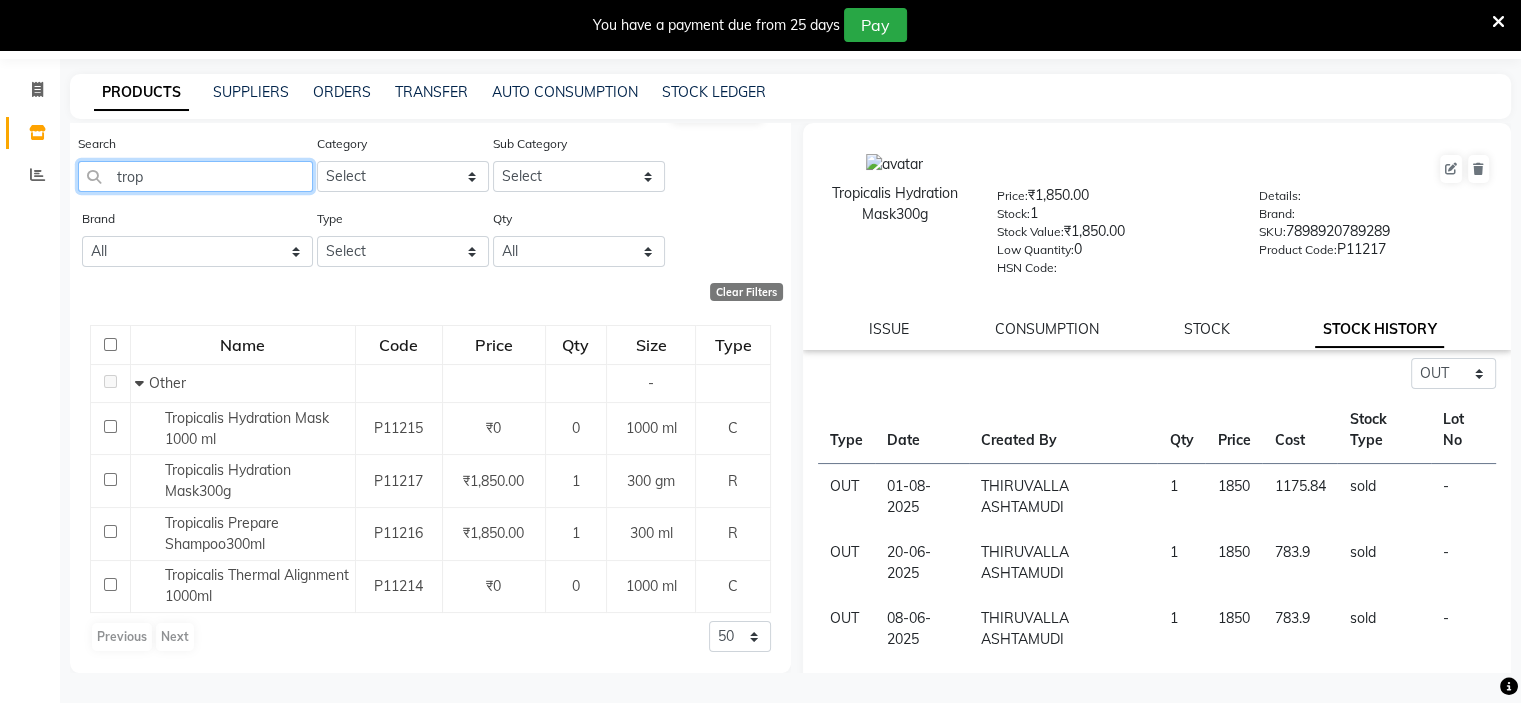 click on "trop" 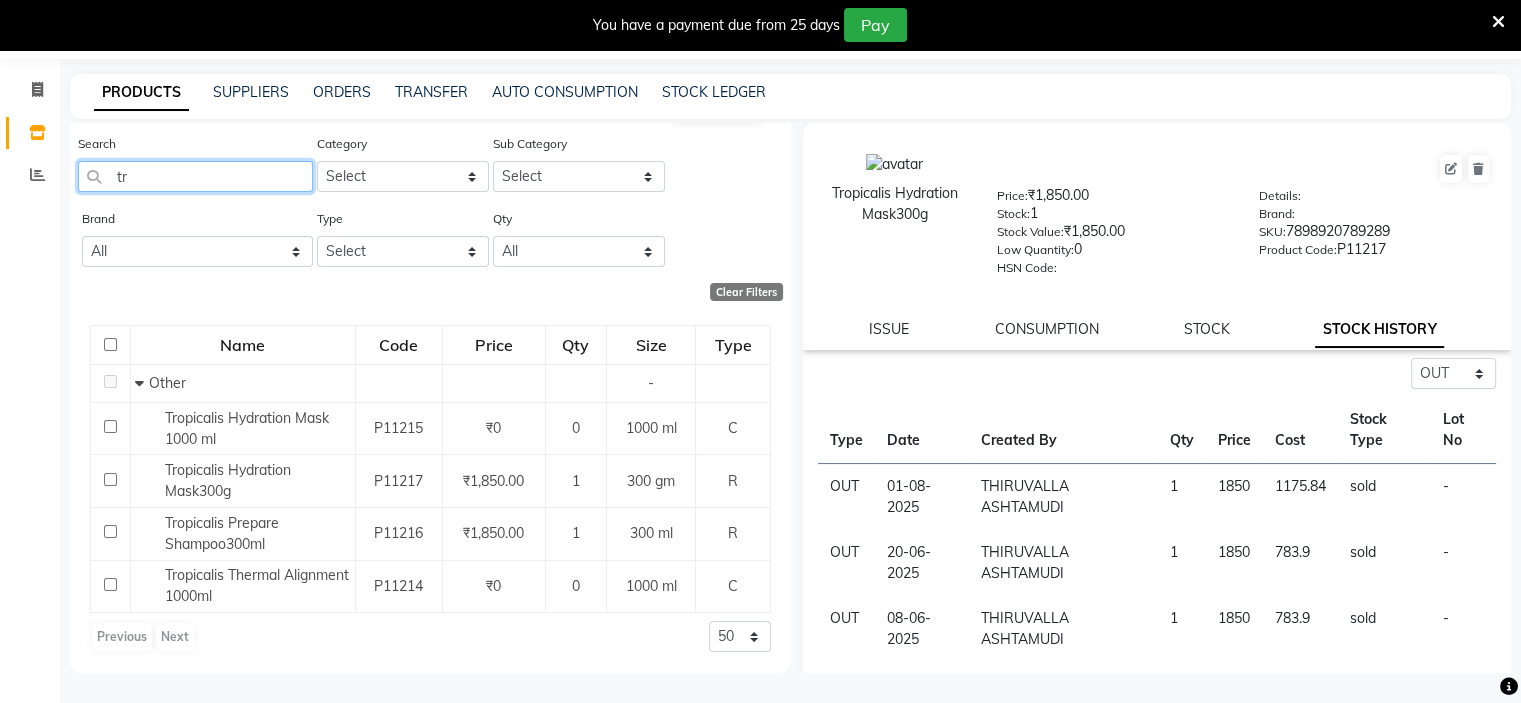 type on "t" 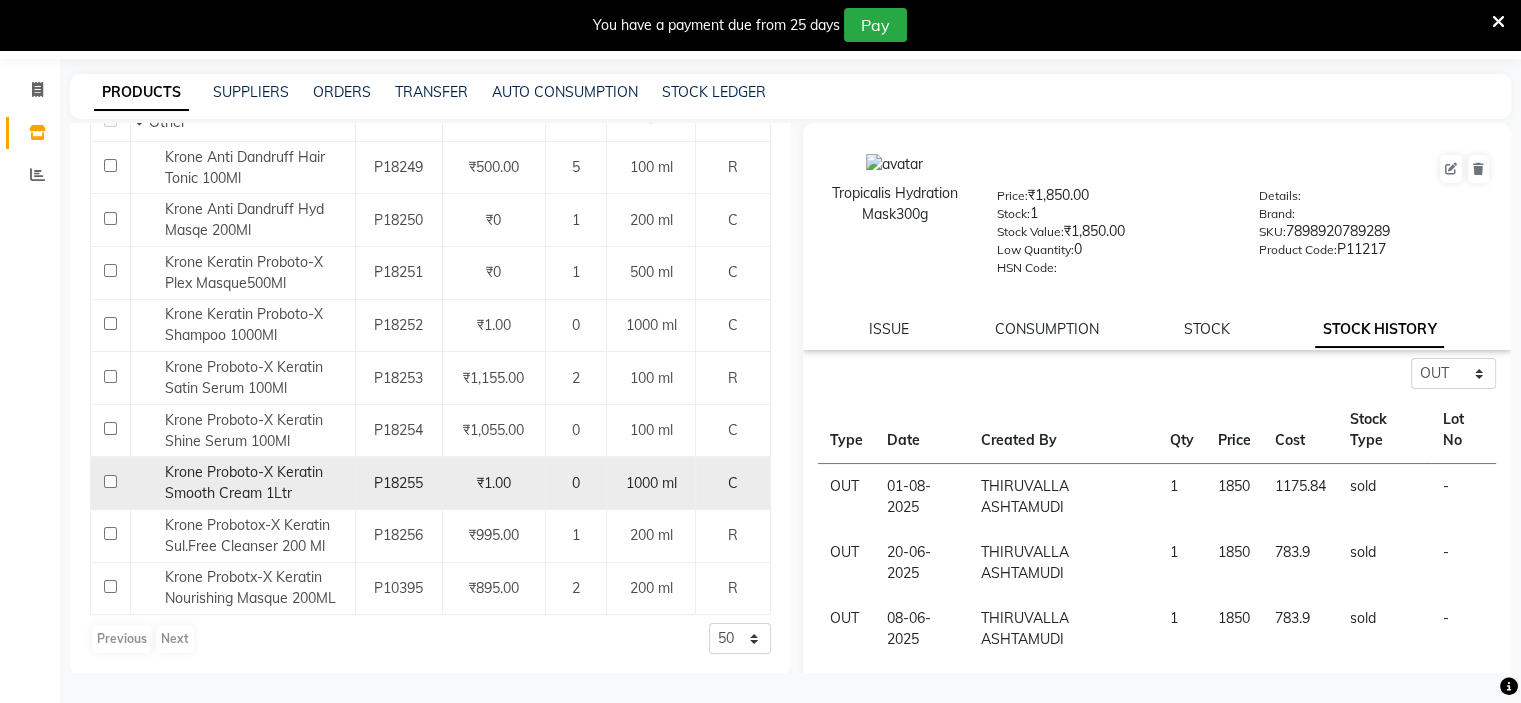 scroll, scrollTop: 293, scrollLeft: 0, axis: vertical 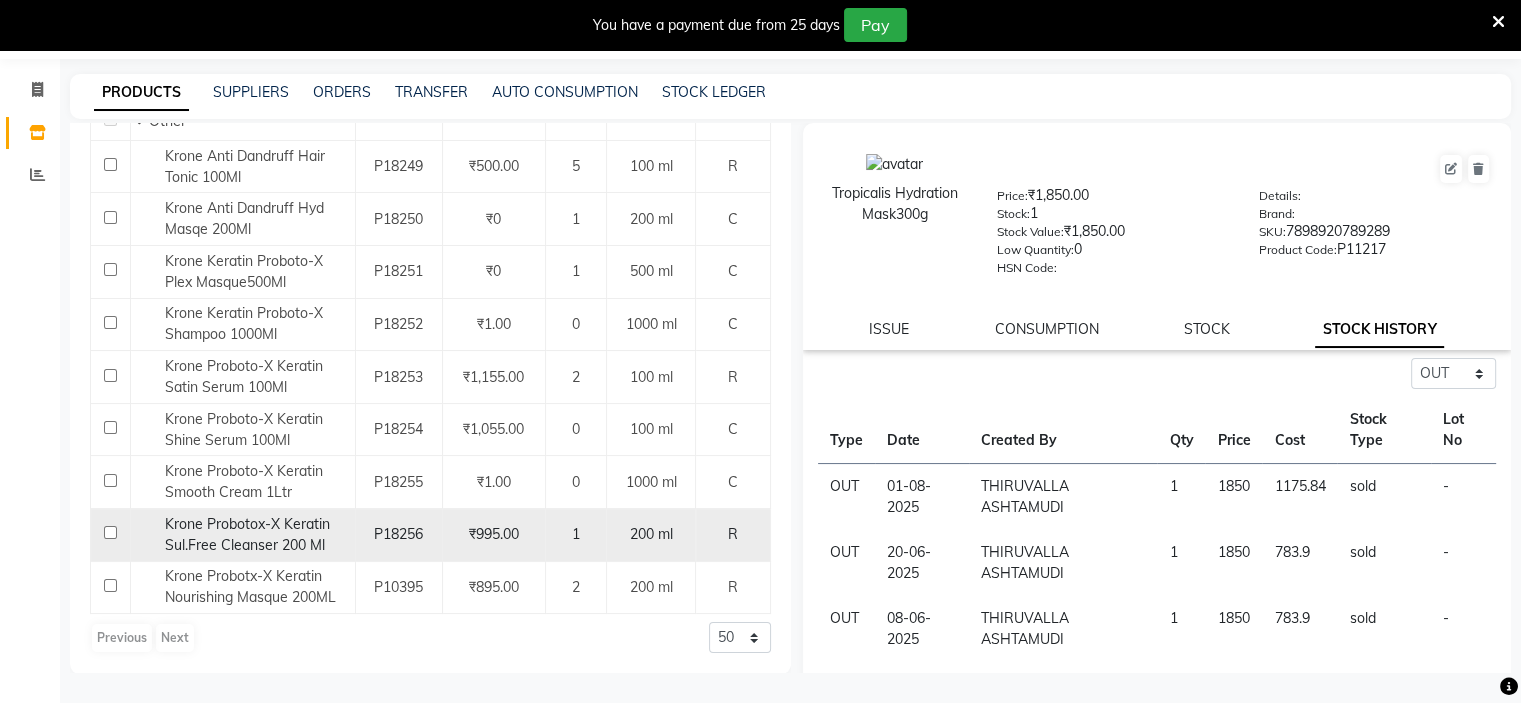 type on "kron" 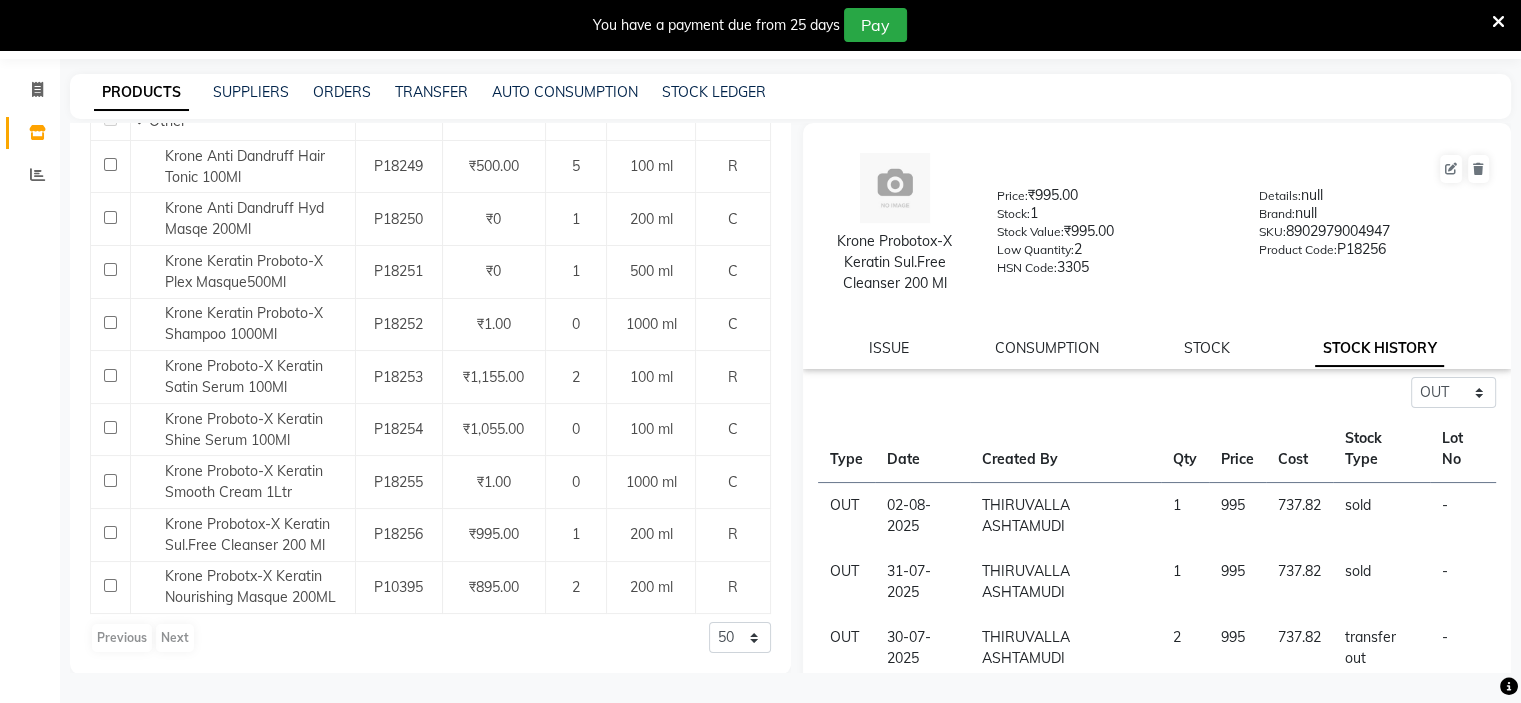 scroll, scrollTop: 100, scrollLeft: 0, axis: vertical 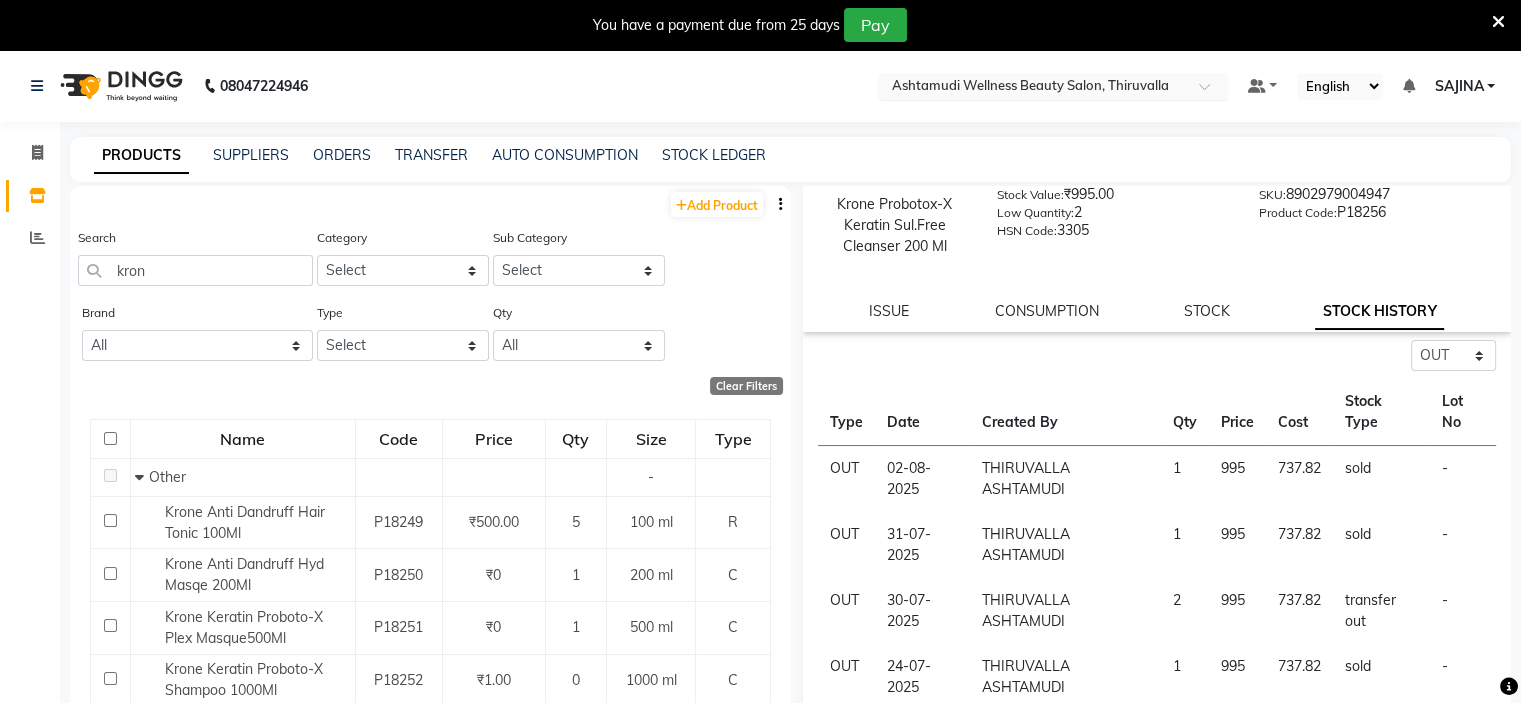 click at bounding box center (1033, 88) 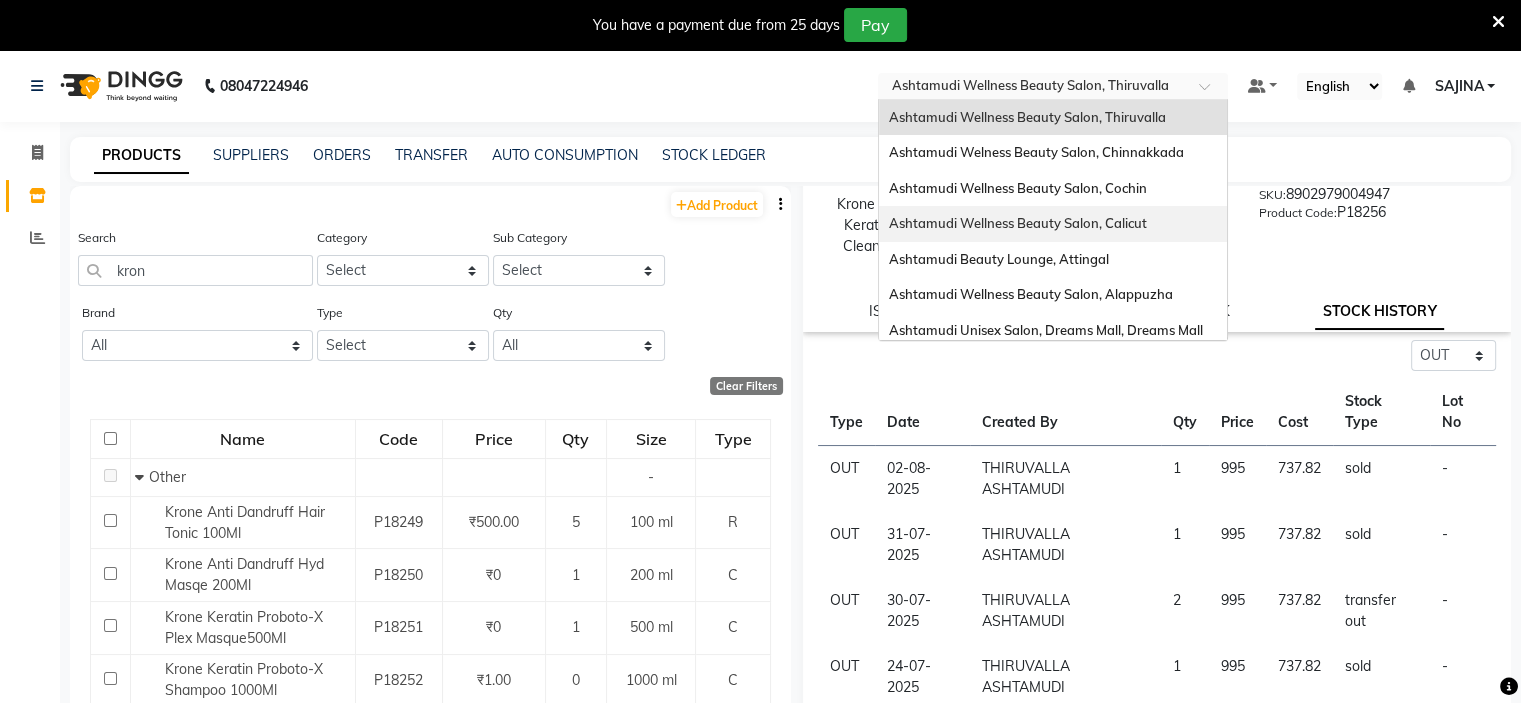 scroll, scrollTop: 312, scrollLeft: 0, axis: vertical 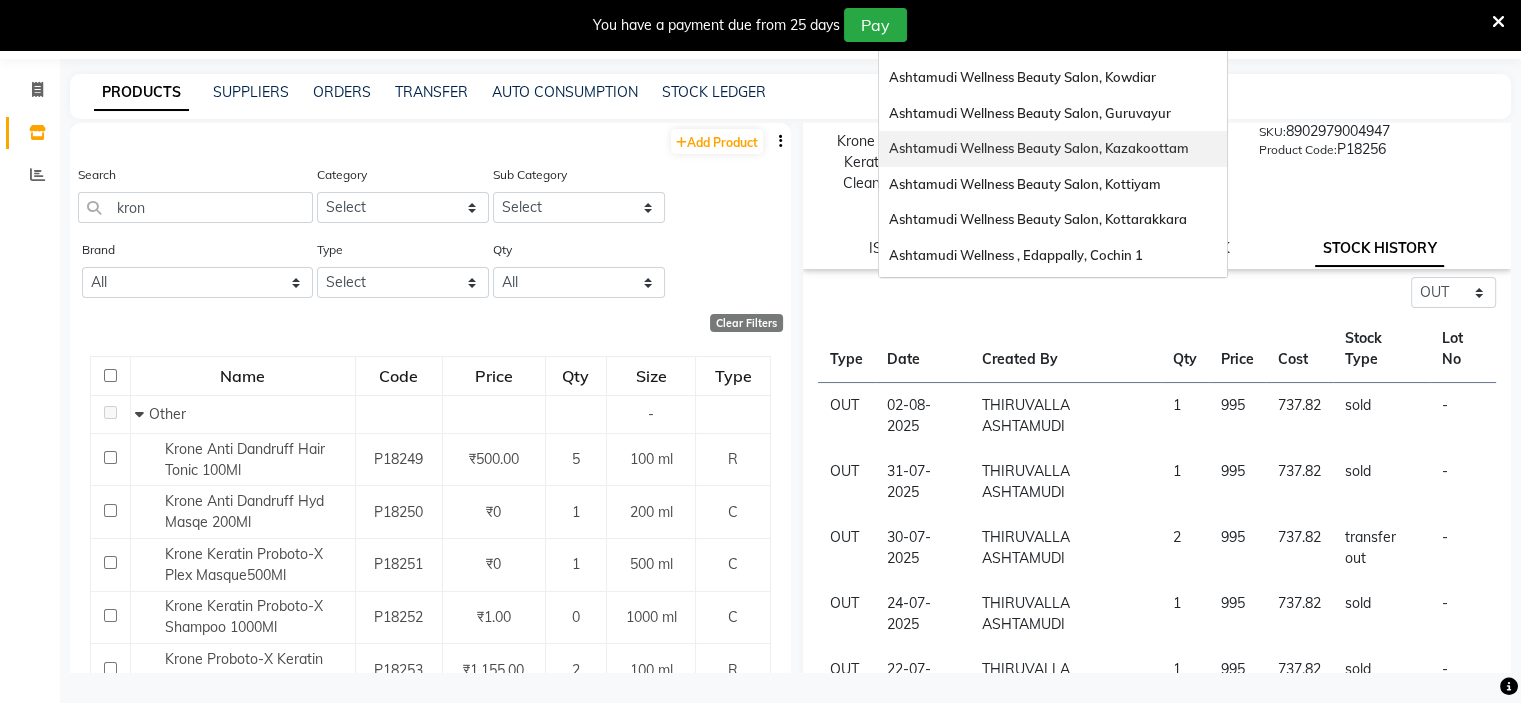 click on "Ashtamudi Wellness Beauty Salon, Kazakoottam" at bounding box center (1039, 148) 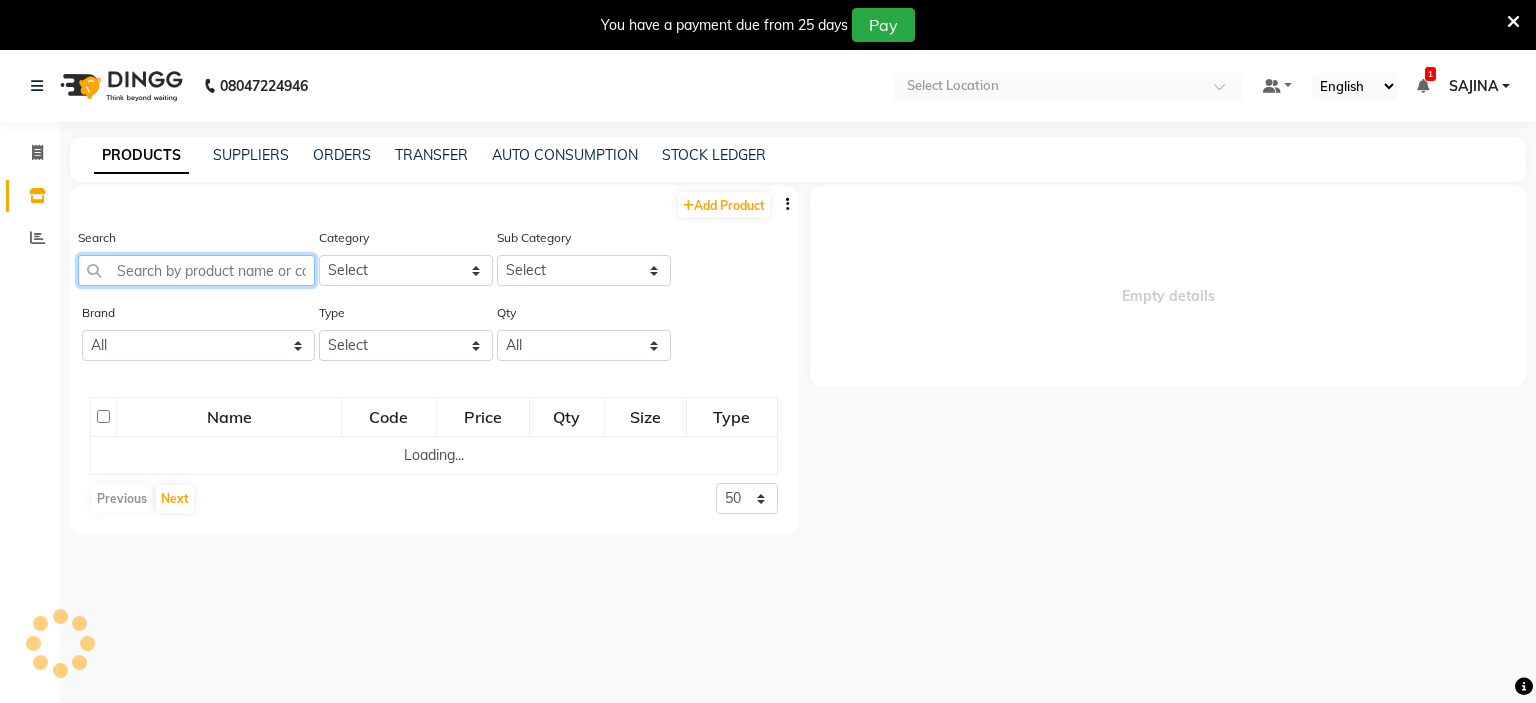 click 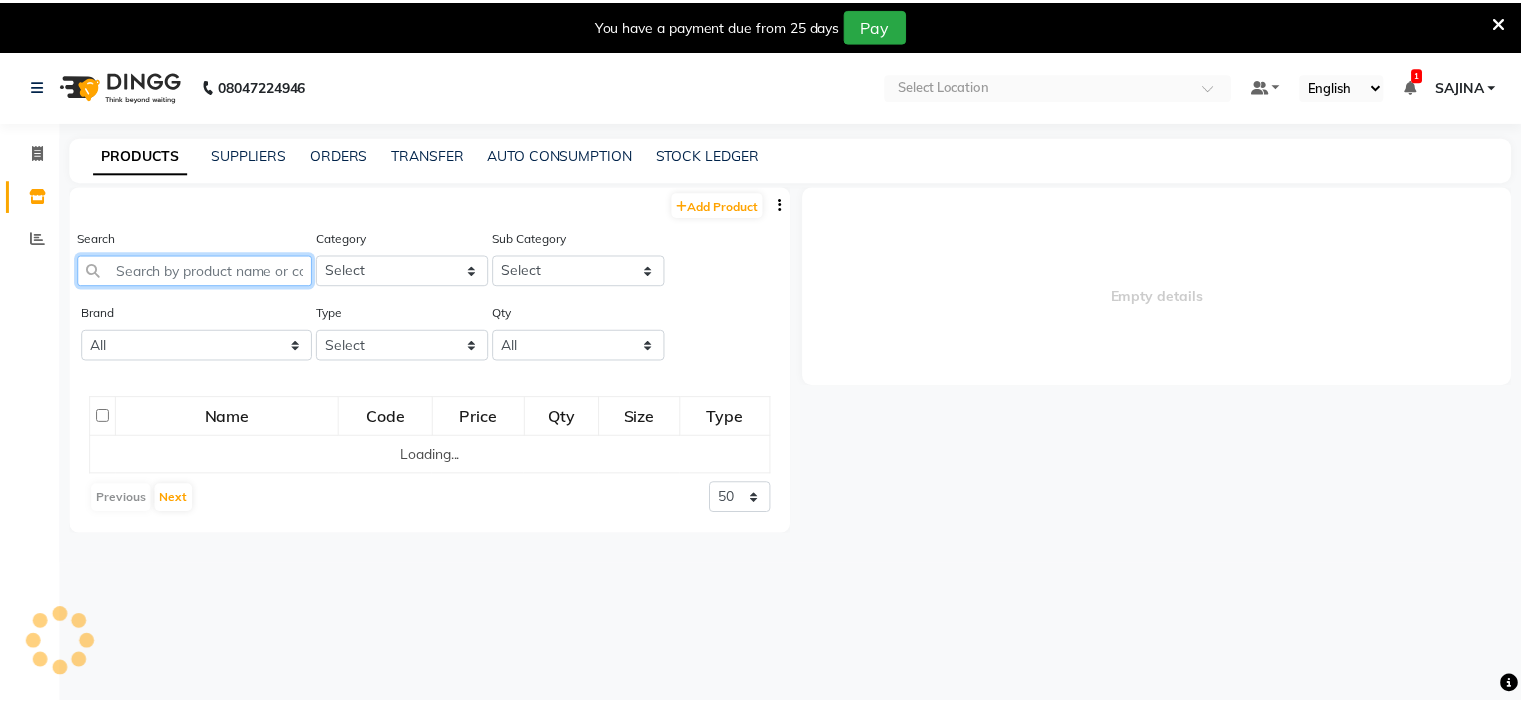 scroll, scrollTop: 0, scrollLeft: 0, axis: both 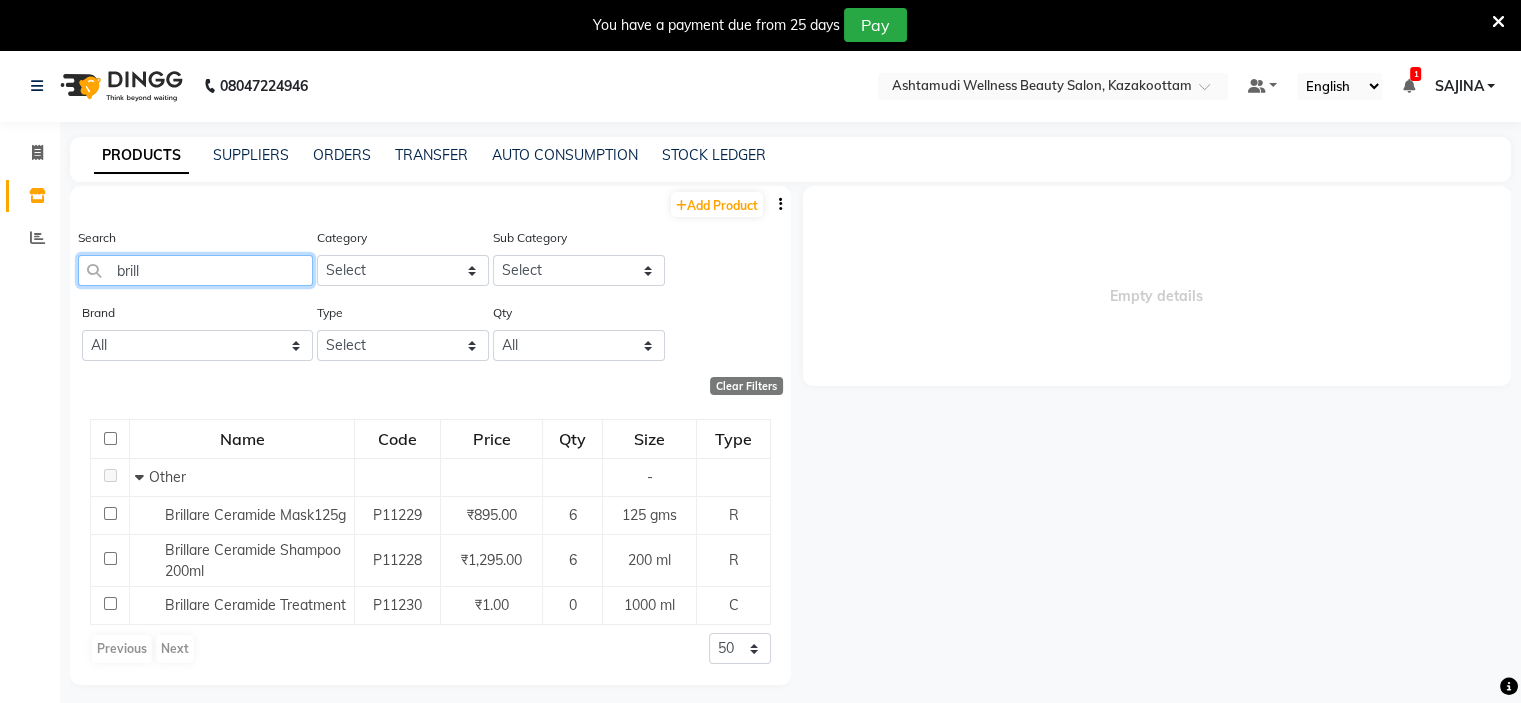 type on "brill" 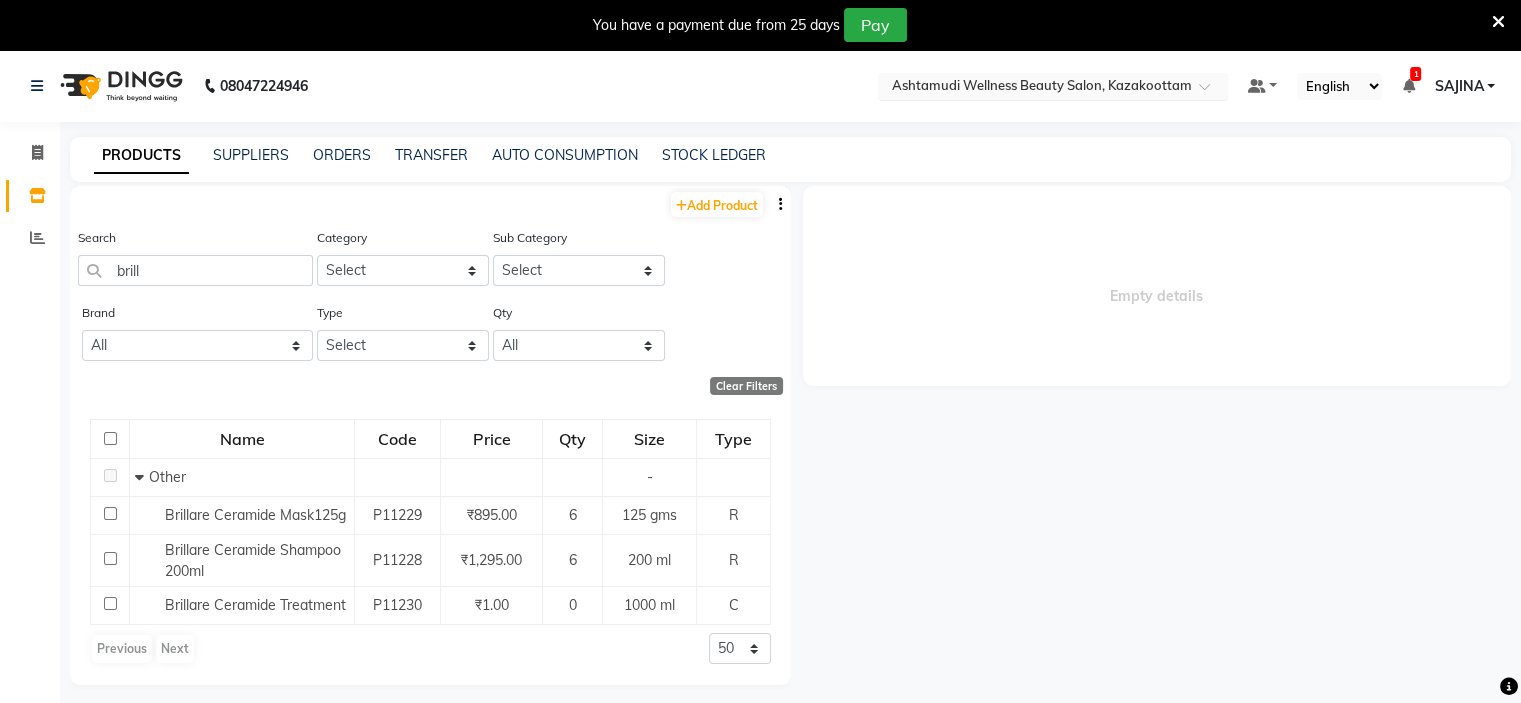 click at bounding box center (1033, 88) 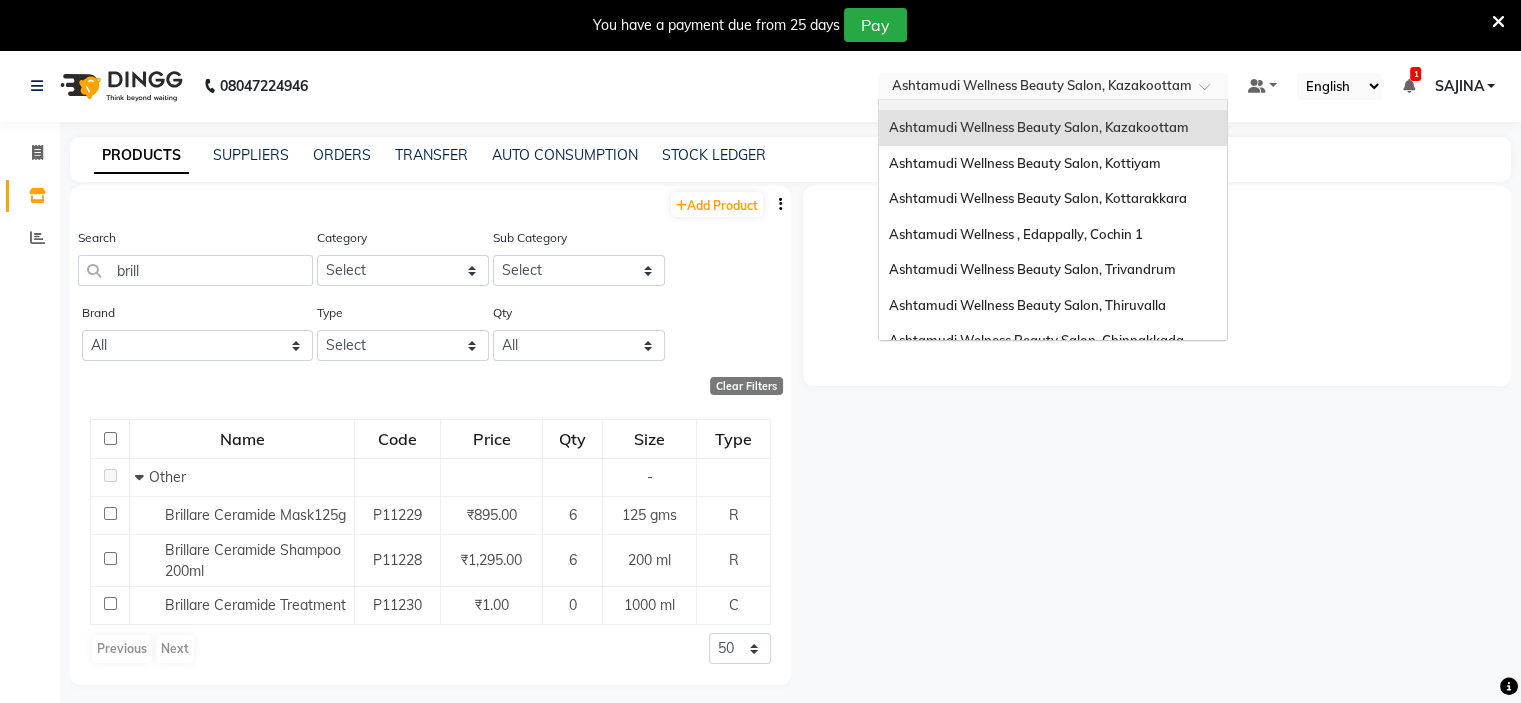 scroll, scrollTop: 312, scrollLeft: 0, axis: vertical 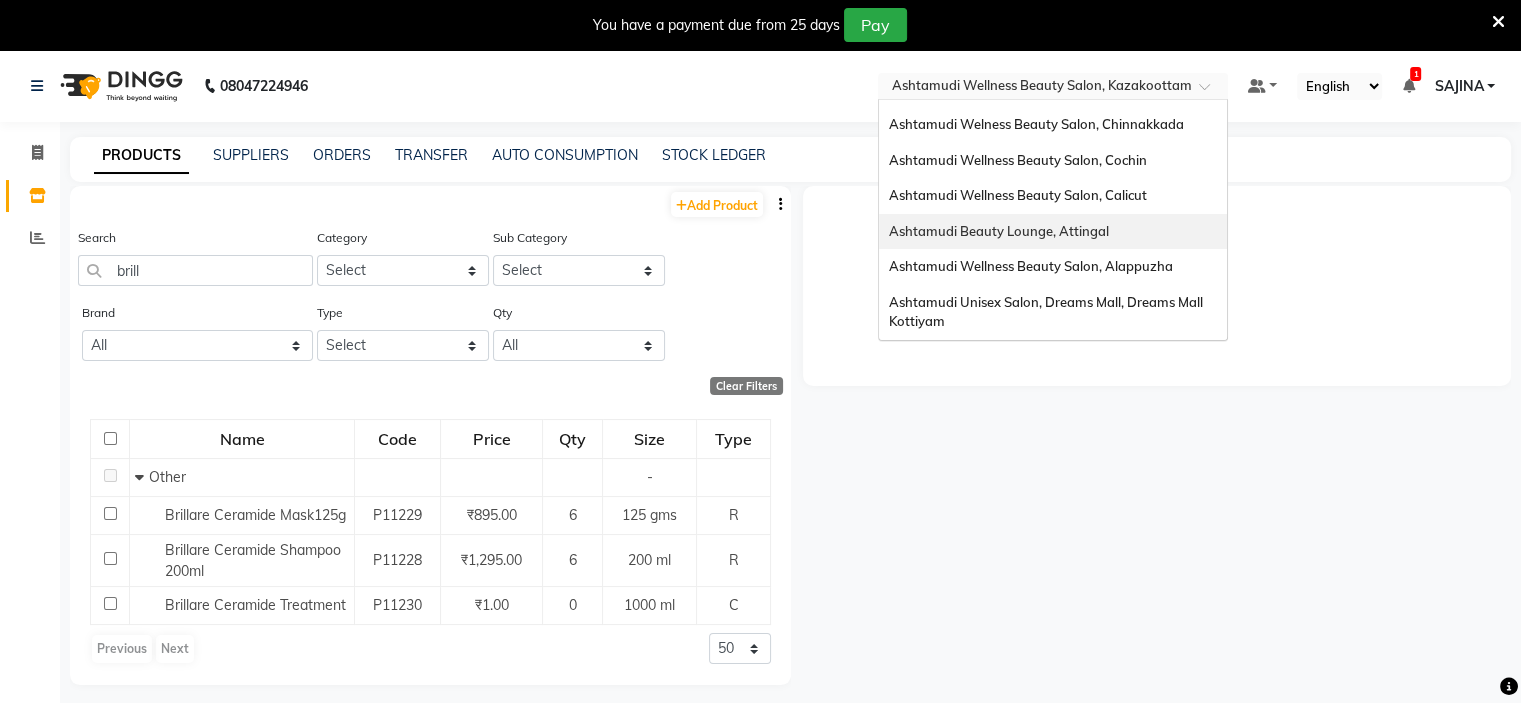 click on "Ashtamudi Beauty Lounge, Attingal" at bounding box center [999, 231] 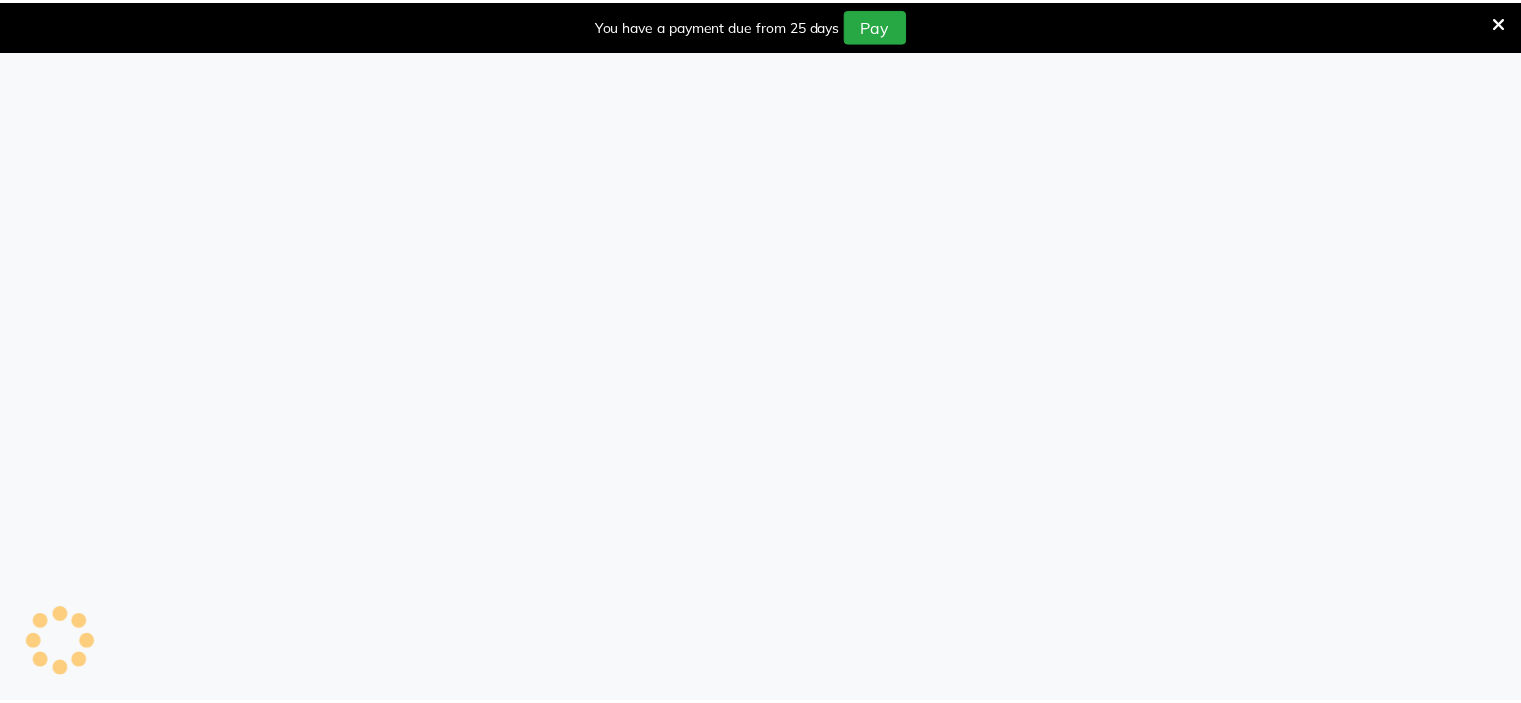 scroll, scrollTop: 0, scrollLeft: 0, axis: both 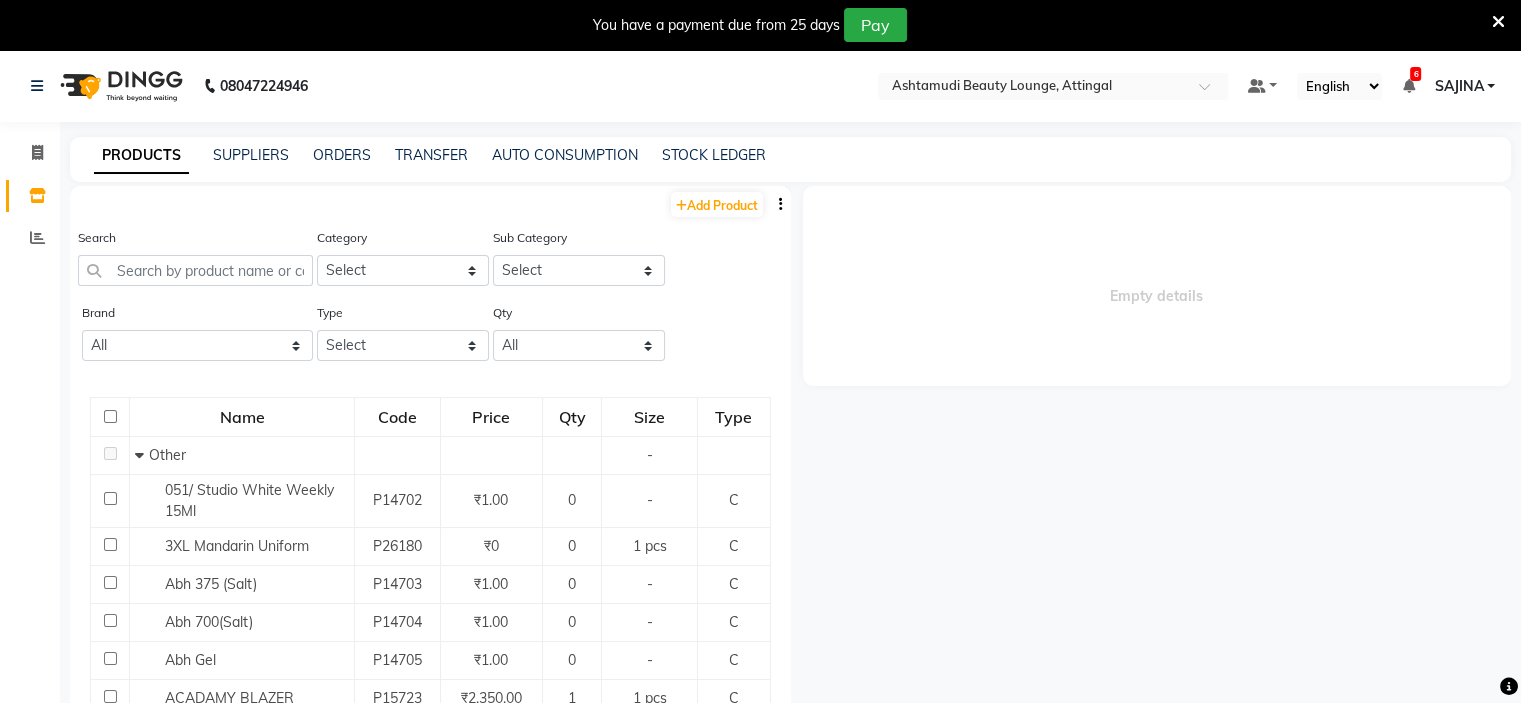 click on "Search" 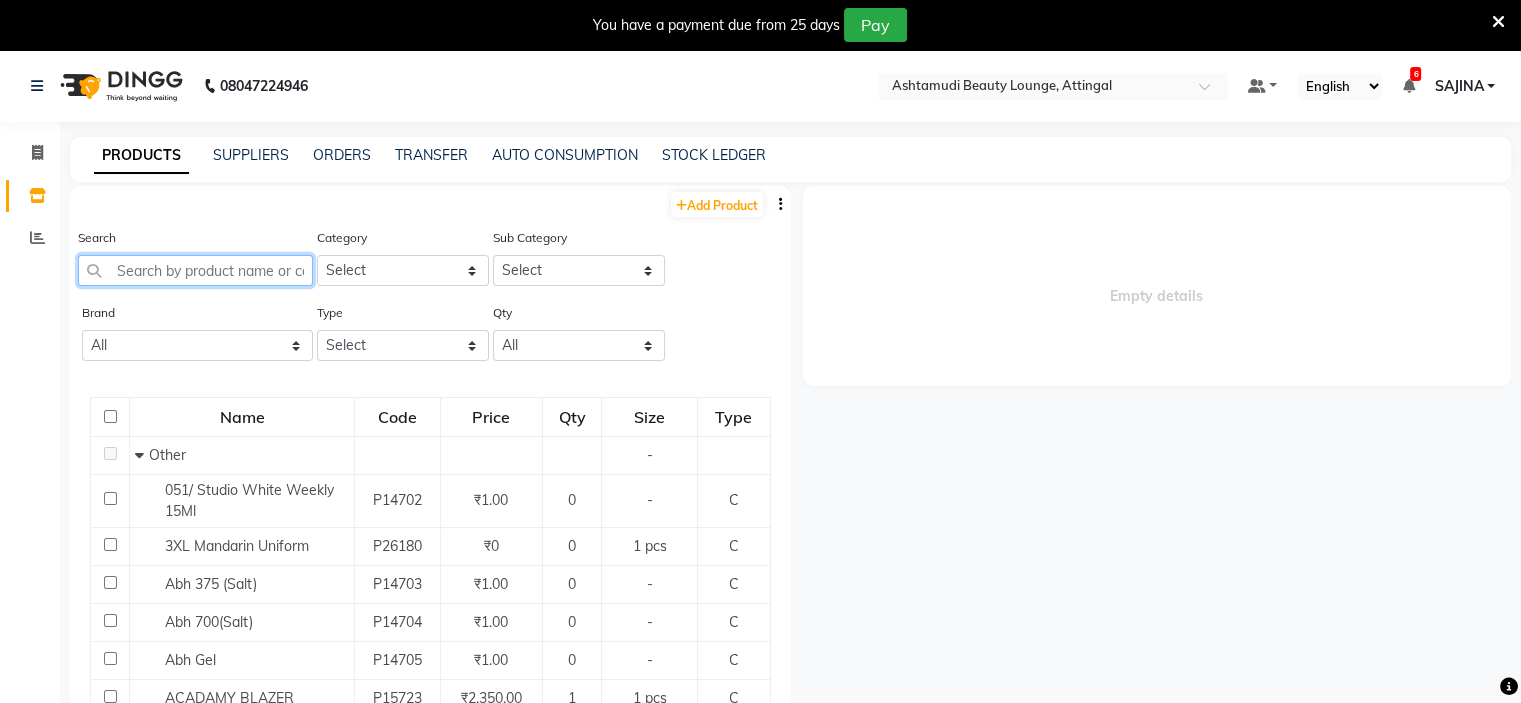 click 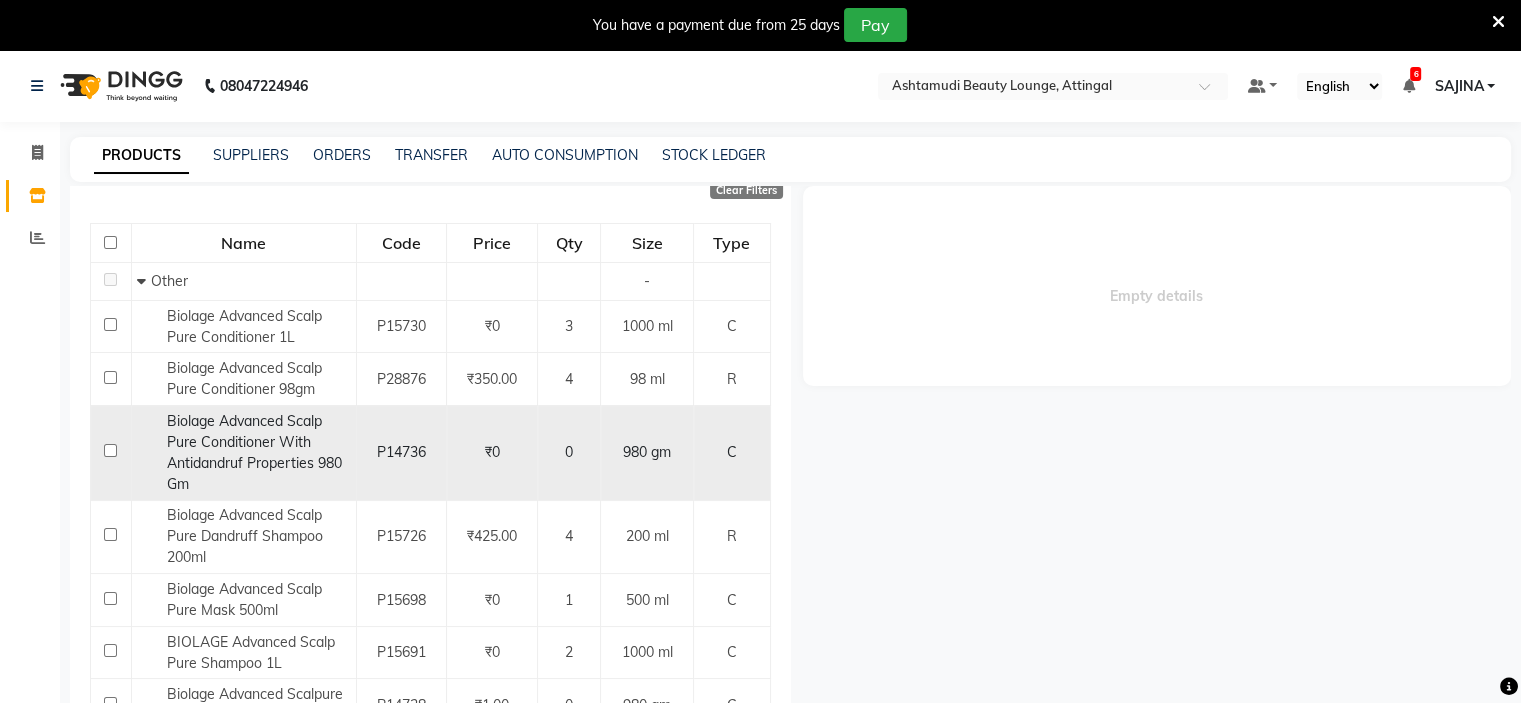 scroll, scrollTop: 200, scrollLeft: 0, axis: vertical 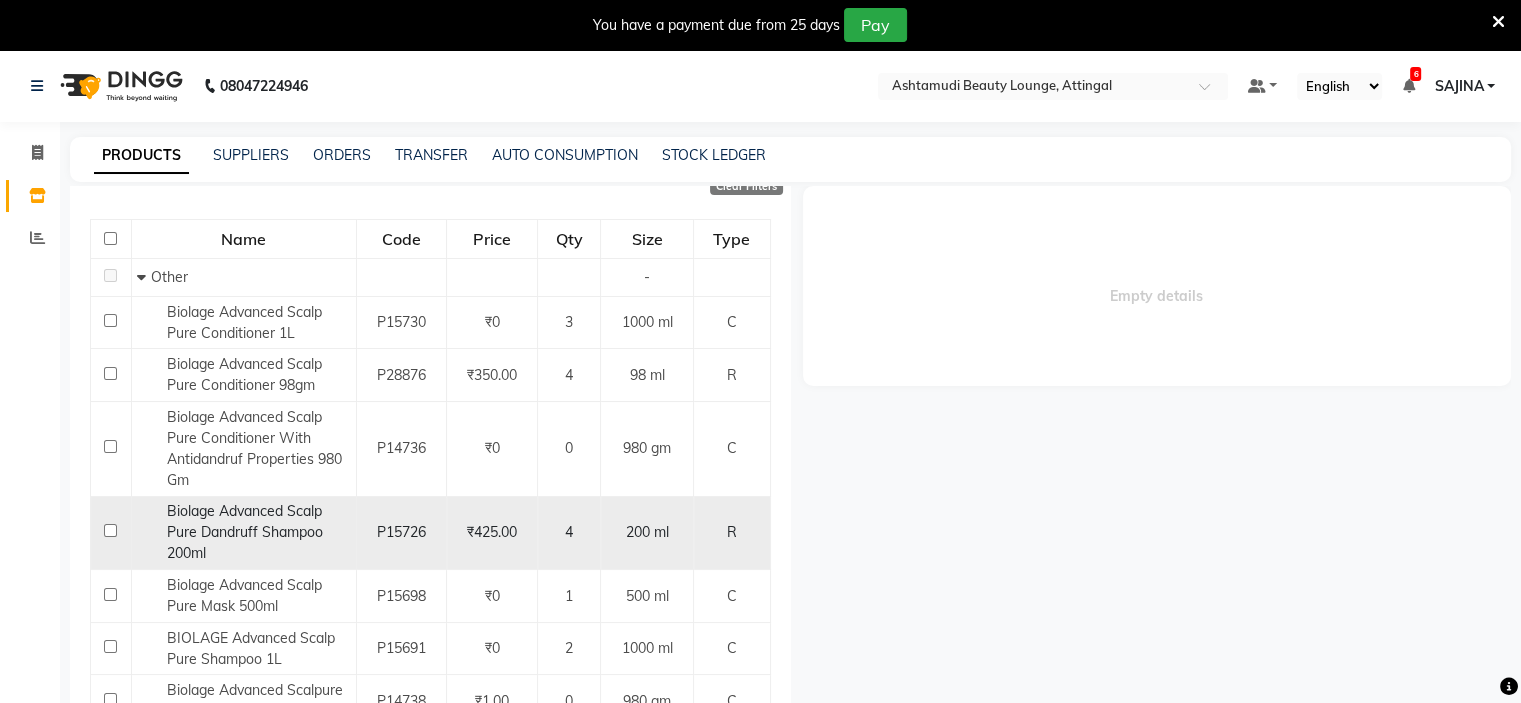type on "biol" 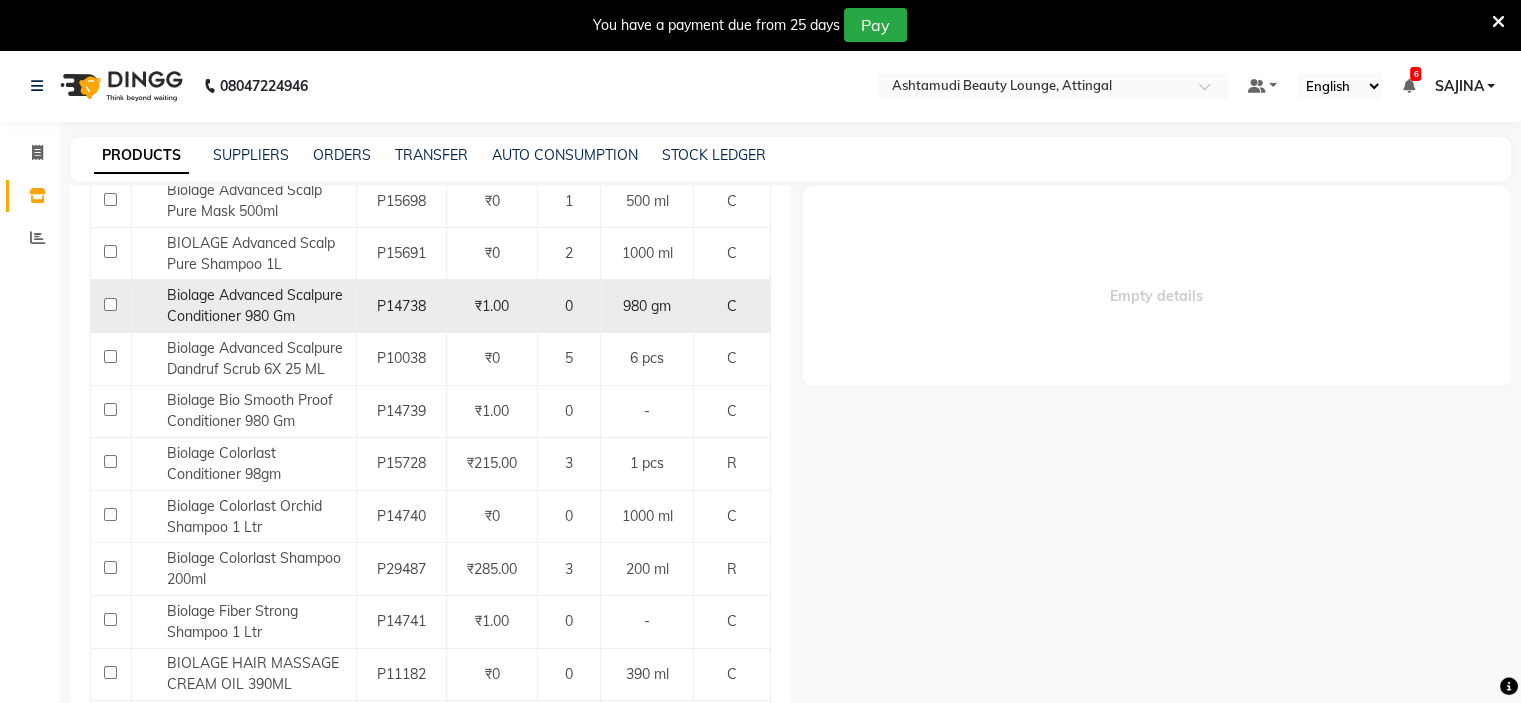 scroll, scrollTop: 600, scrollLeft: 0, axis: vertical 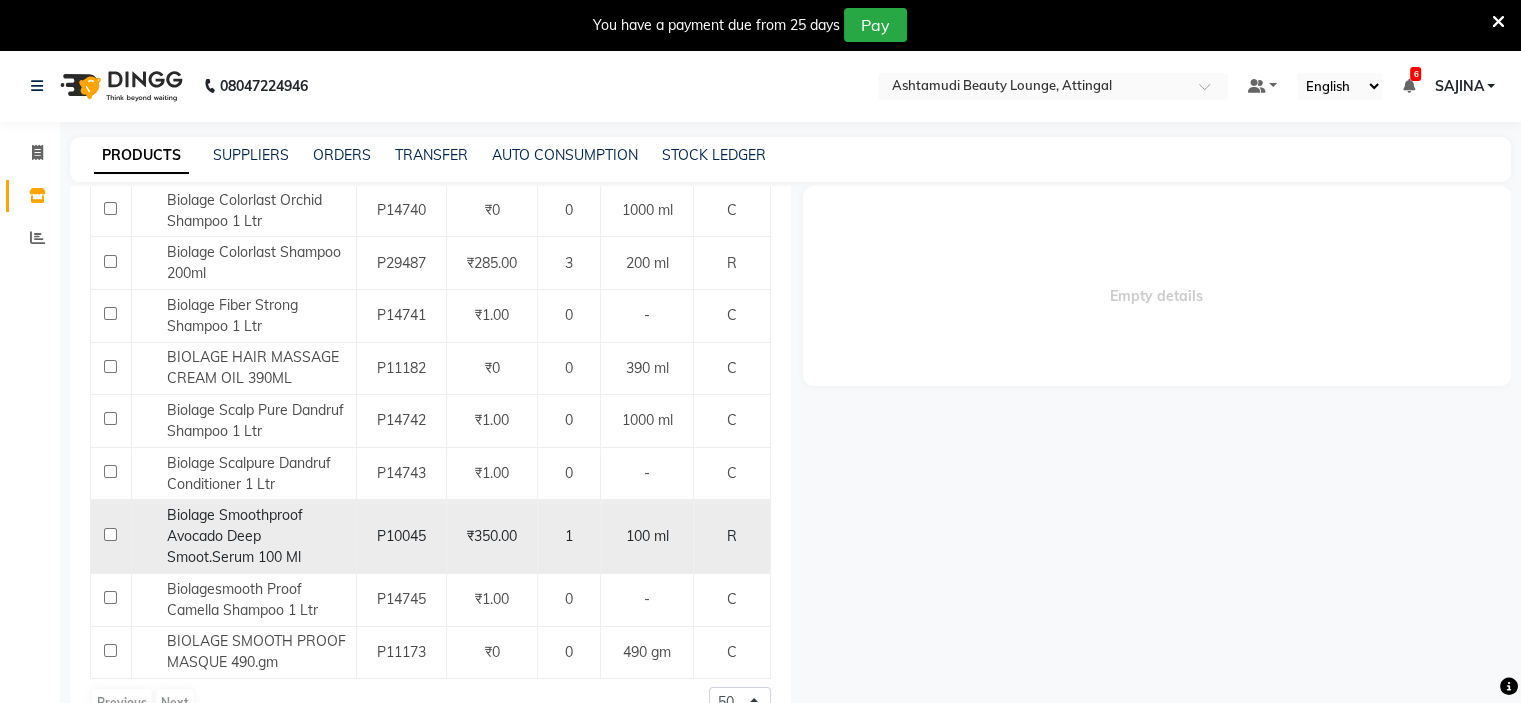 click on "Biolage Smoothproof Avocado Deep Smoot.Serum 100 Ml" 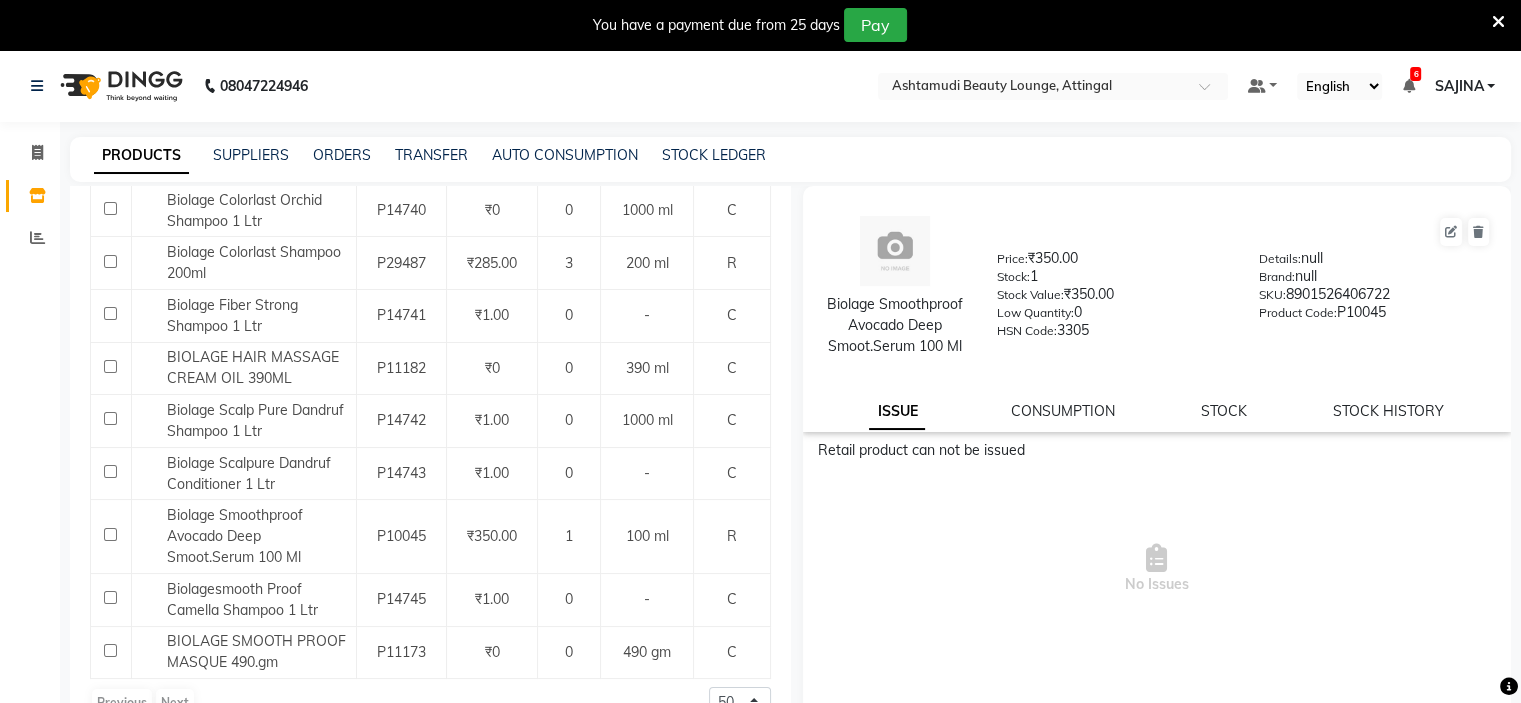 click on "Biolage Smoothproof Avocado Deep Smoot.Serum 100 Ml  Price:   ₹350.00  Stock:   1  Stock Value:   ₹350.00  Low Quantity:  0  HSN Code:  3305  Details:   null  Brand:   null  SKU:   8901526406722  Product Code:   P10045  ISSUE CONSUMPTION STOCK STOCK HISTORY" 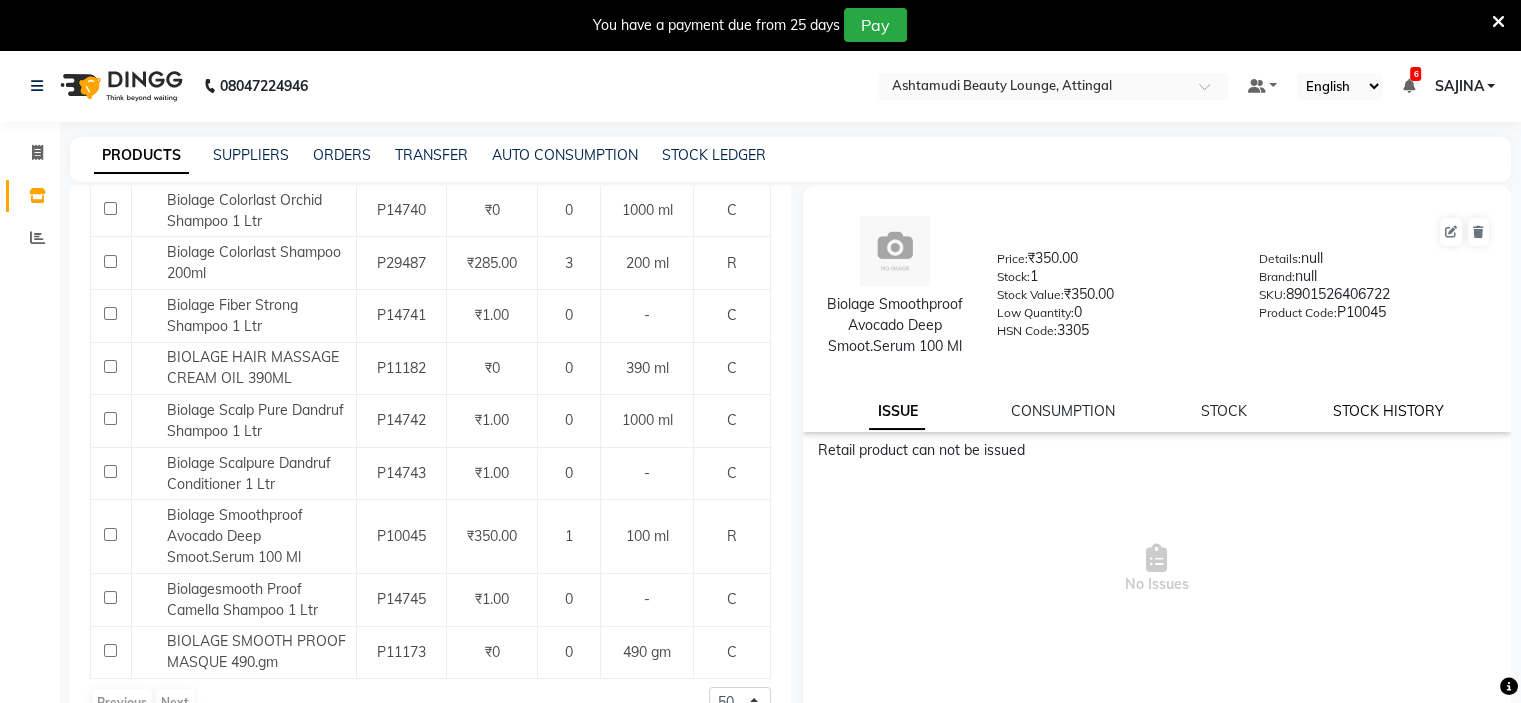 click on "STOCK HISTORY" 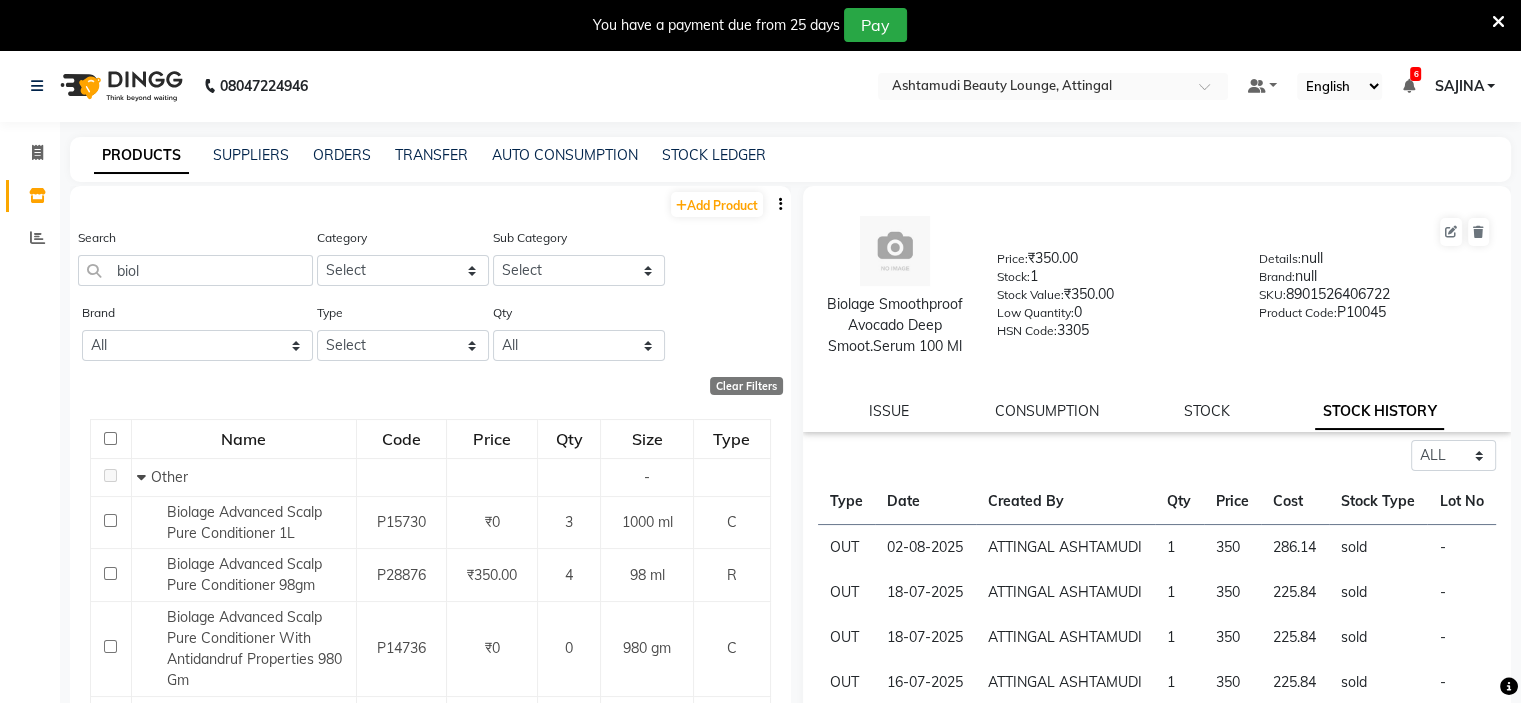 scroll, scrollTop: 0, scrollLeft: 0, axis: both 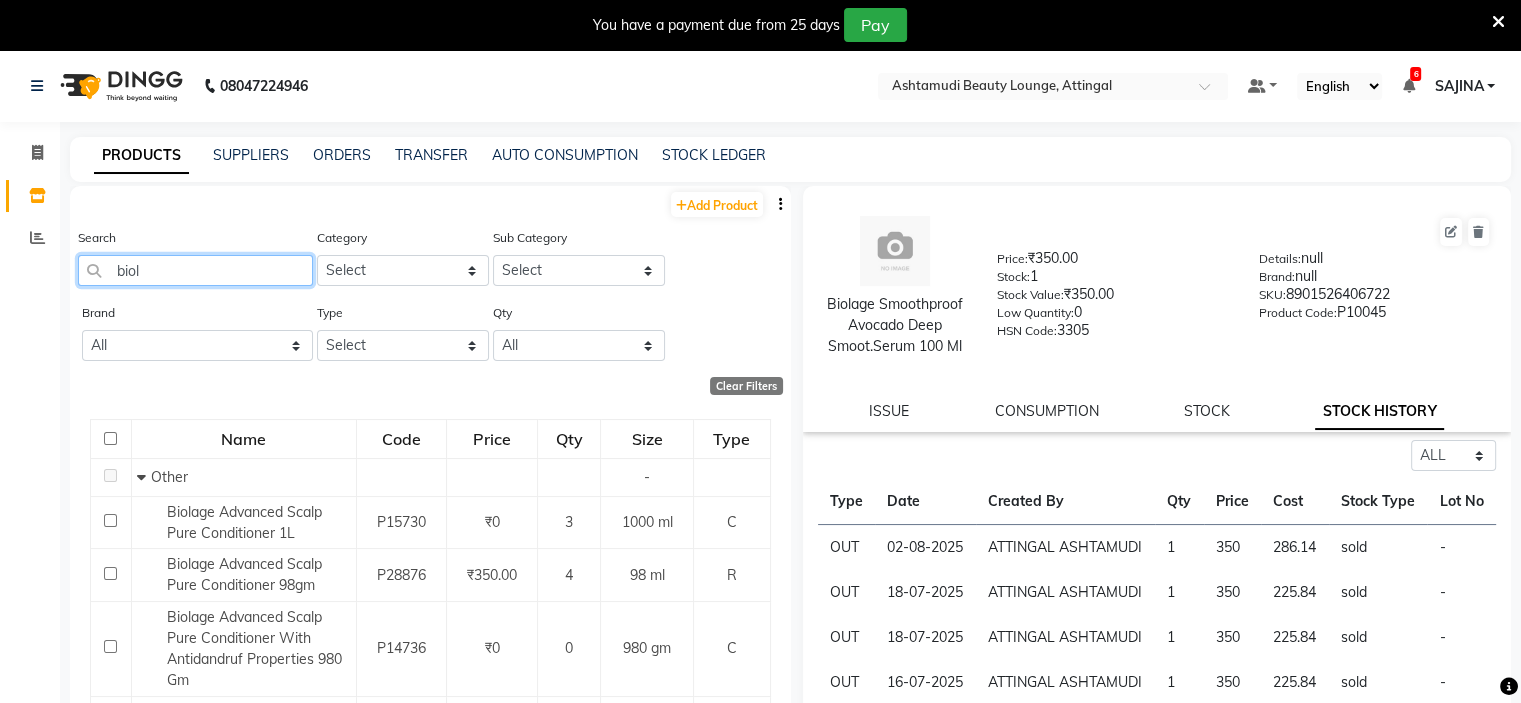 click on "biol" 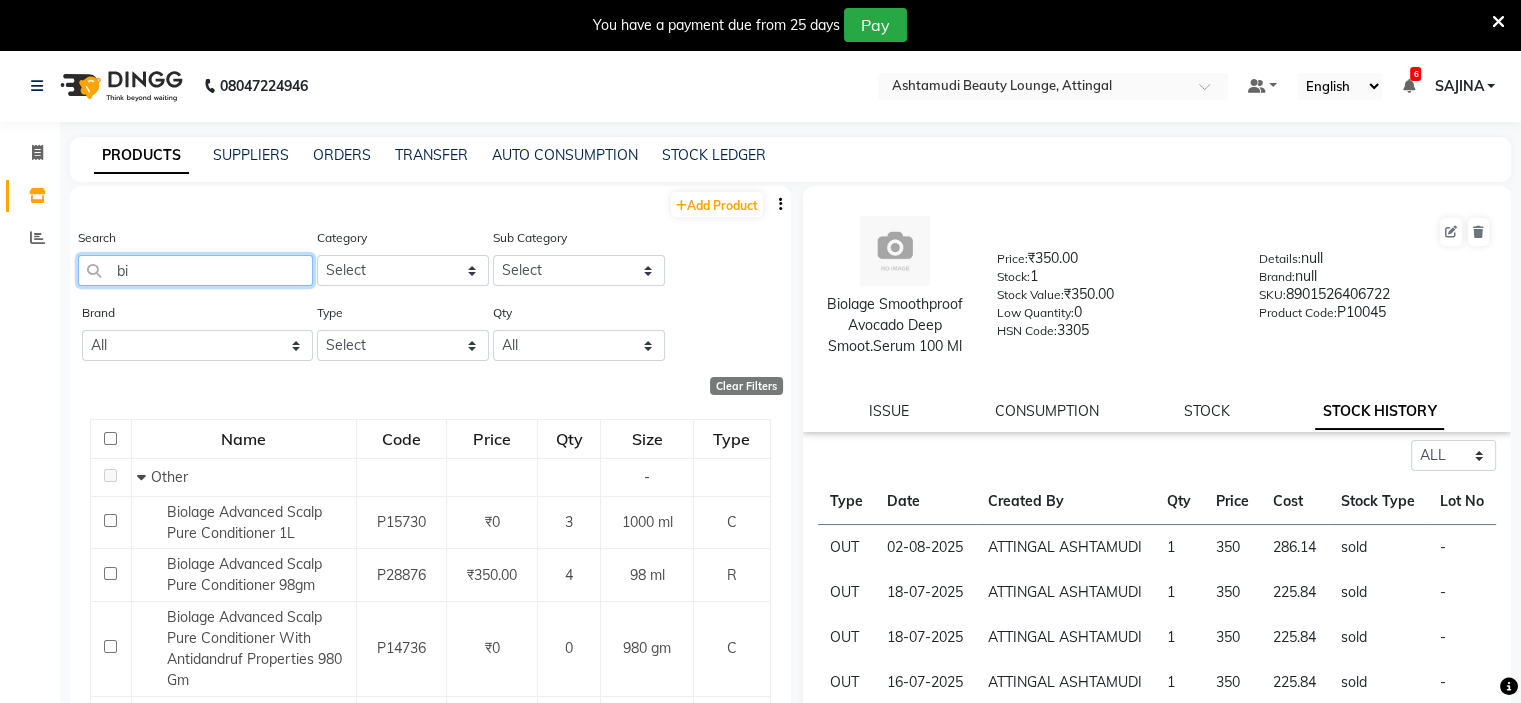 type on "b" 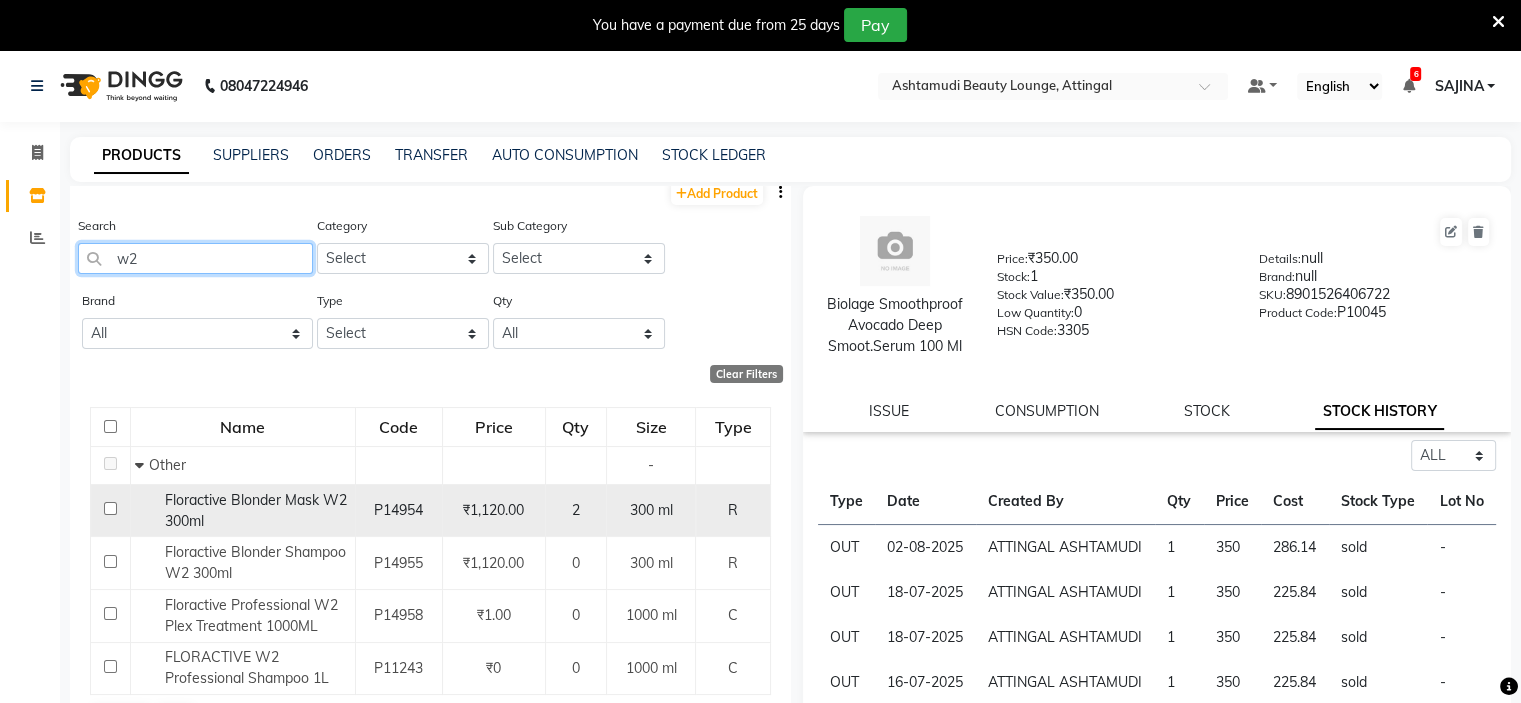 scroll, scrollTop: 32, scrollLeft: 0, axis: vertical 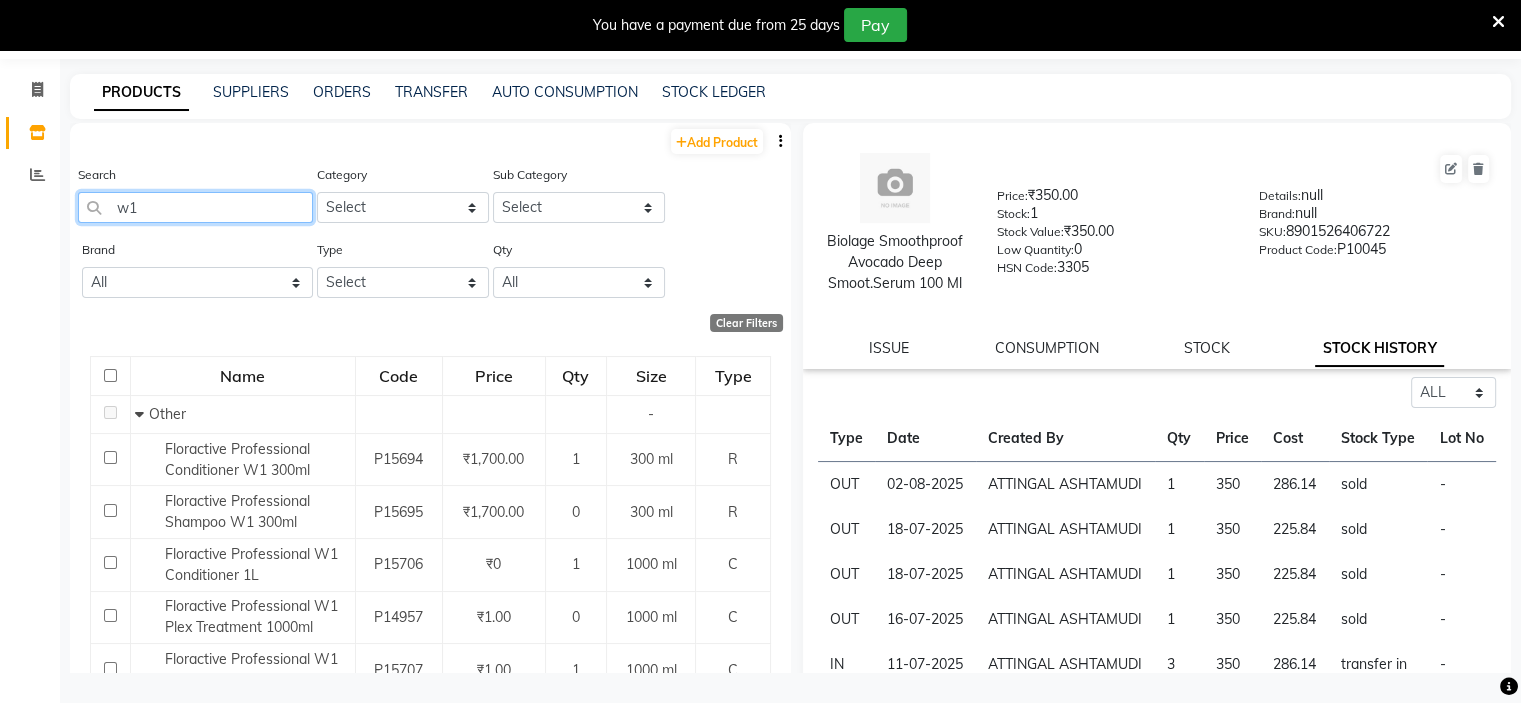 type on "w" 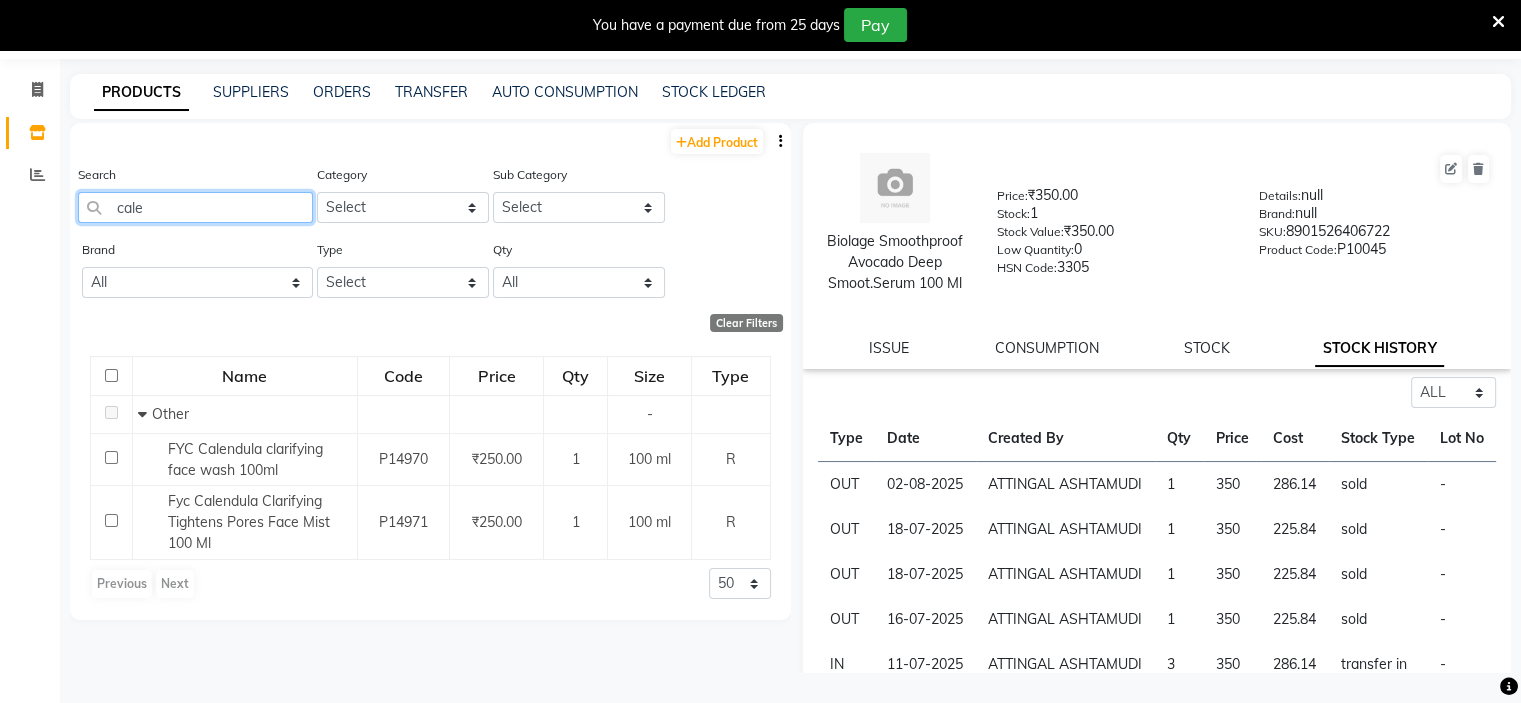 scroll, scrollTop: 0, scrollLeft: 0, axis: both 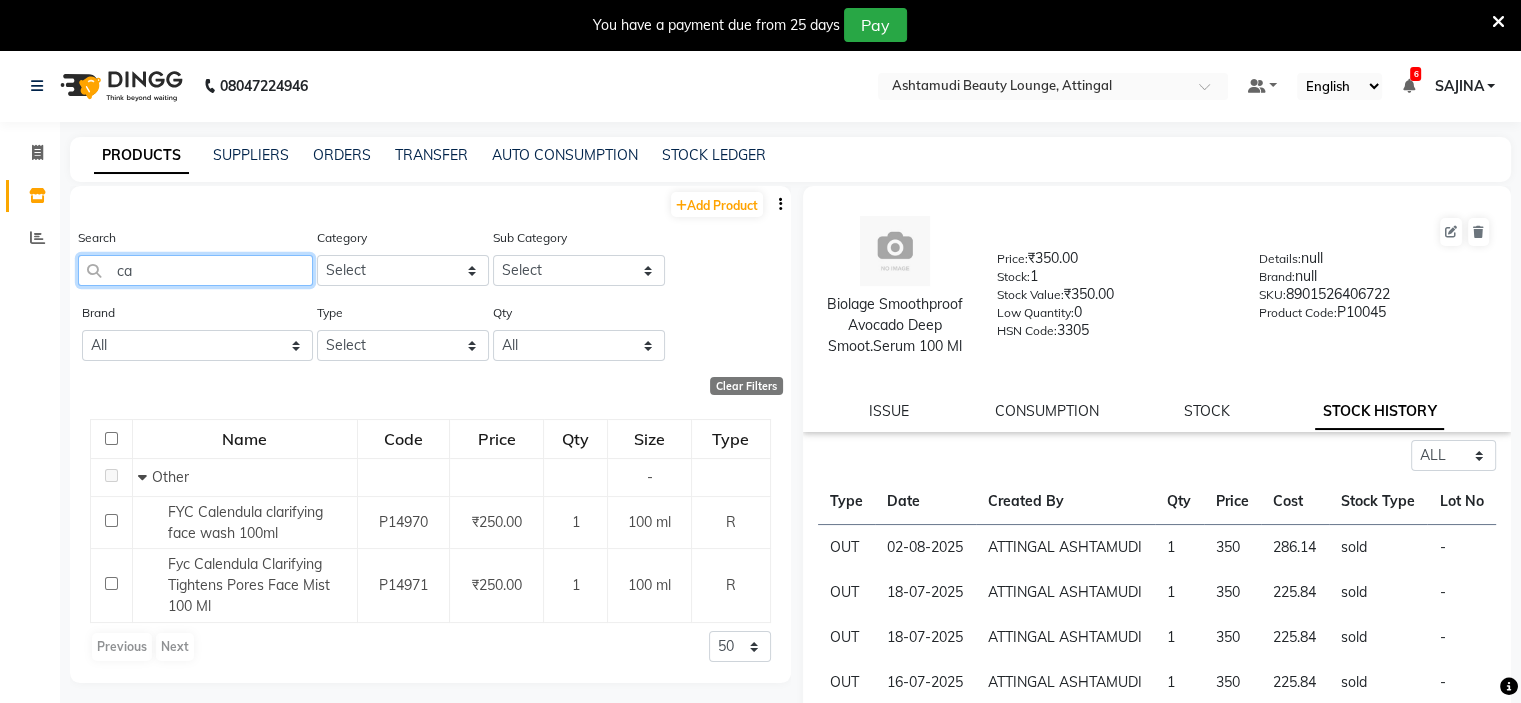type on "c" 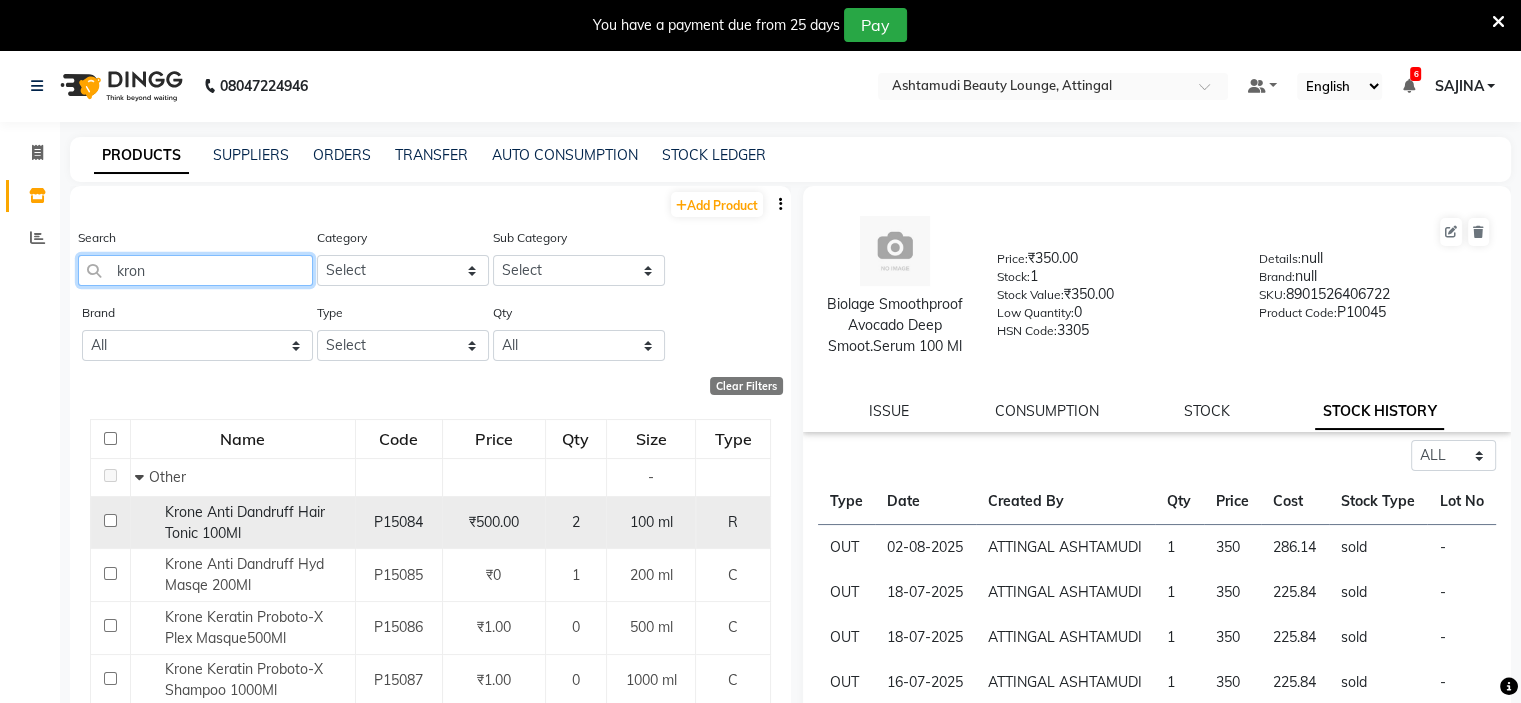 type on "kron" 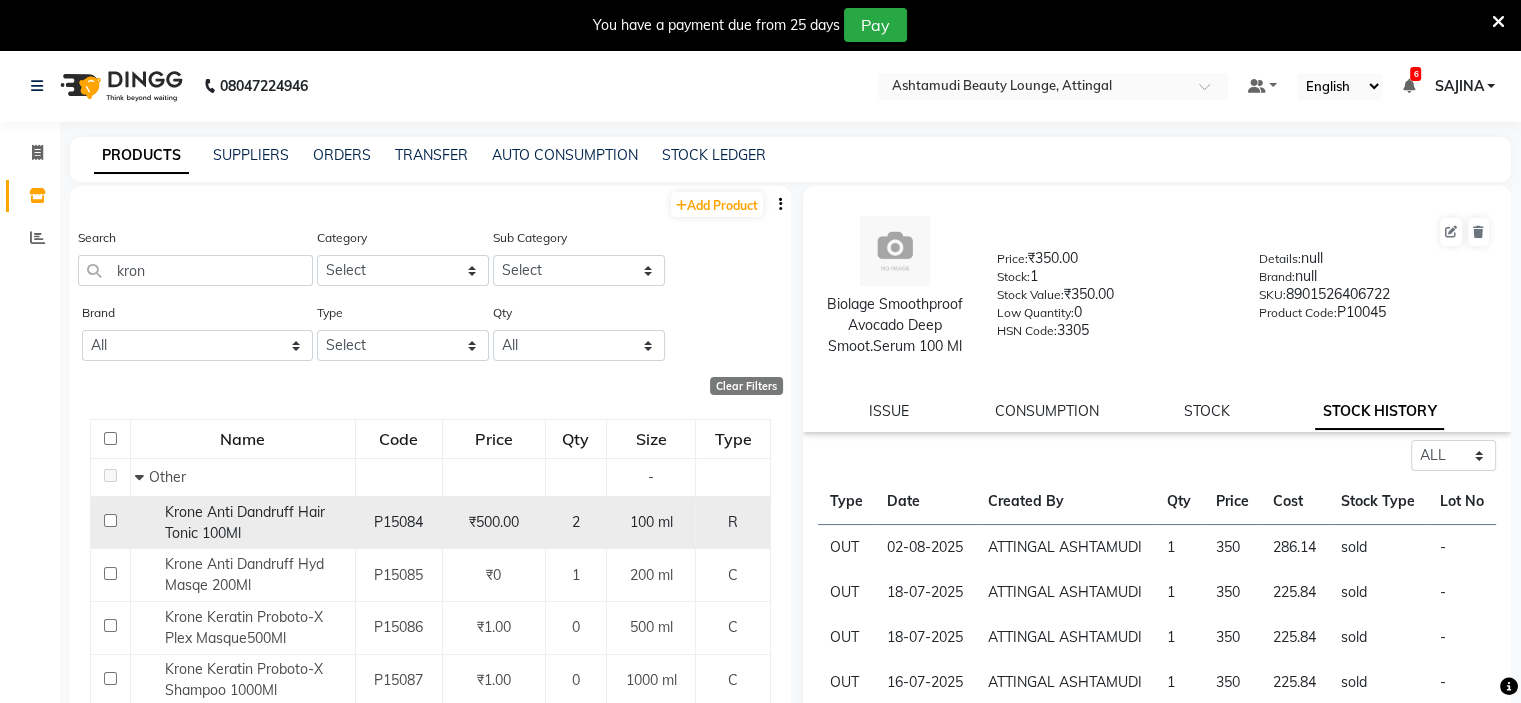 click on "P15084" 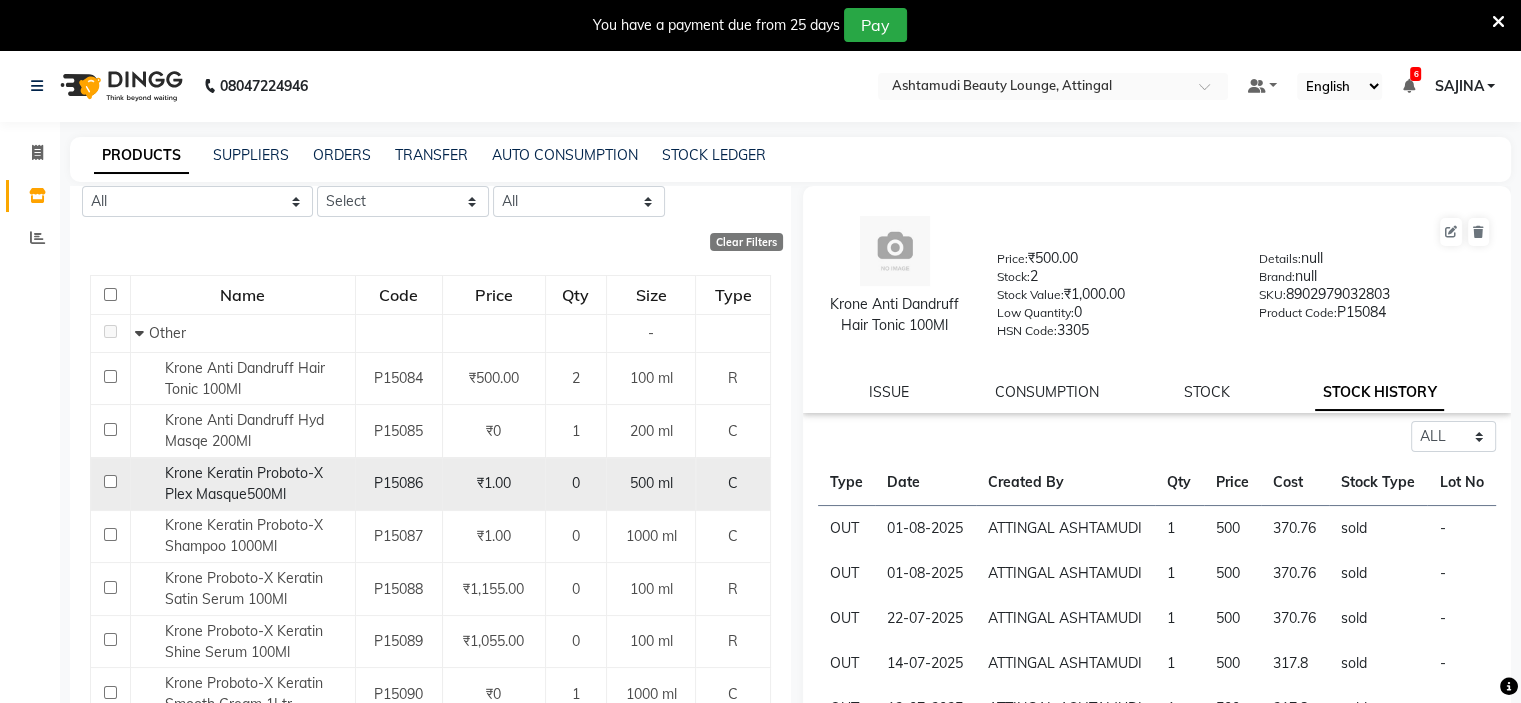 scroll, scrollTop: 0, scrollLeft: 0, axis: both 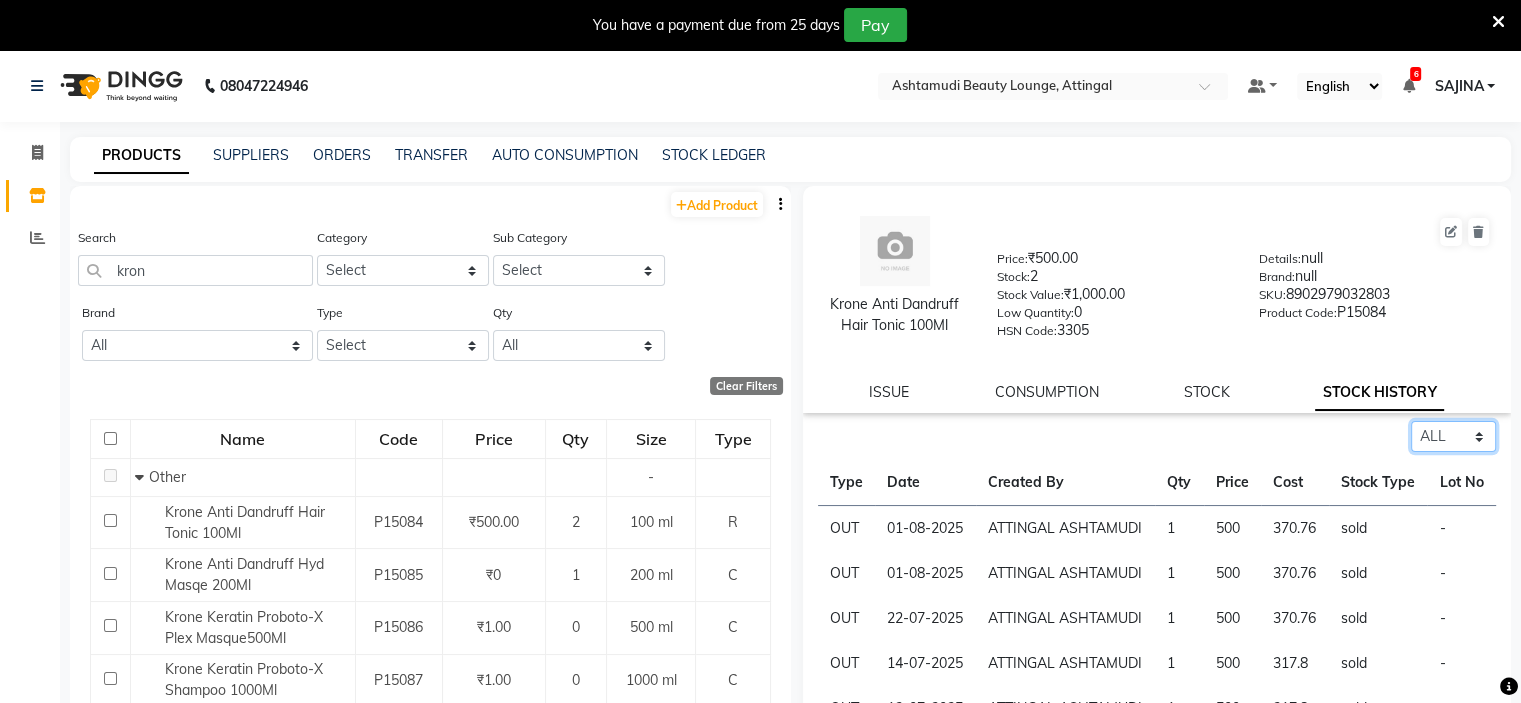 click on "Select ALL IN OUT" 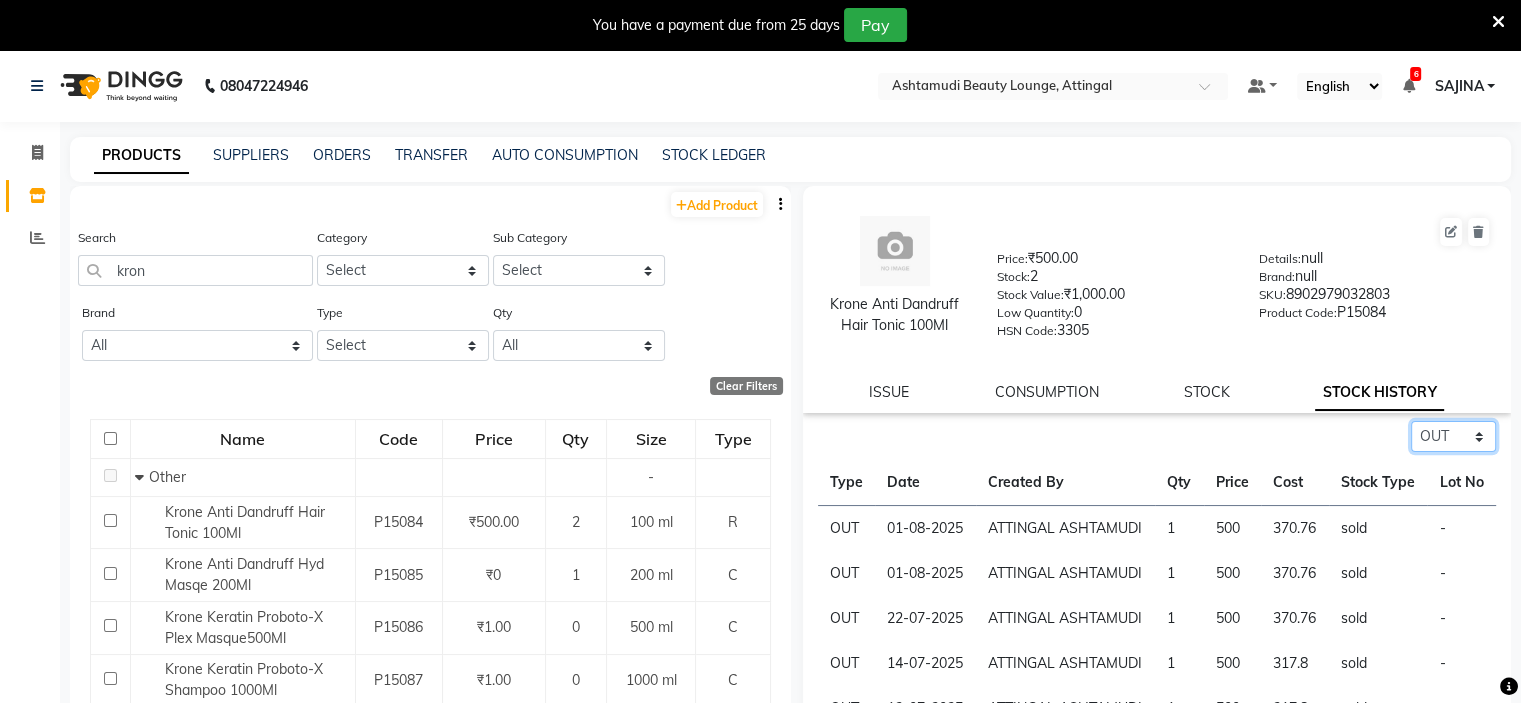 click on "Select ALL IN OUT" 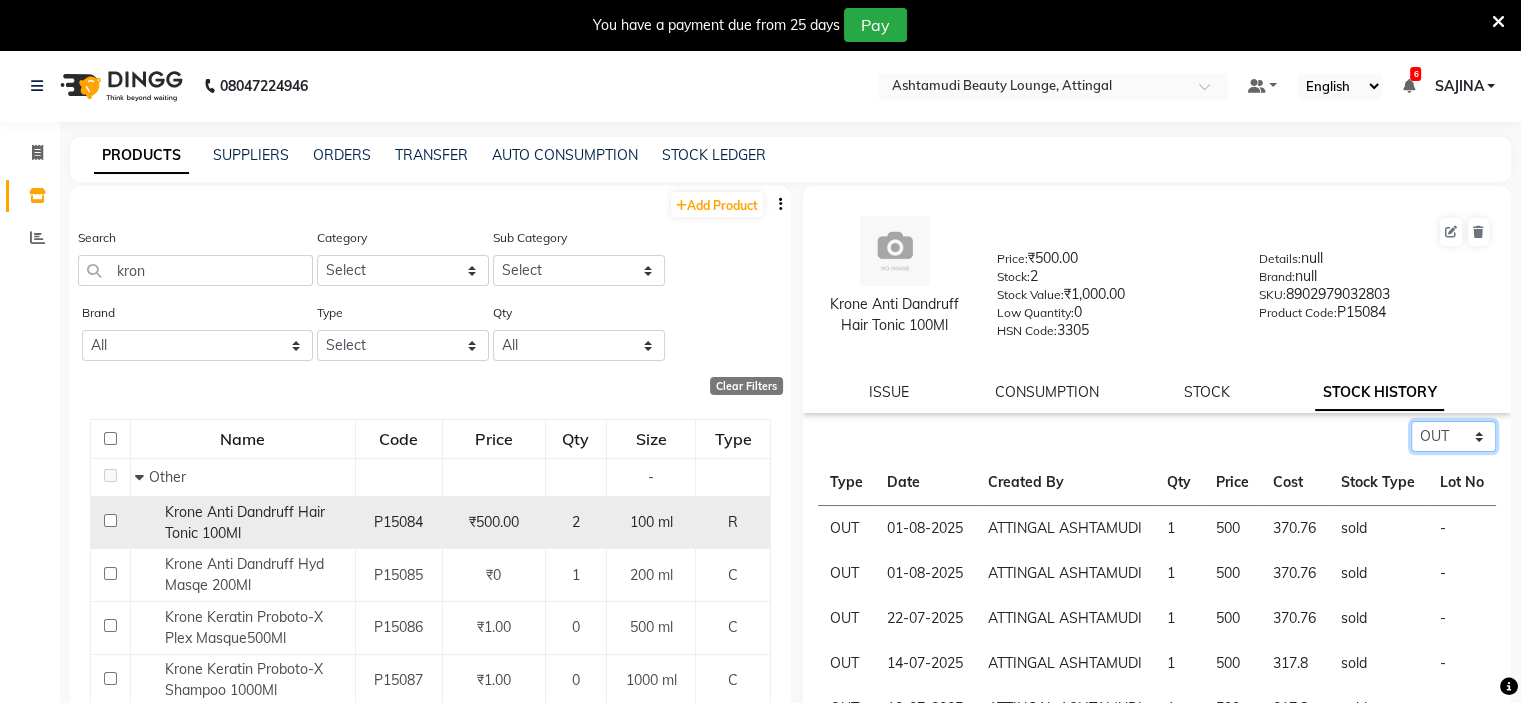 scroll, scrollTop: 293, scrollLeft: 0, axis: vertical 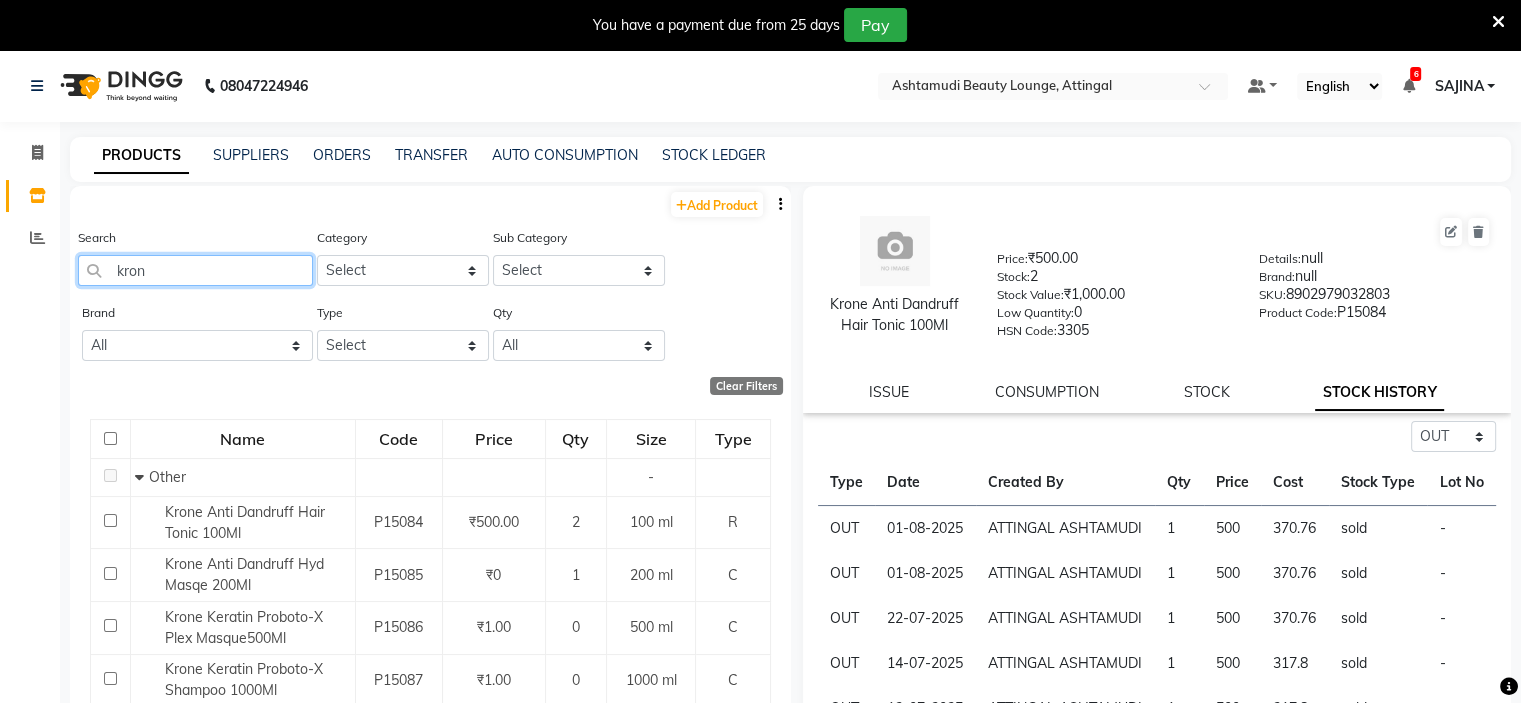 click on "kron" 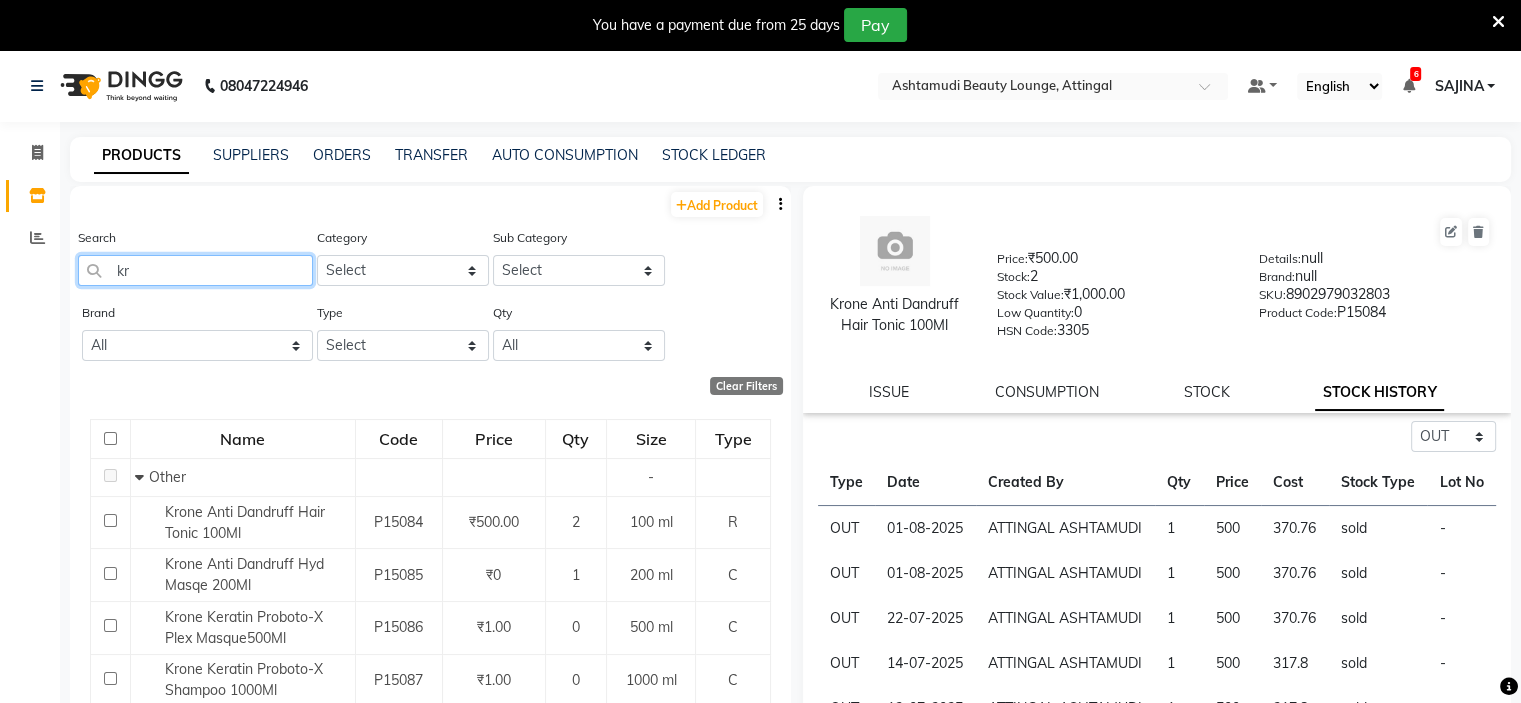 type on "k" 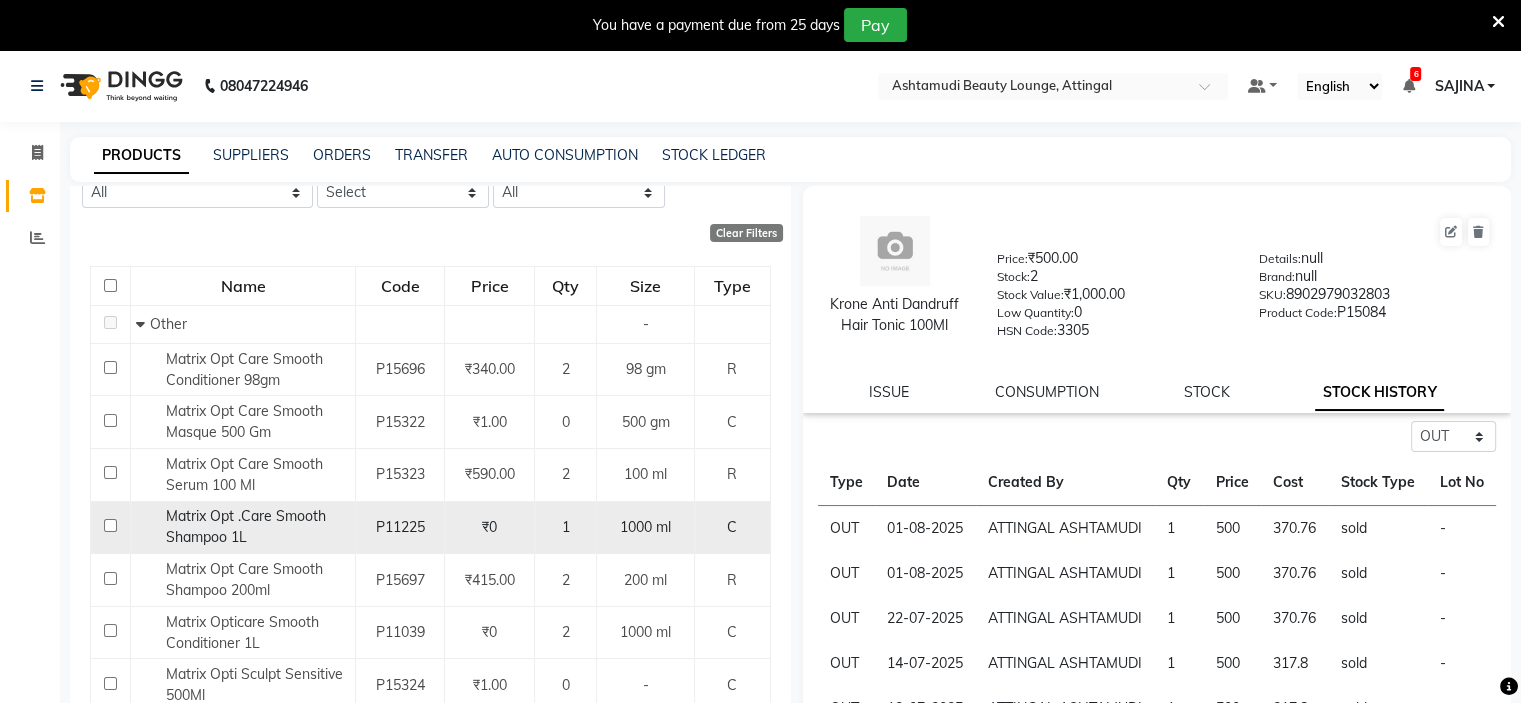 scroll, scrollTop: 200, scrollLeft: 0, axis: vertical 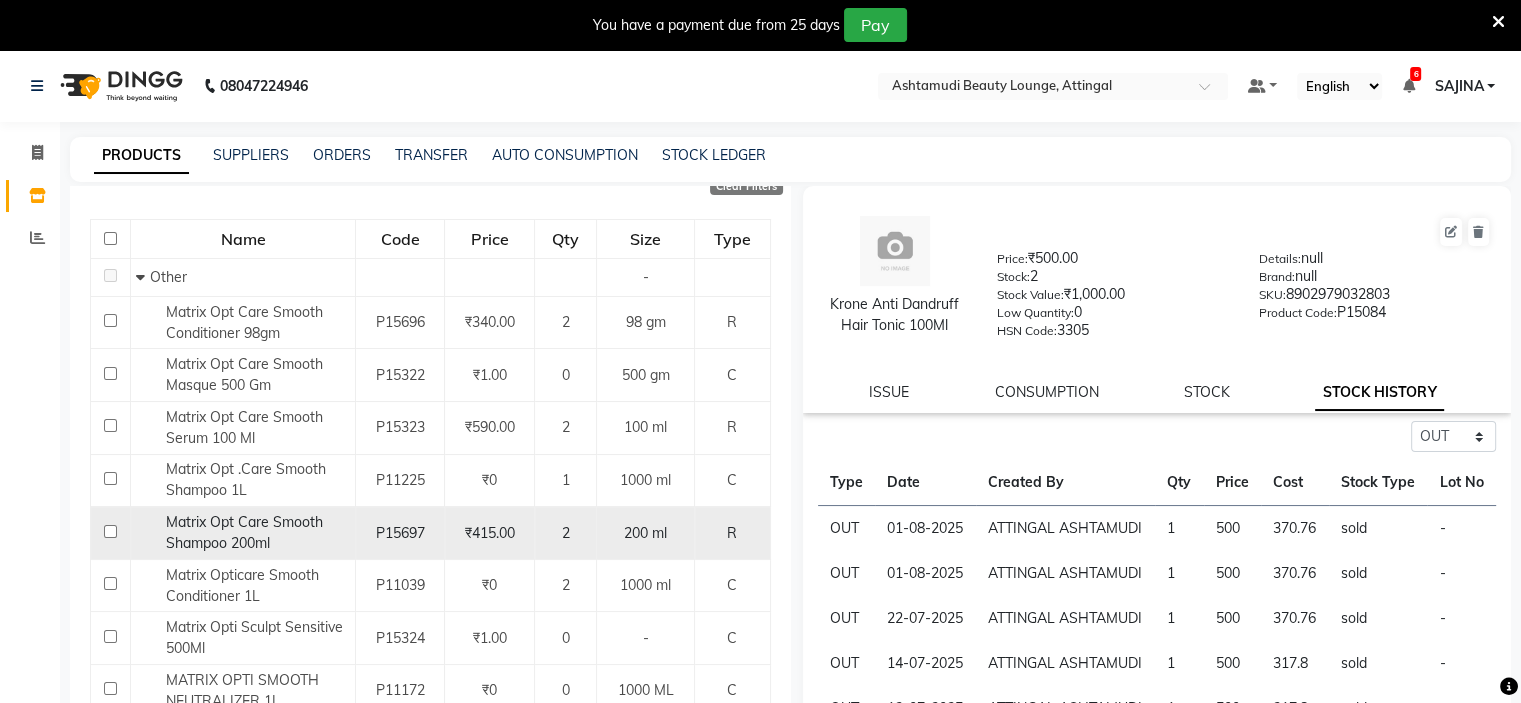 type on "opt" 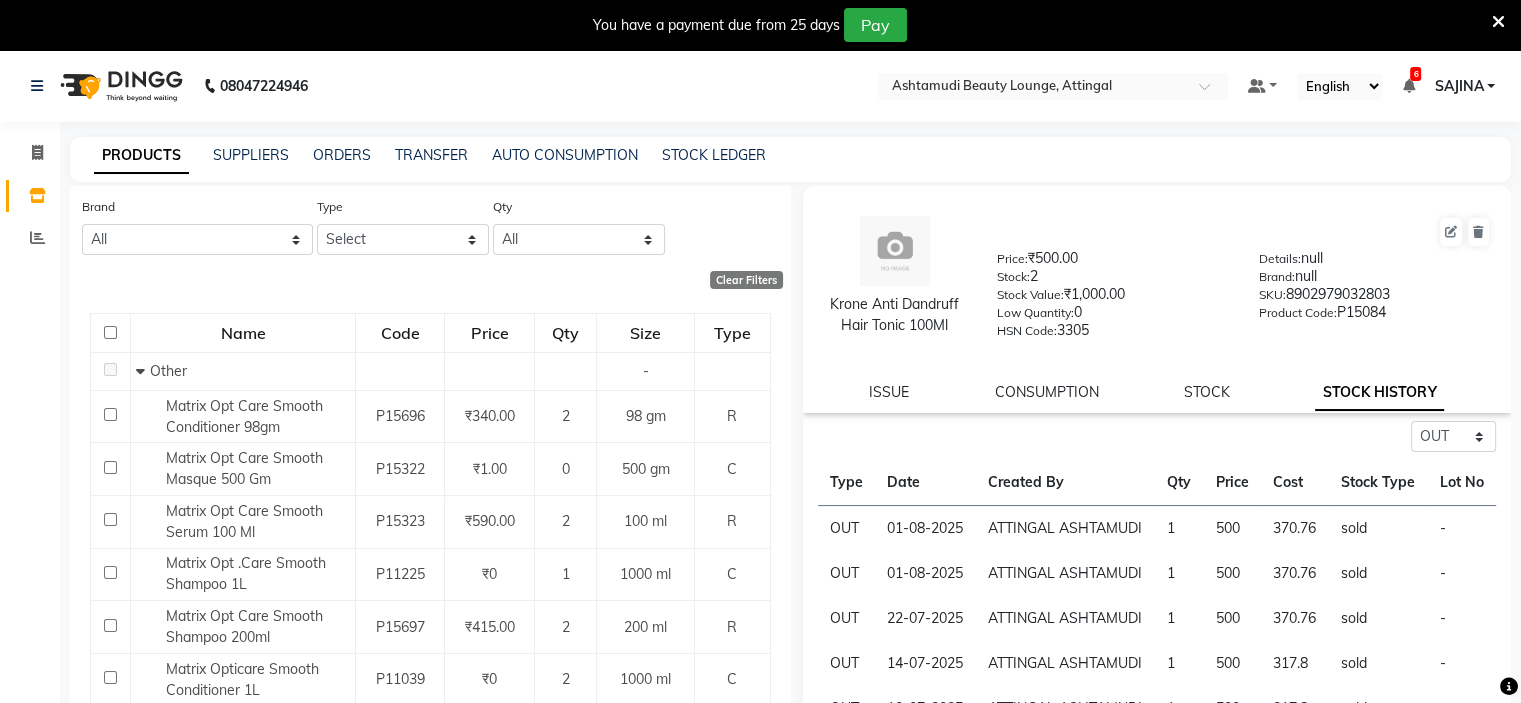 scroll, scrollTop: 0, scrollLeft: 0, axis: both 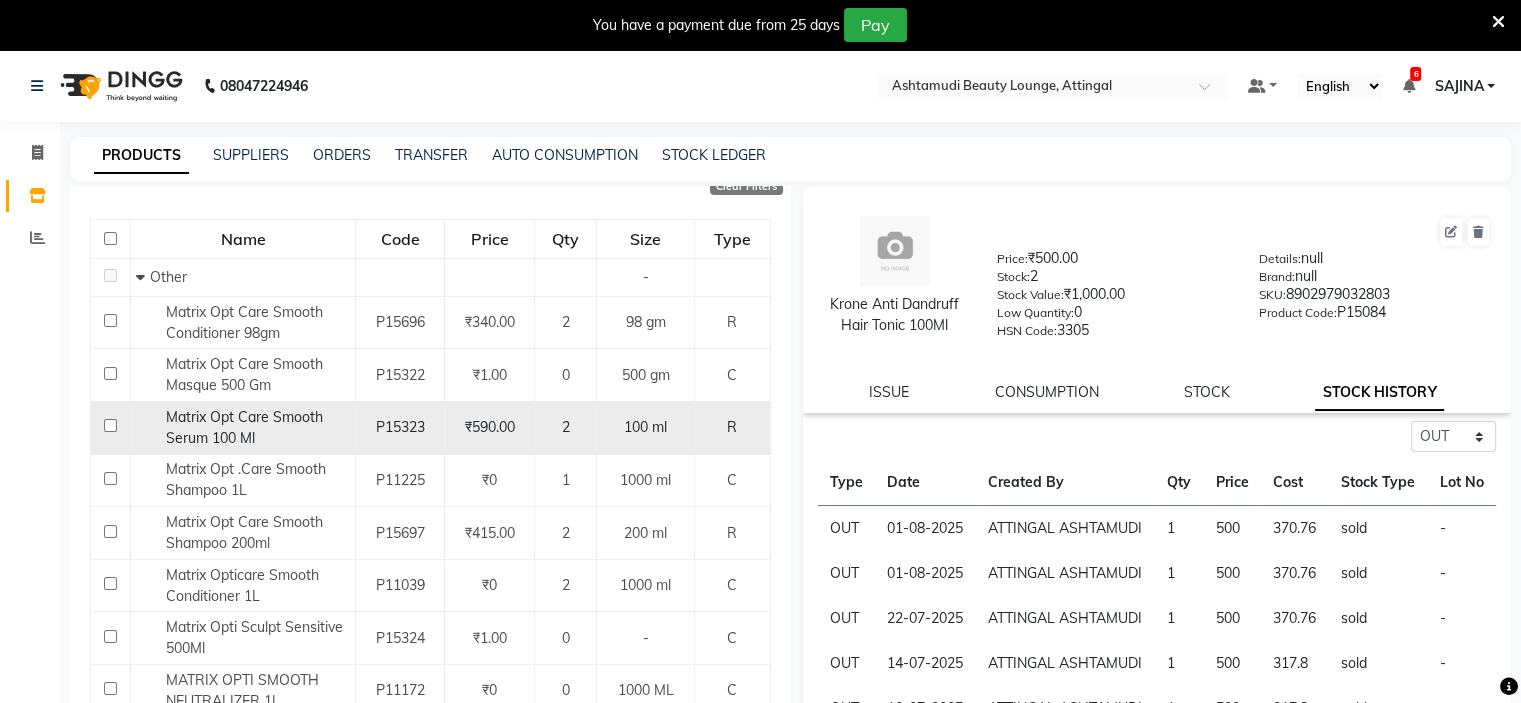 click on "Matrix Opt Care Smooth Serum 100 Ml" 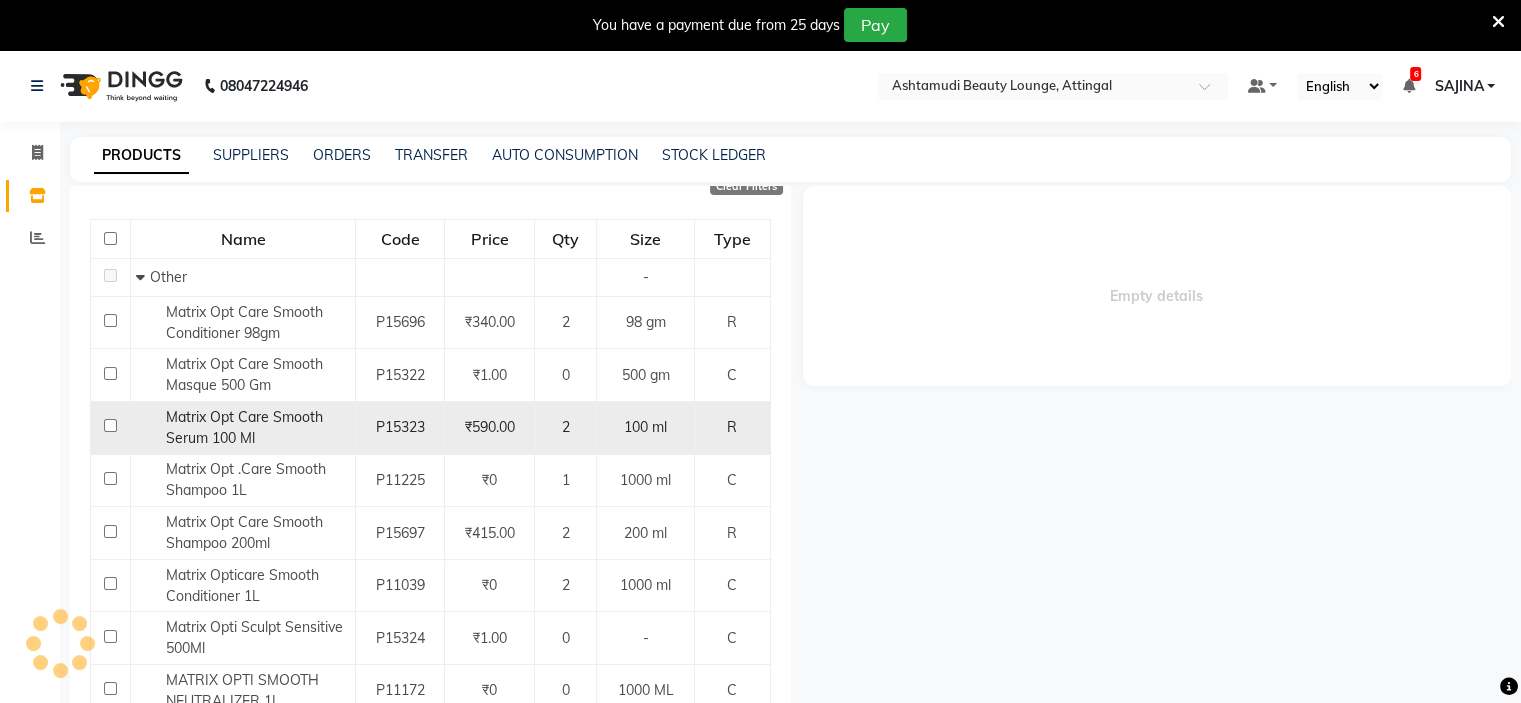select on "out" 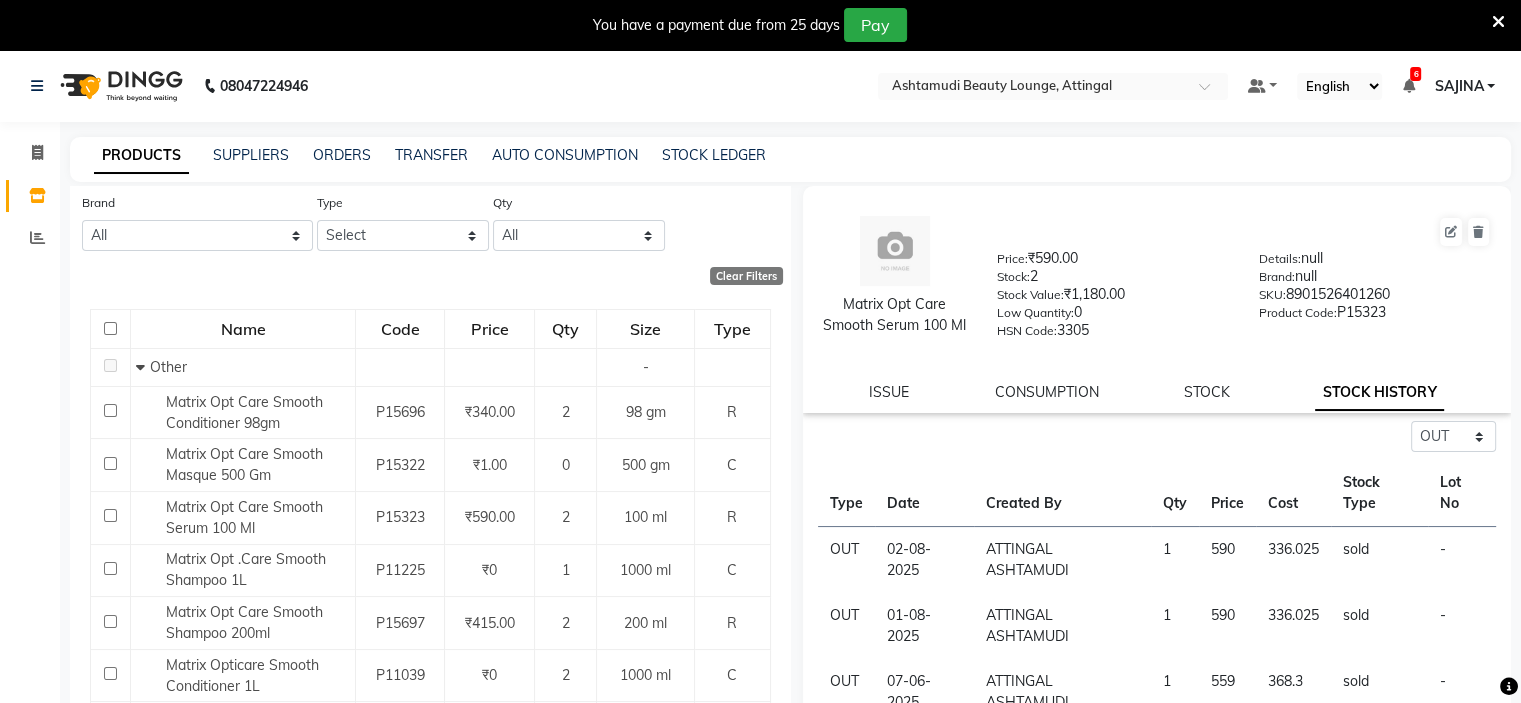 scroll, scrollTop: 0, scrollLeft: 0, axis: both 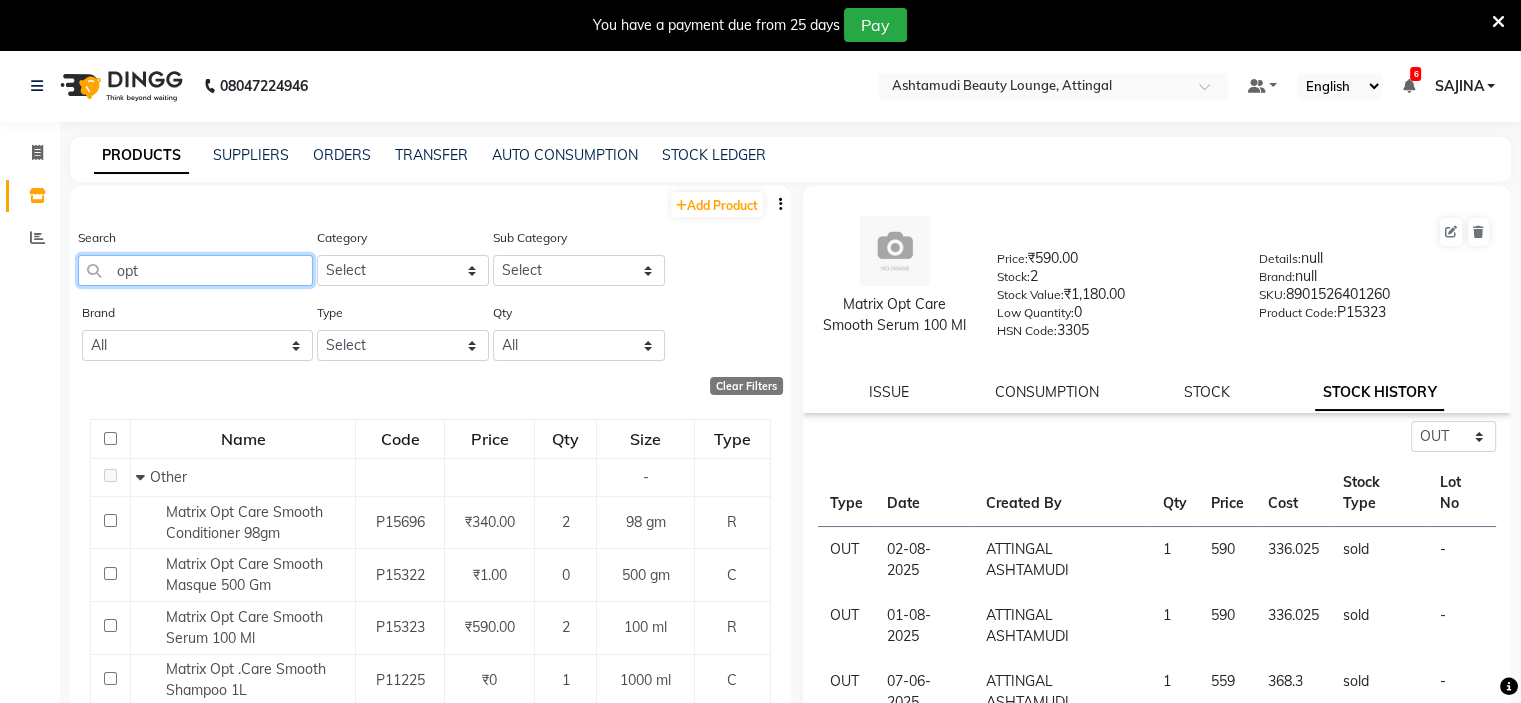 click on "opt" 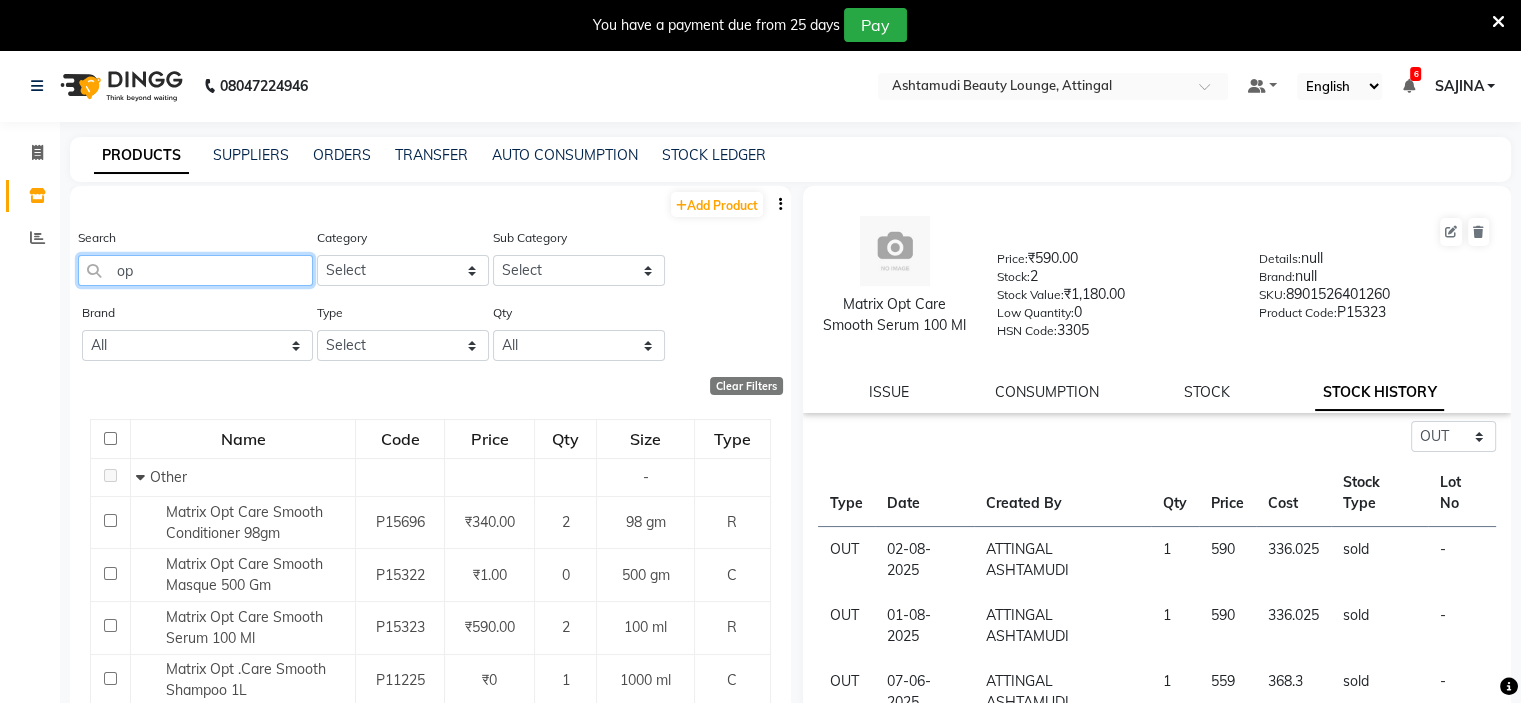 type on "o" 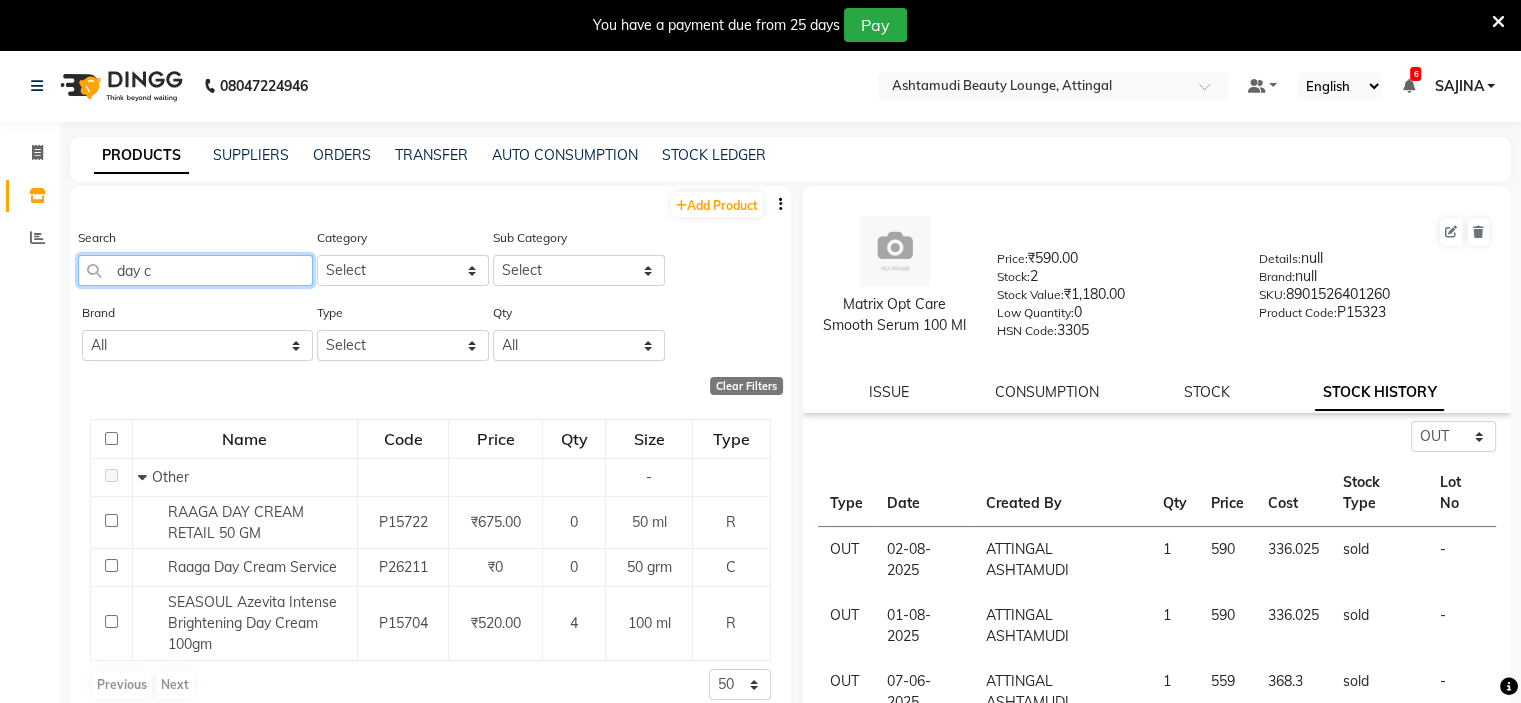 click on "day c" 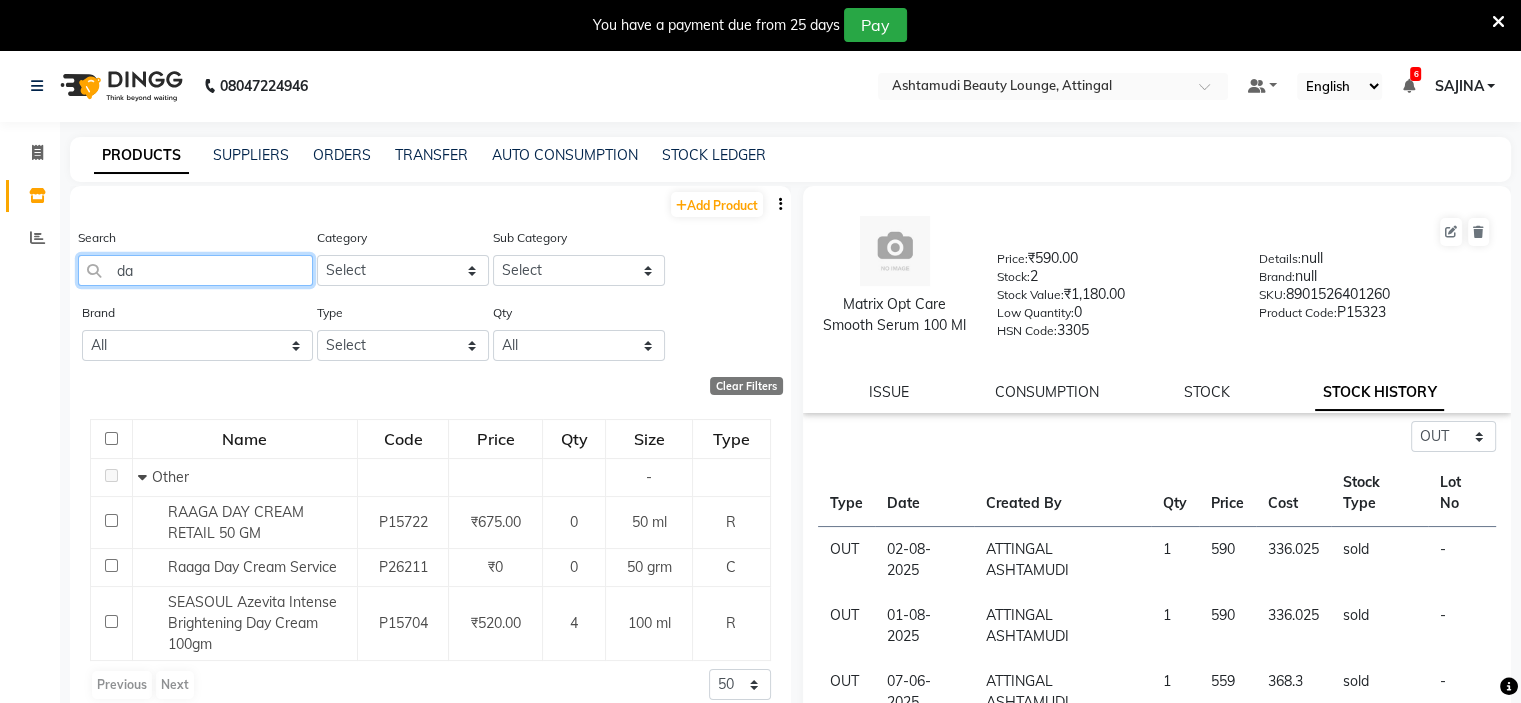 type on "d" 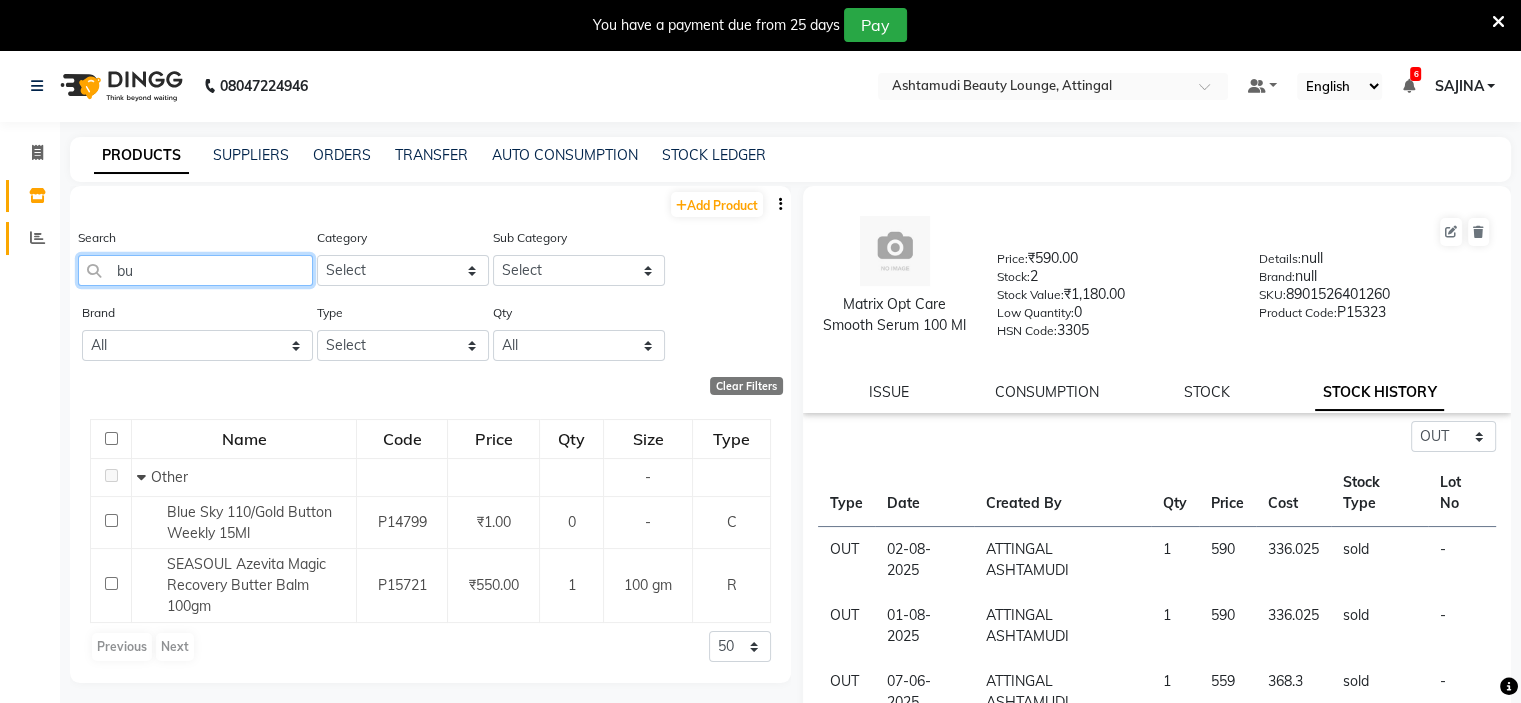 type on "b" 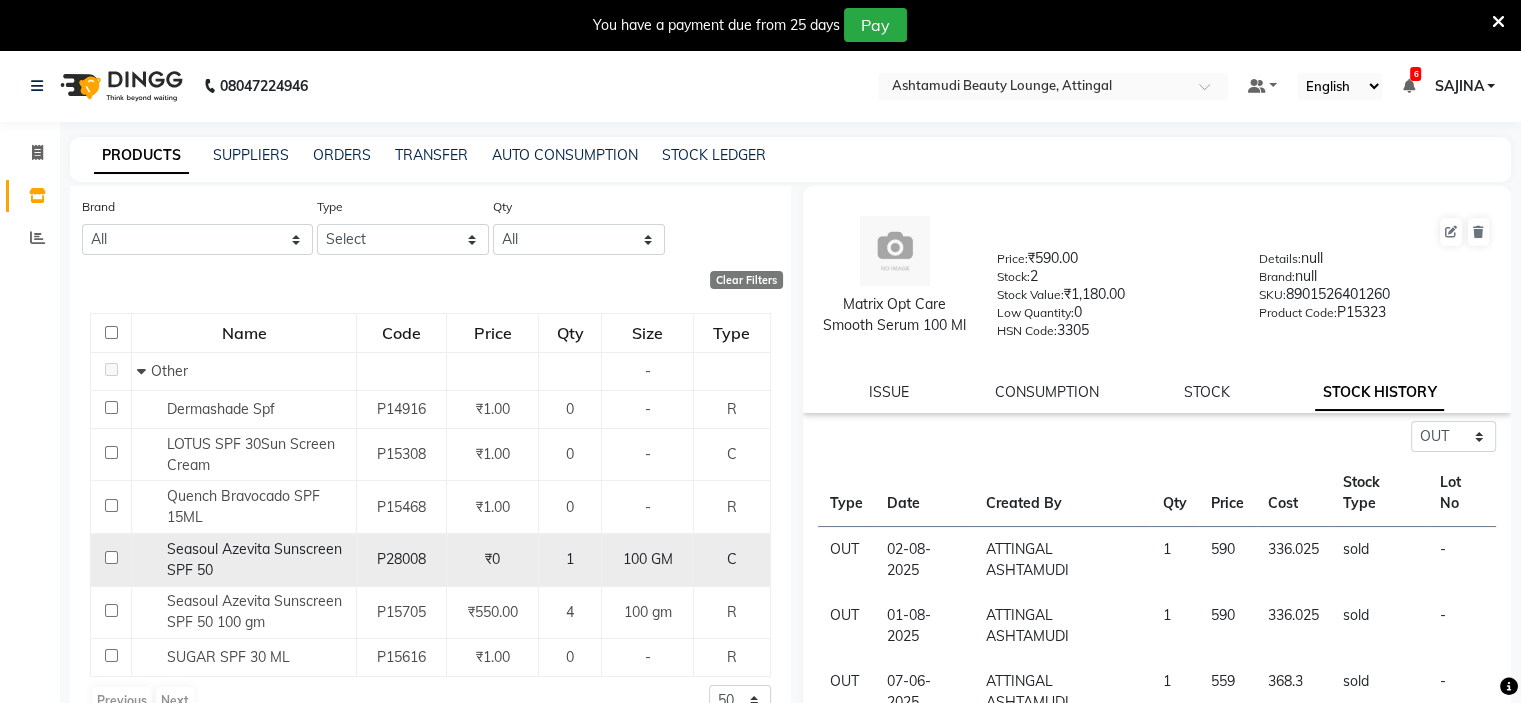 scroll, scrollTop: 107, scrollLeft: 0, axis: vertical 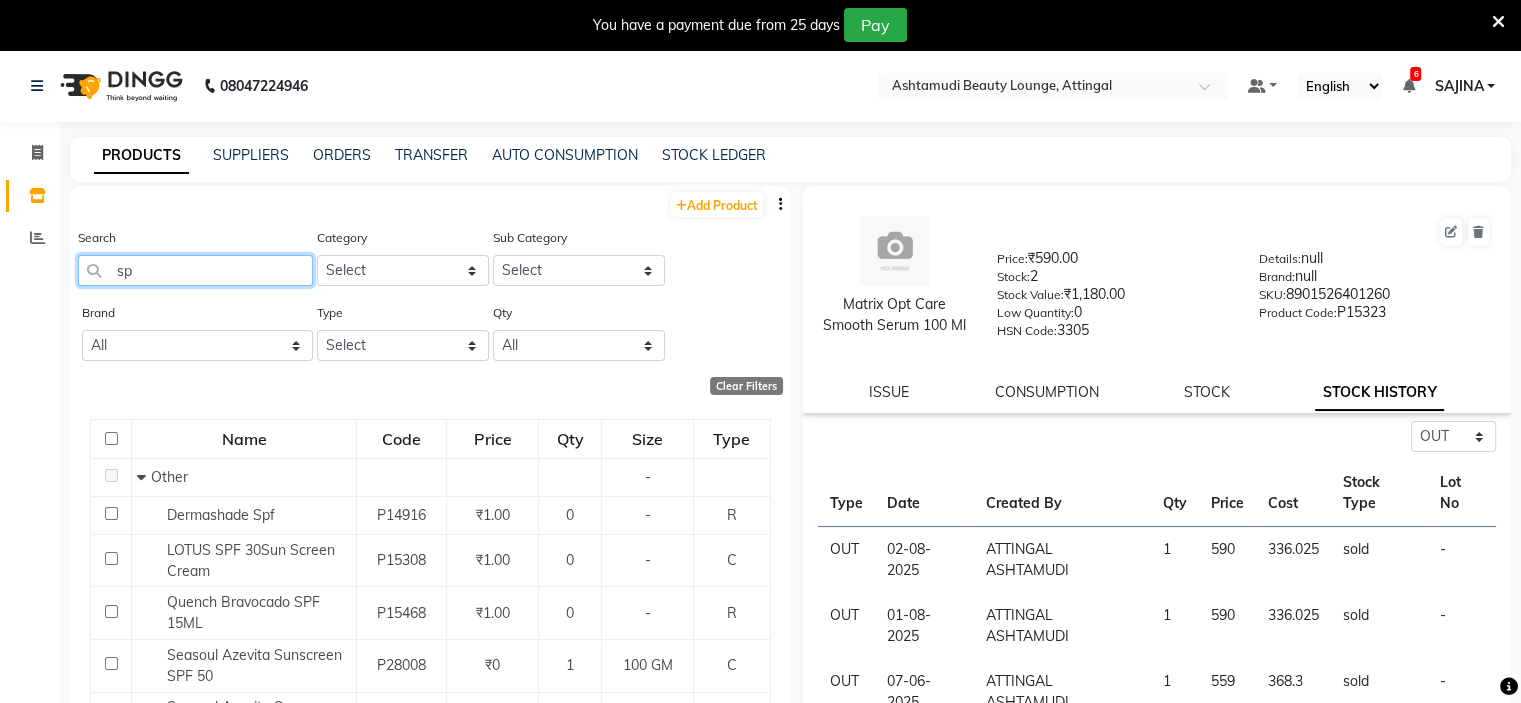 type on "s" 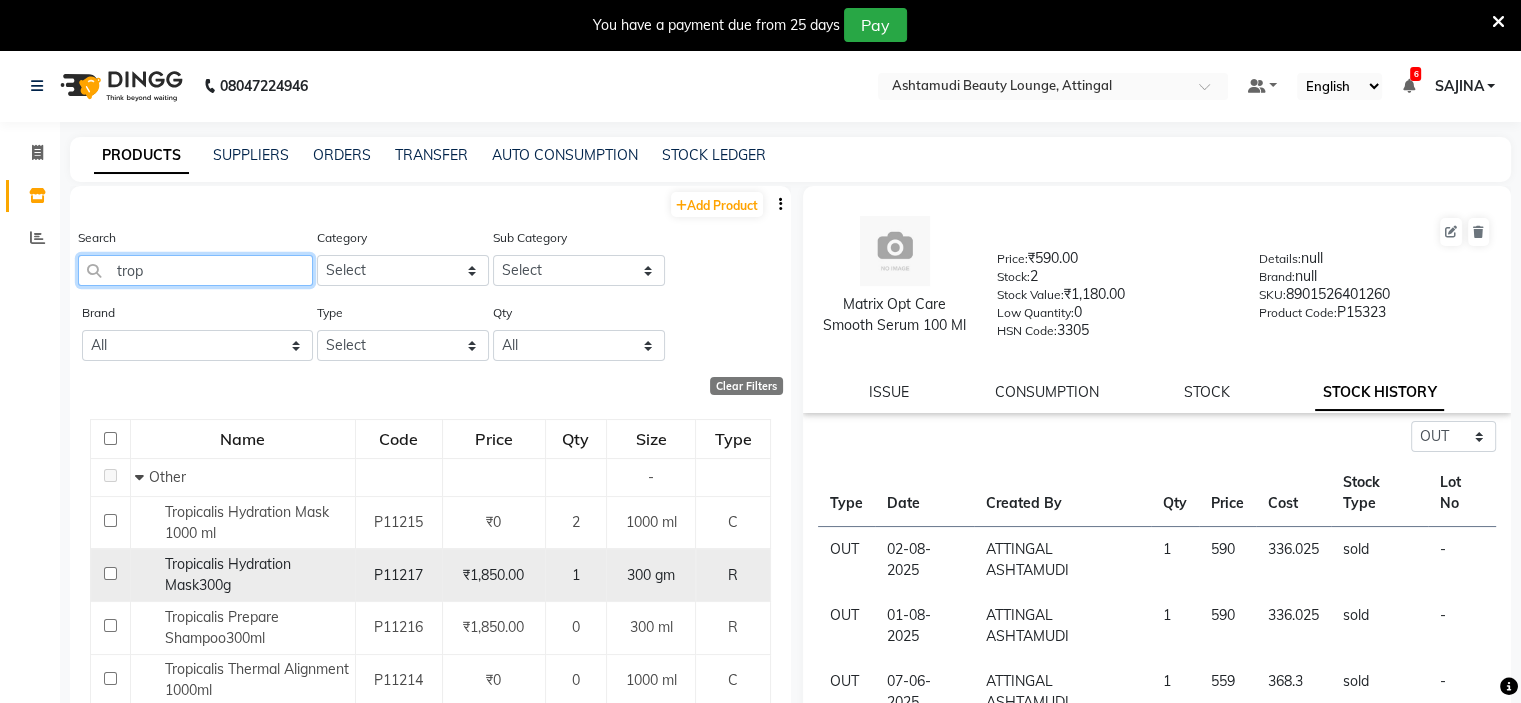 scroll, scrollTop: 32, scrollLeft: 0, axis: vertical 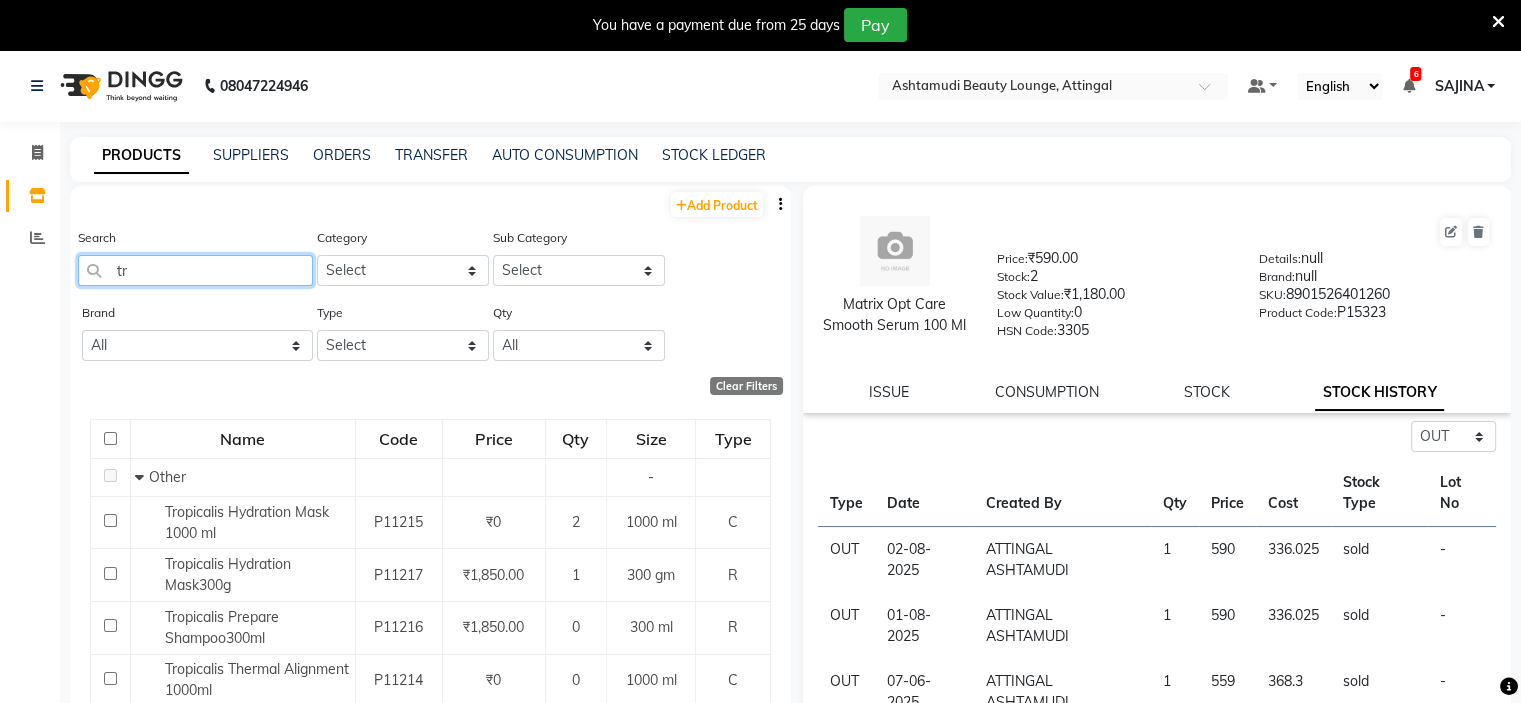 type on "t" 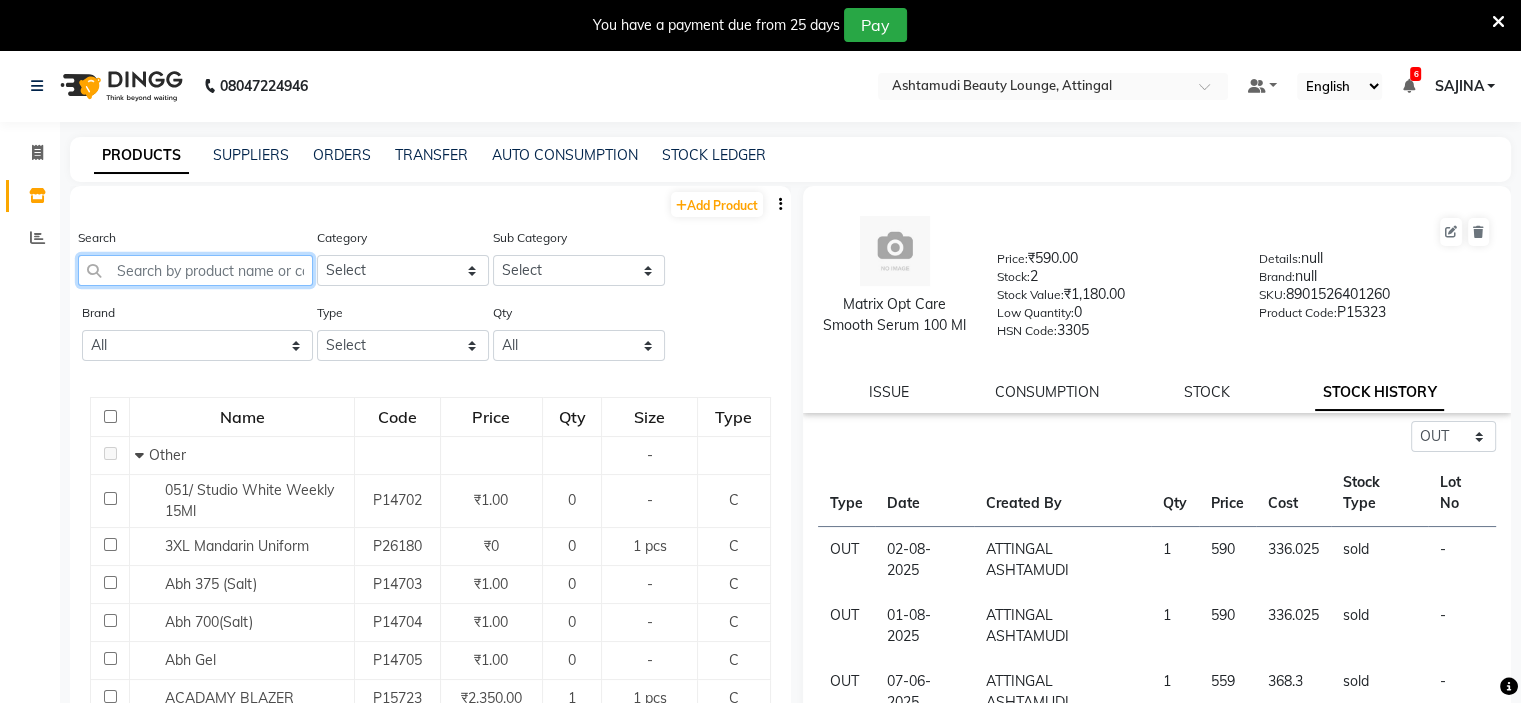 type 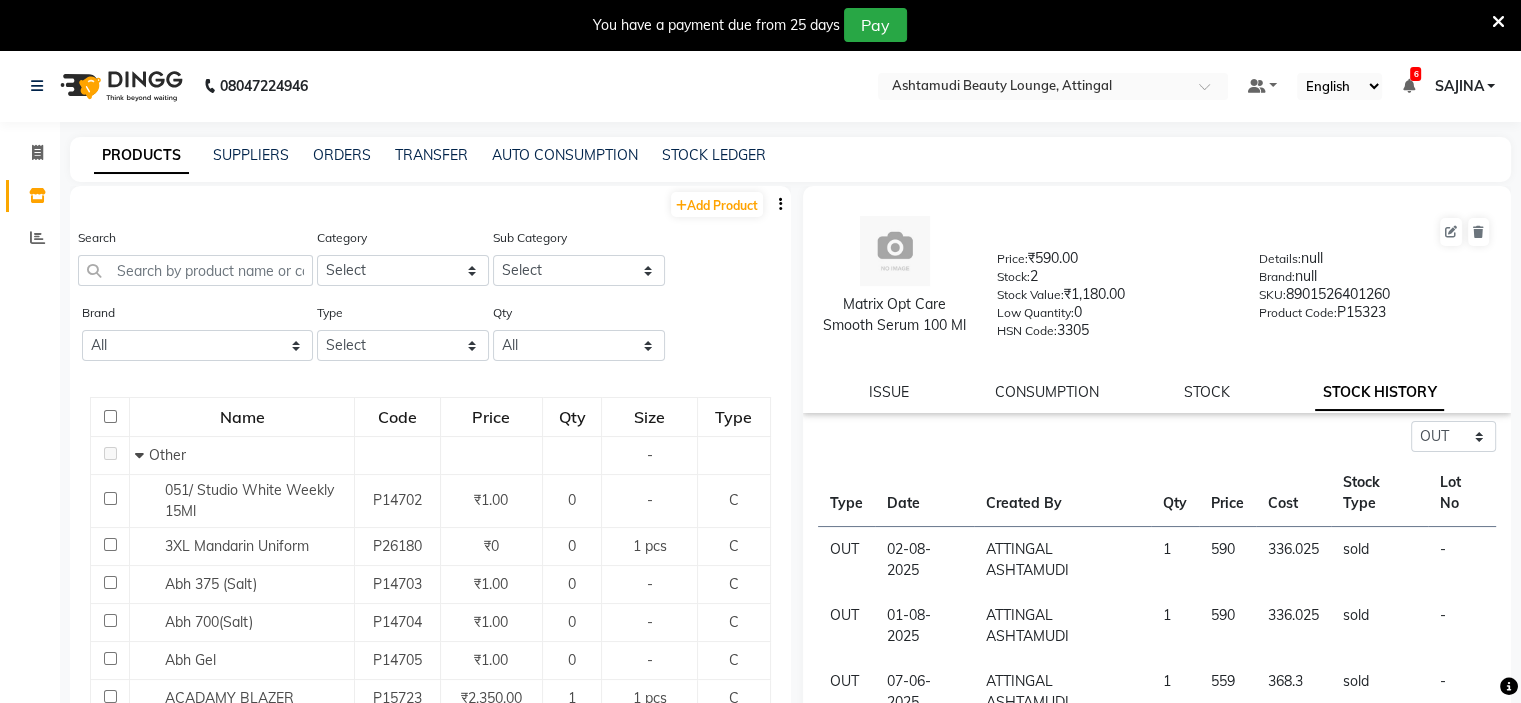 click 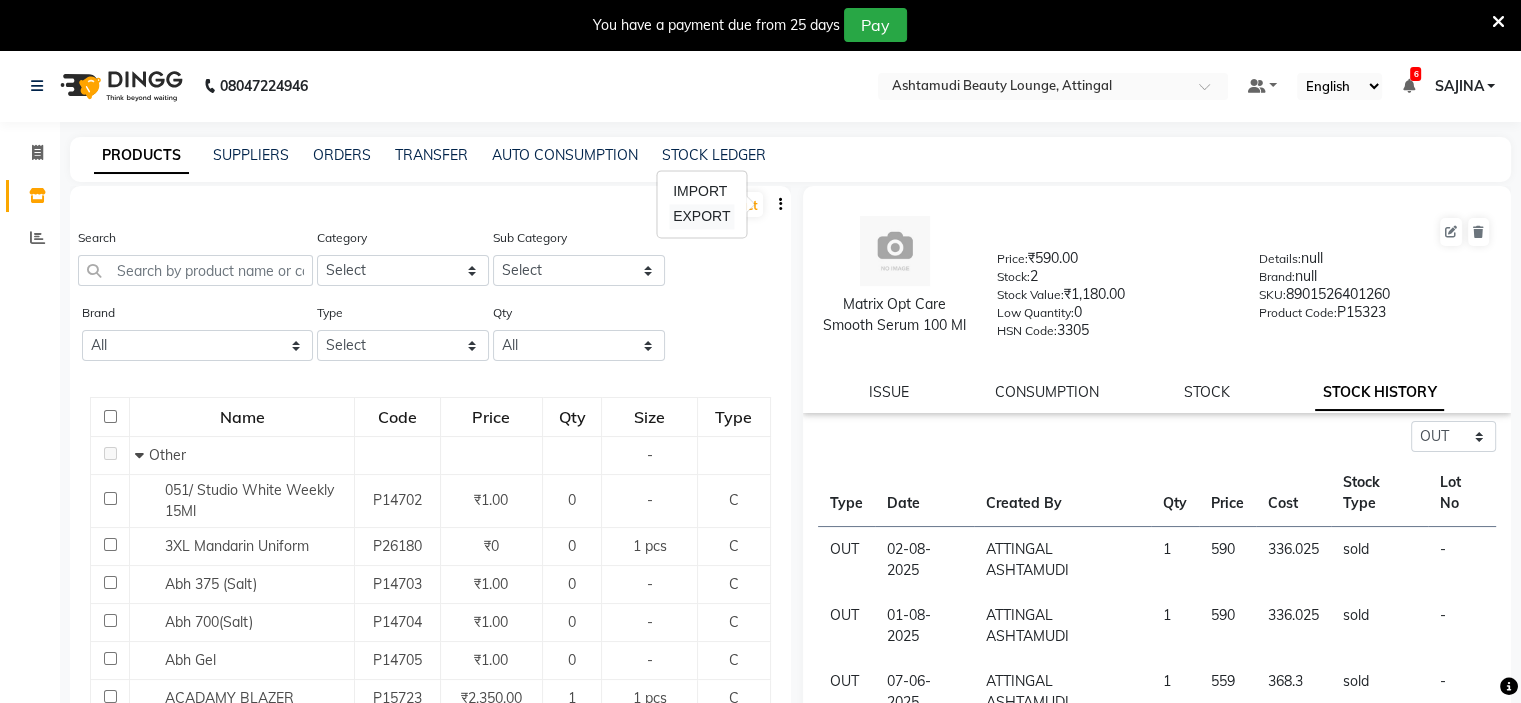 click on "EXPORT" at bounding box center [701, 216] 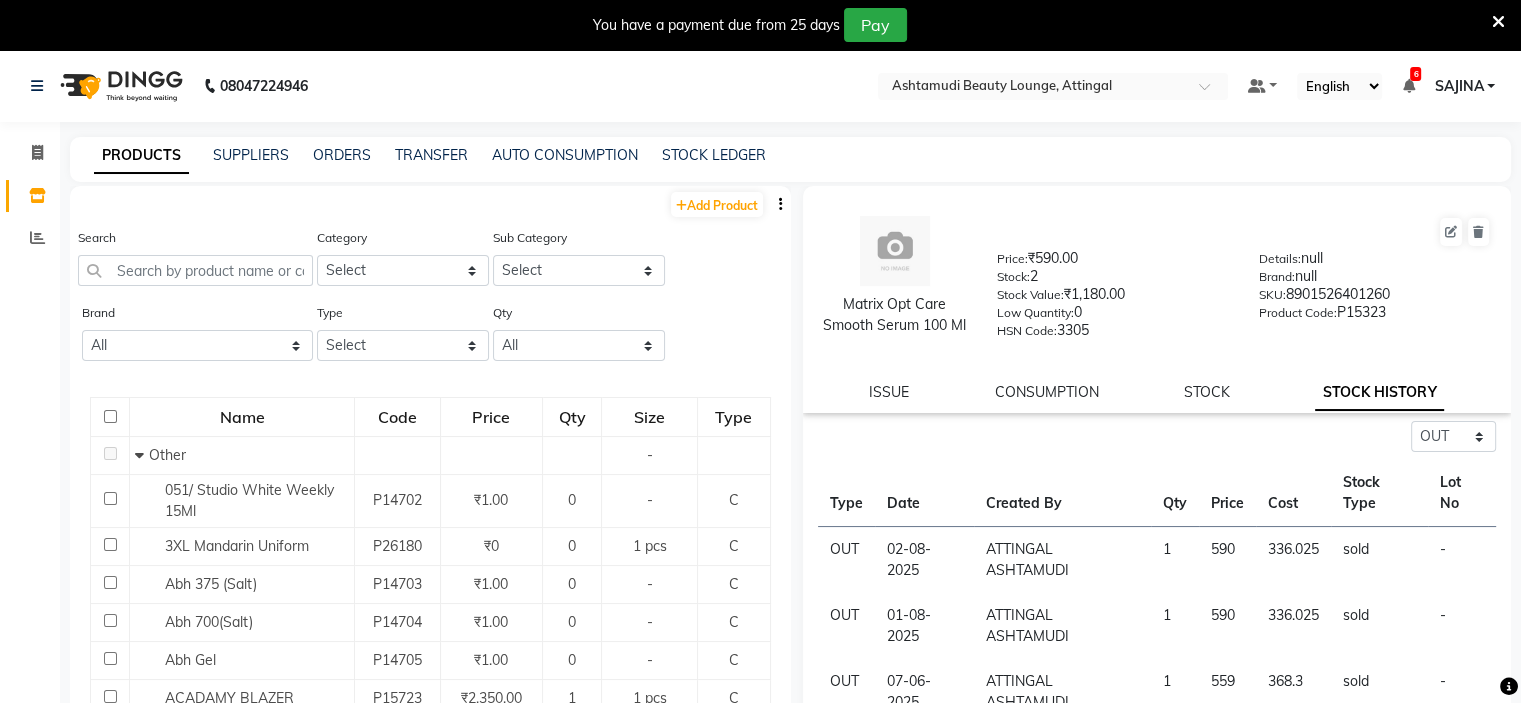 click 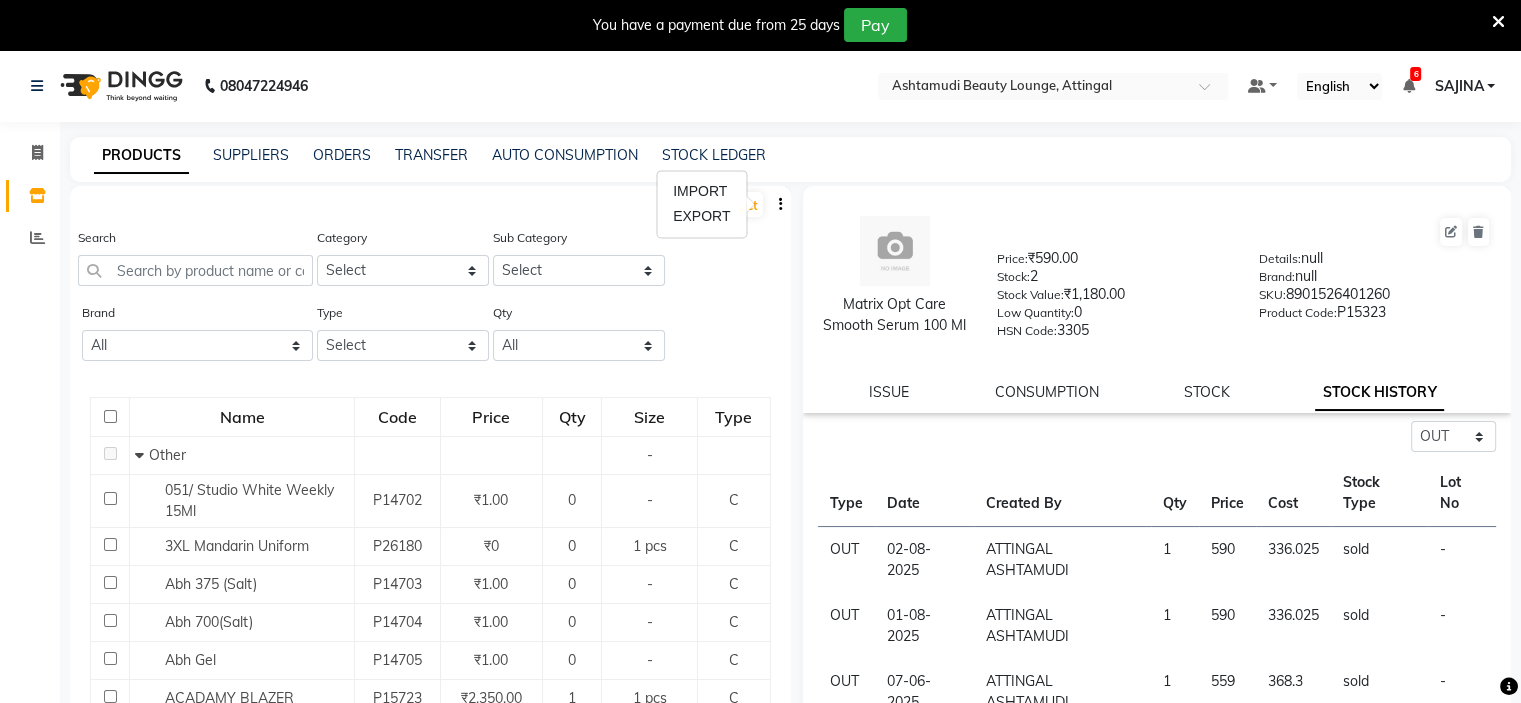 drag, startPoint x: 694, startPoint y: 218, endPoint x: 724, endPoint y: 245, distance: 40.36087 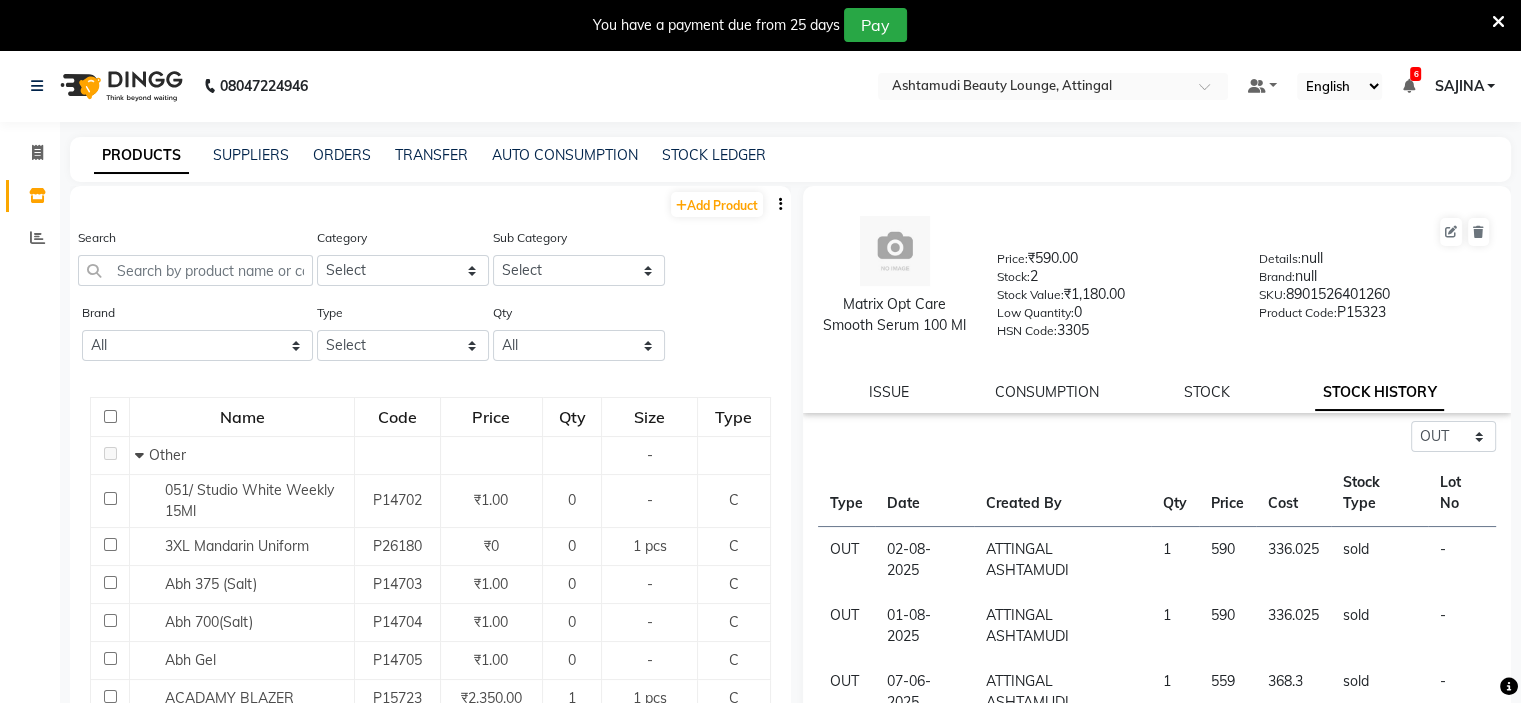 click 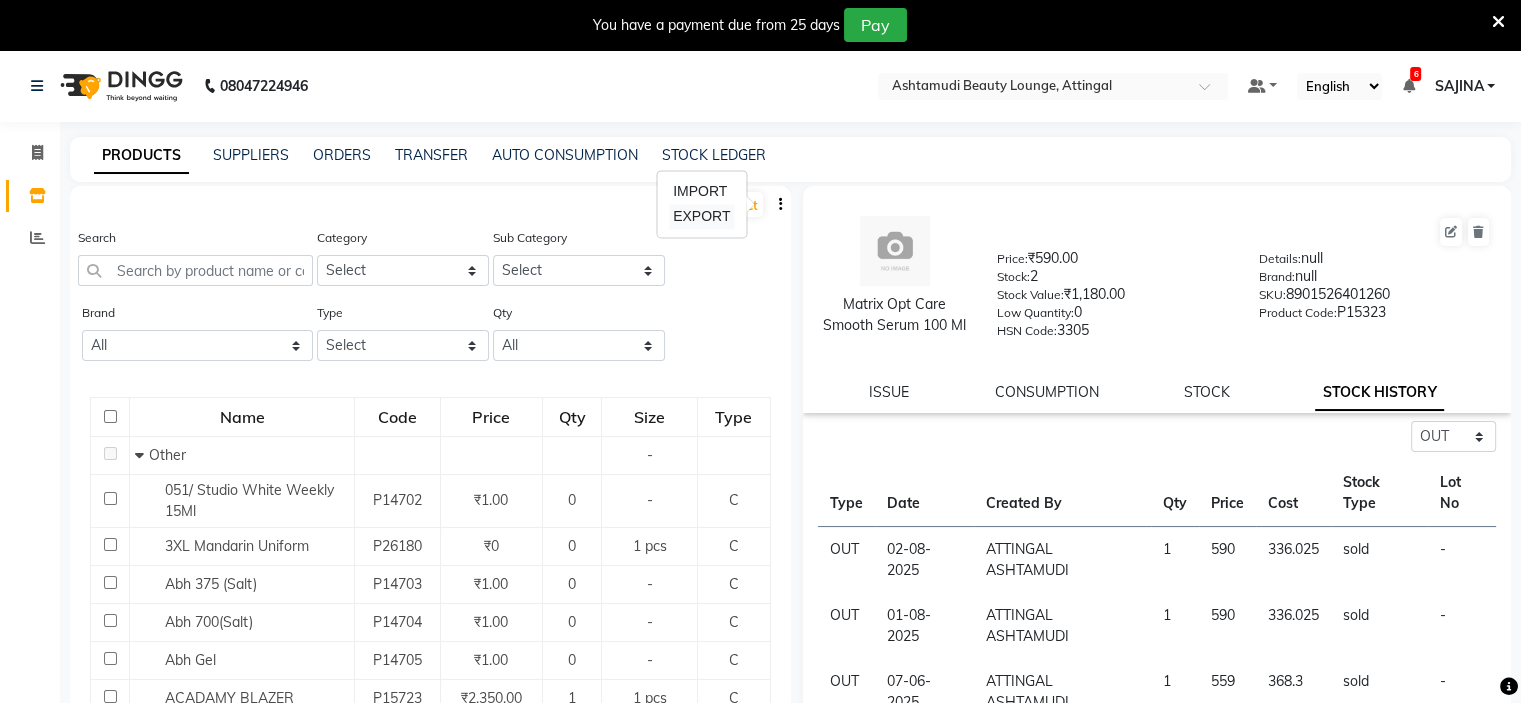 click on "EXPORT" at bounding box center (701, 216) 